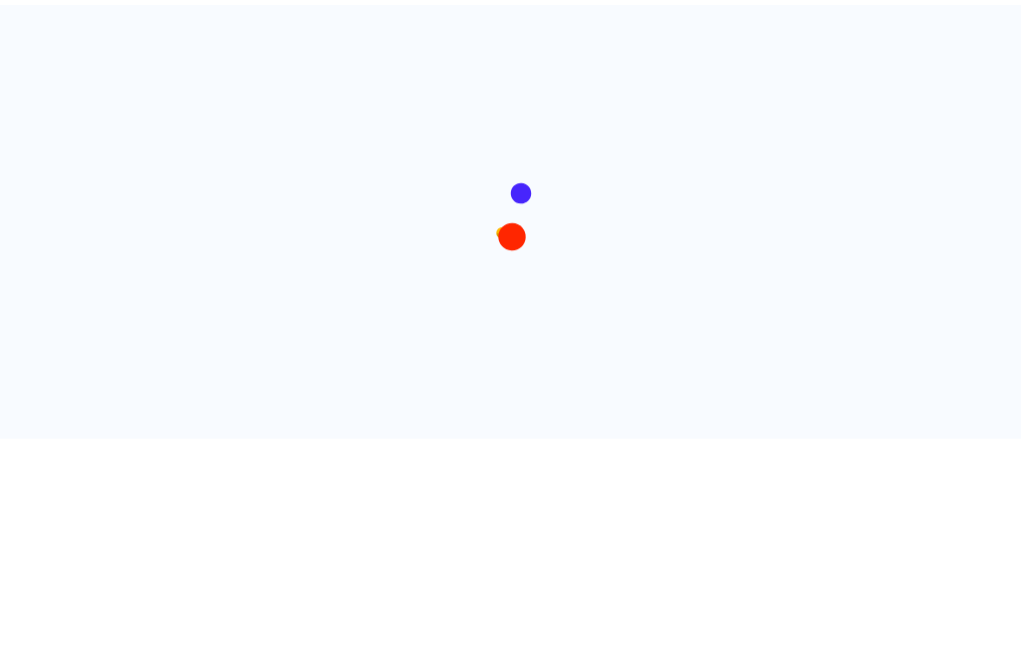 scroll, scrollTop: 0, scrollLeft: 0, axis: both 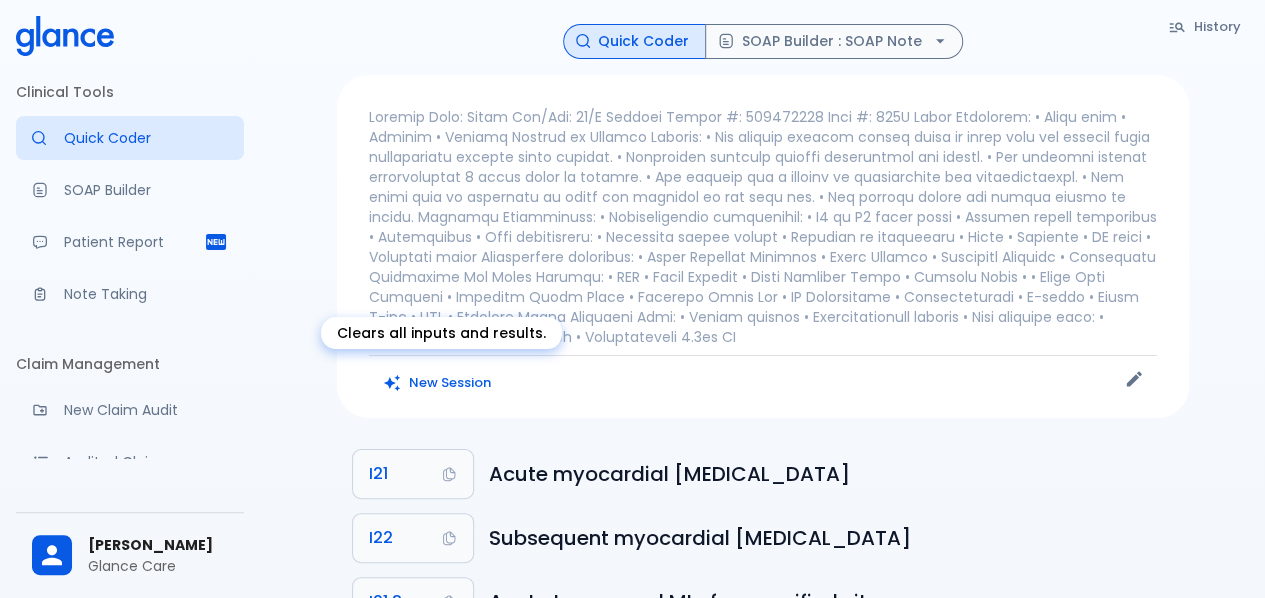 click on "New Session" at bounding box center [438, 383] 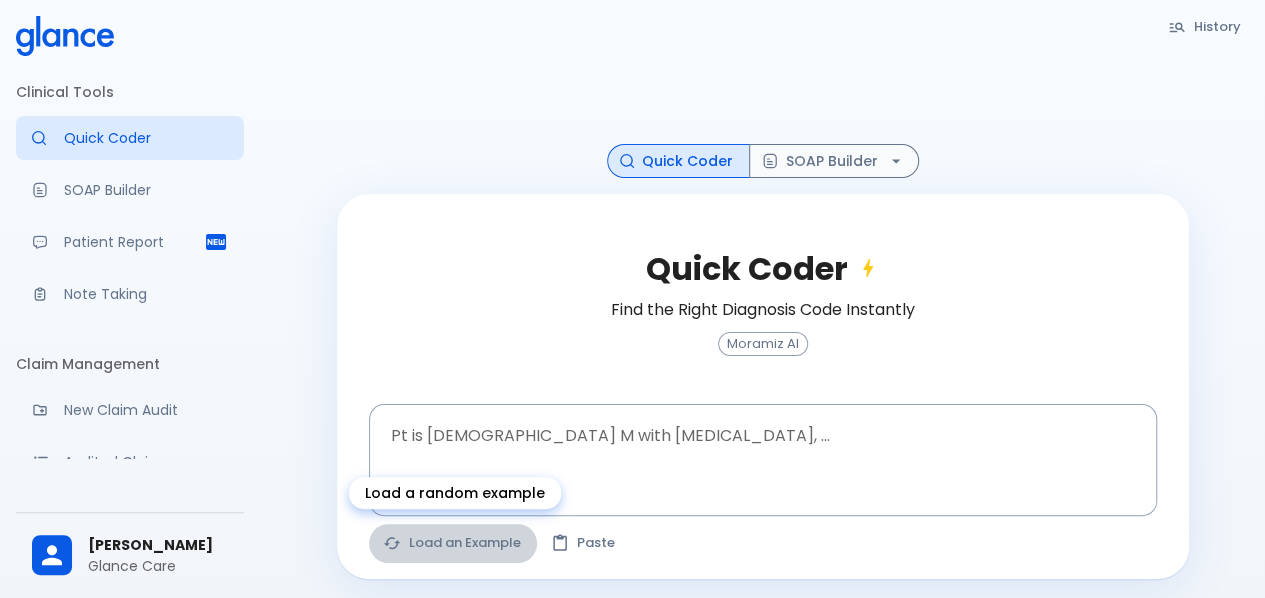 click on "Load an Example" at bounding box center (453, 543) 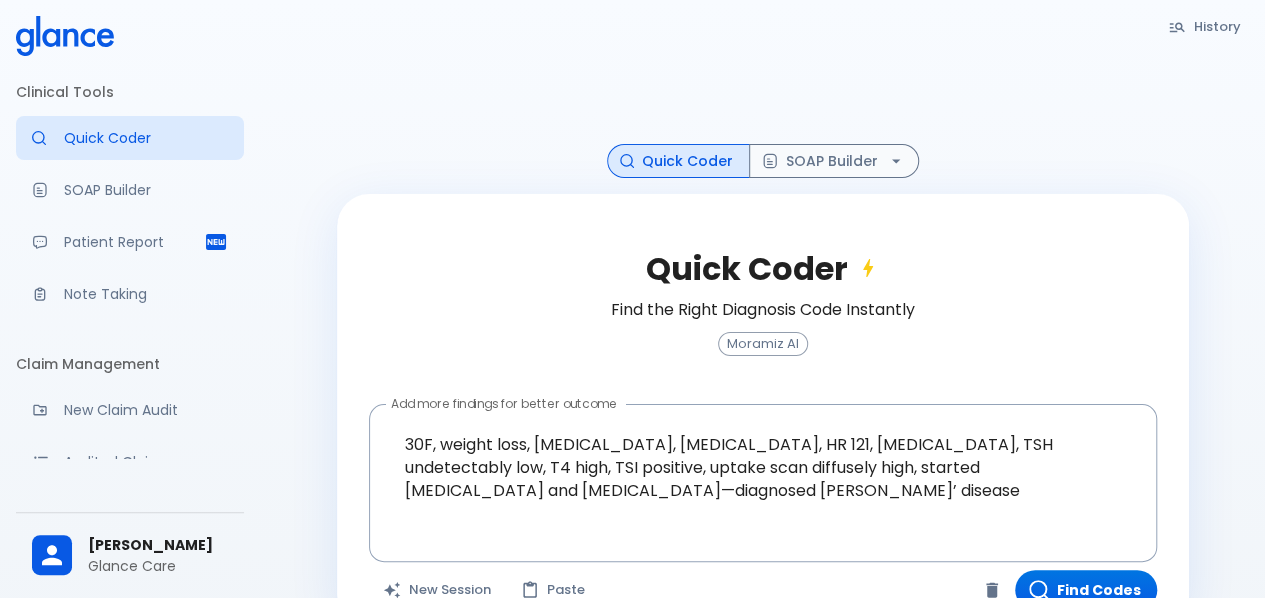 scroll, scrollTop: 52, scrollLeft: 0, axis: vertical 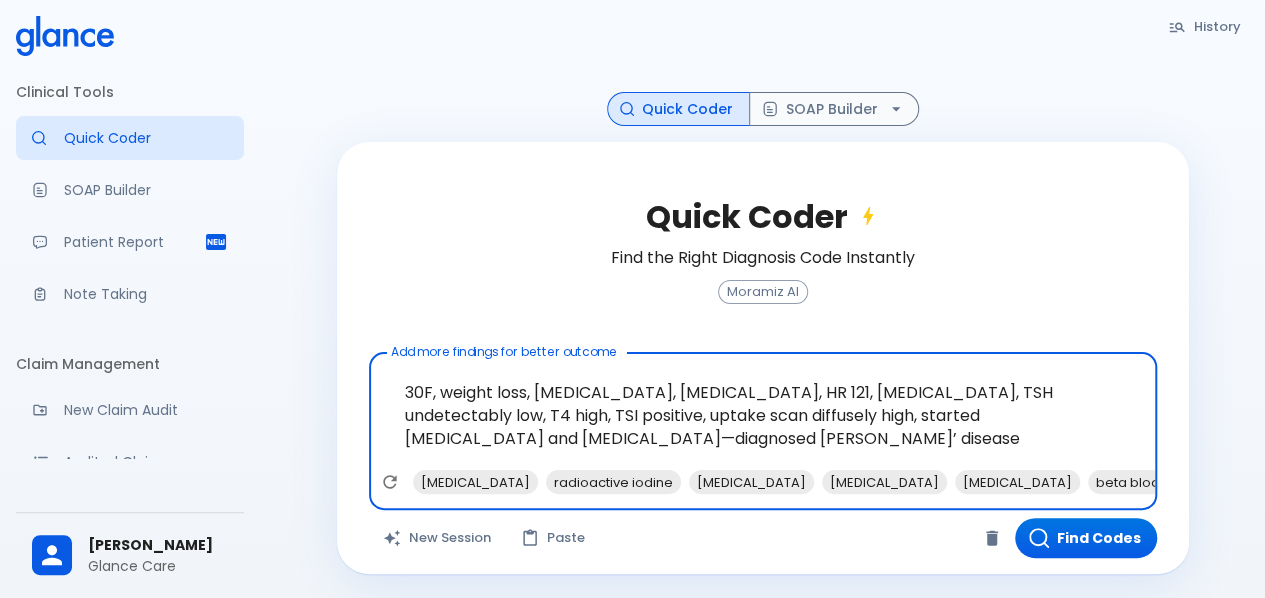 click on "30F, weight loss, palpitations, heat intolerance, HR 121, goiter, TSH undetectably low, T4 high, TSI positive, uptake scan diffusely high, started propranolol and methimazole—diagnosed Graves’ disease" at bounding box center (763, 415) 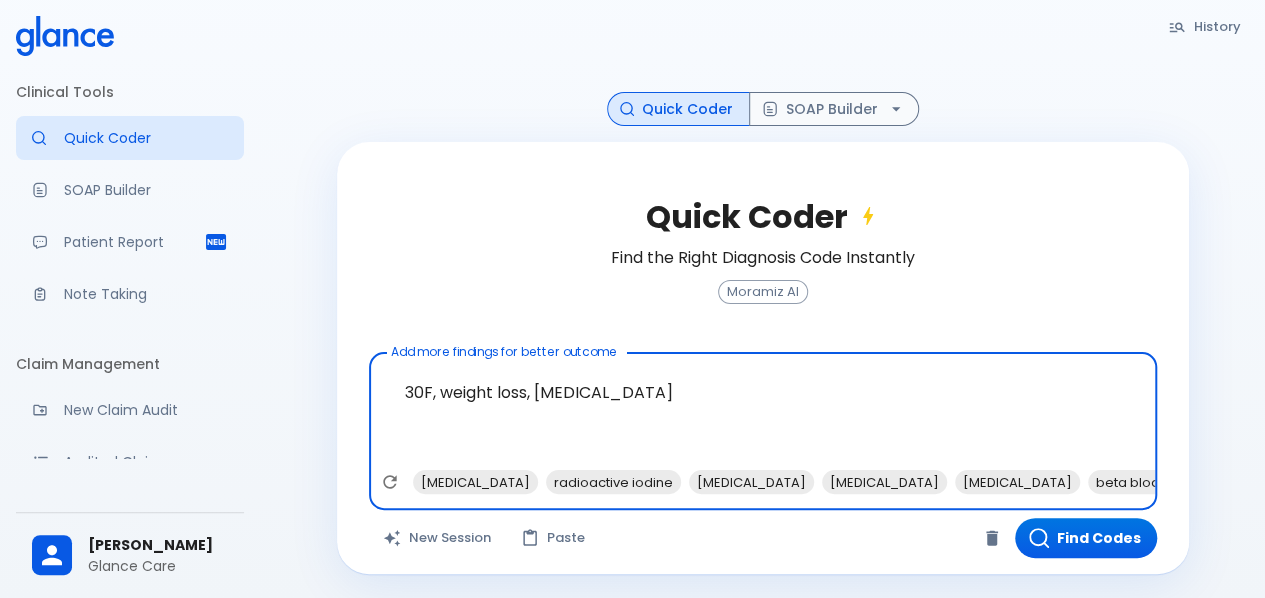 scroll, scrollTop: 48, scrollLeft: 0, axis: vertical 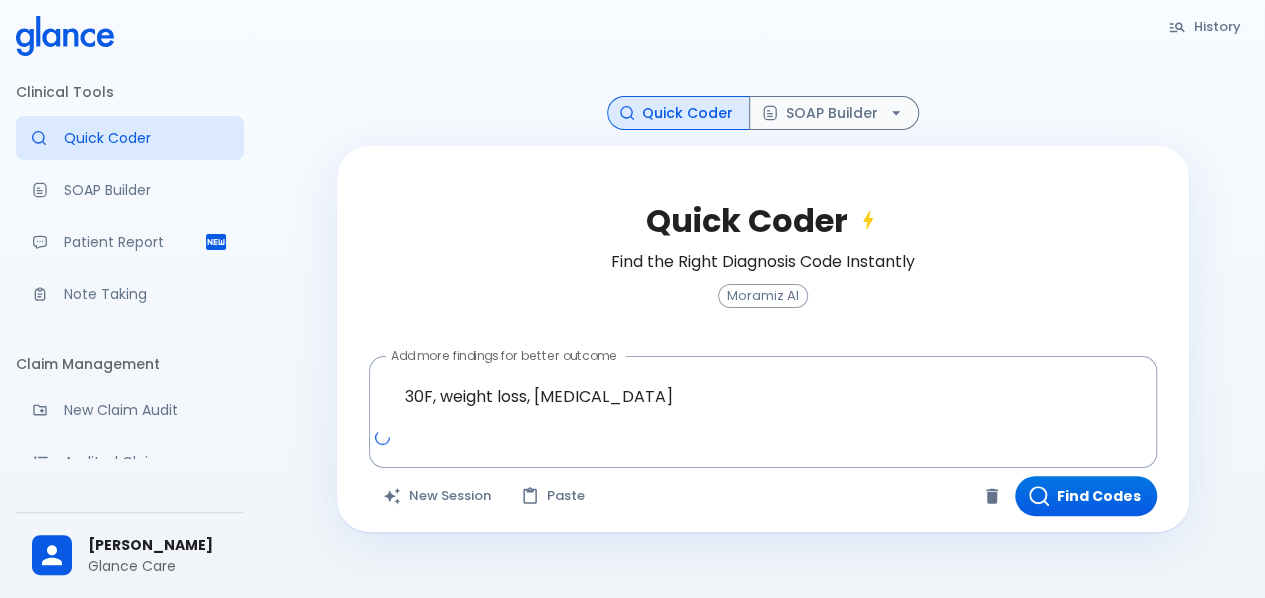 click 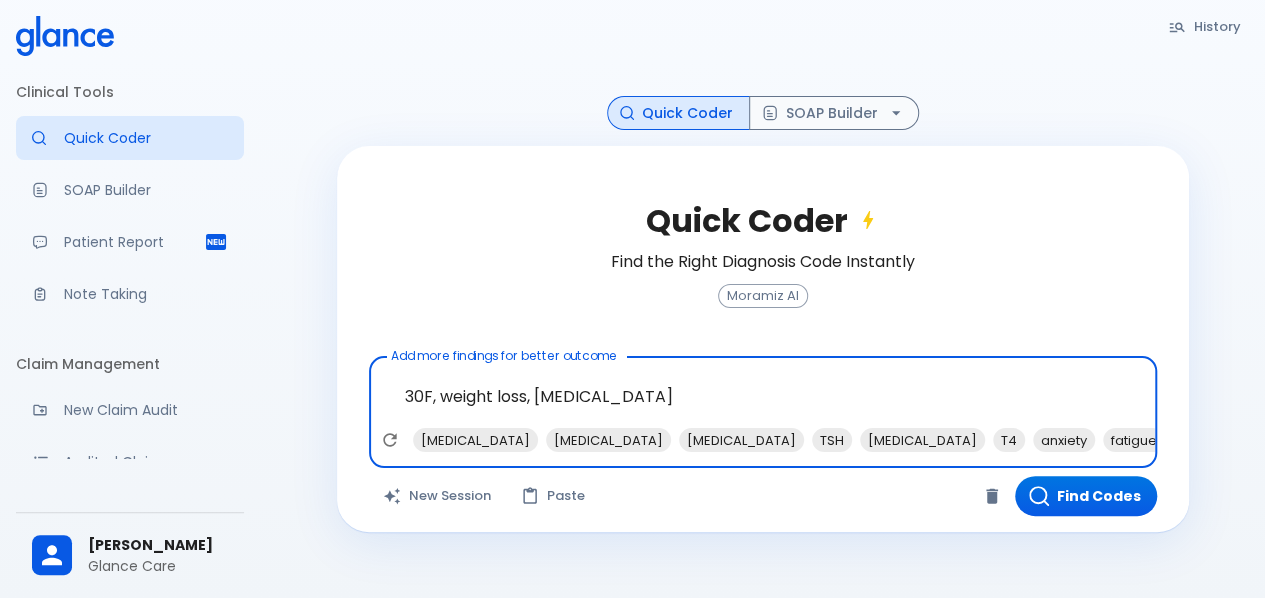 click on "30F, weight loss, palpitations" at bounding box center [763, 396] 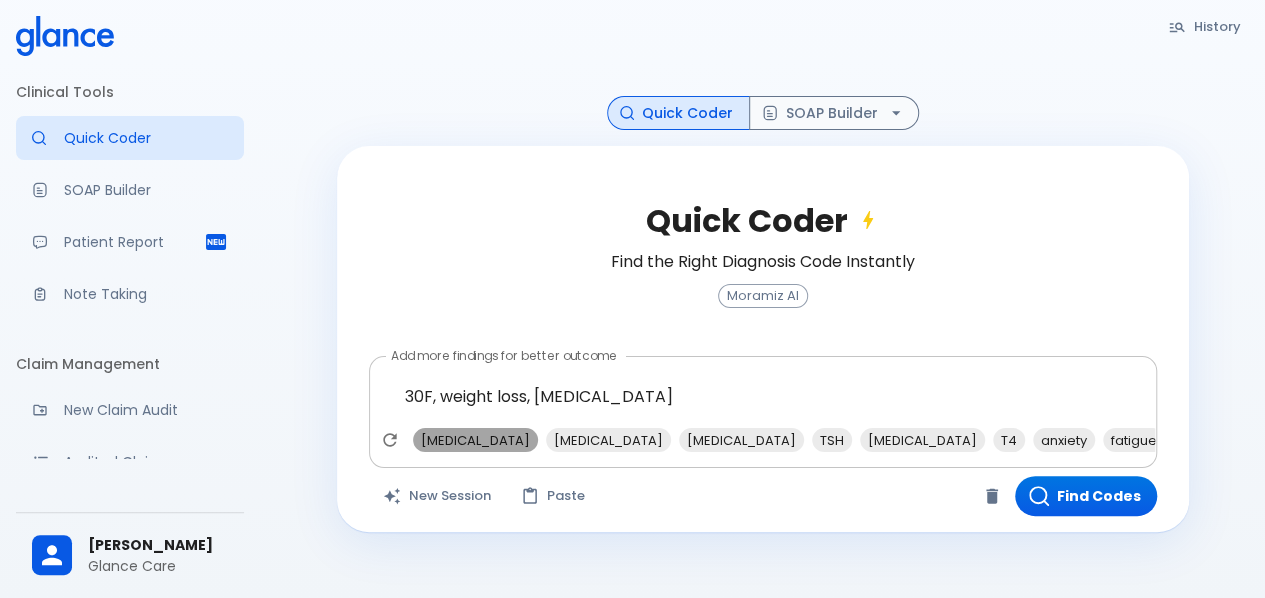 click on "hyperthyroidism" at bounding box center [475, 440] 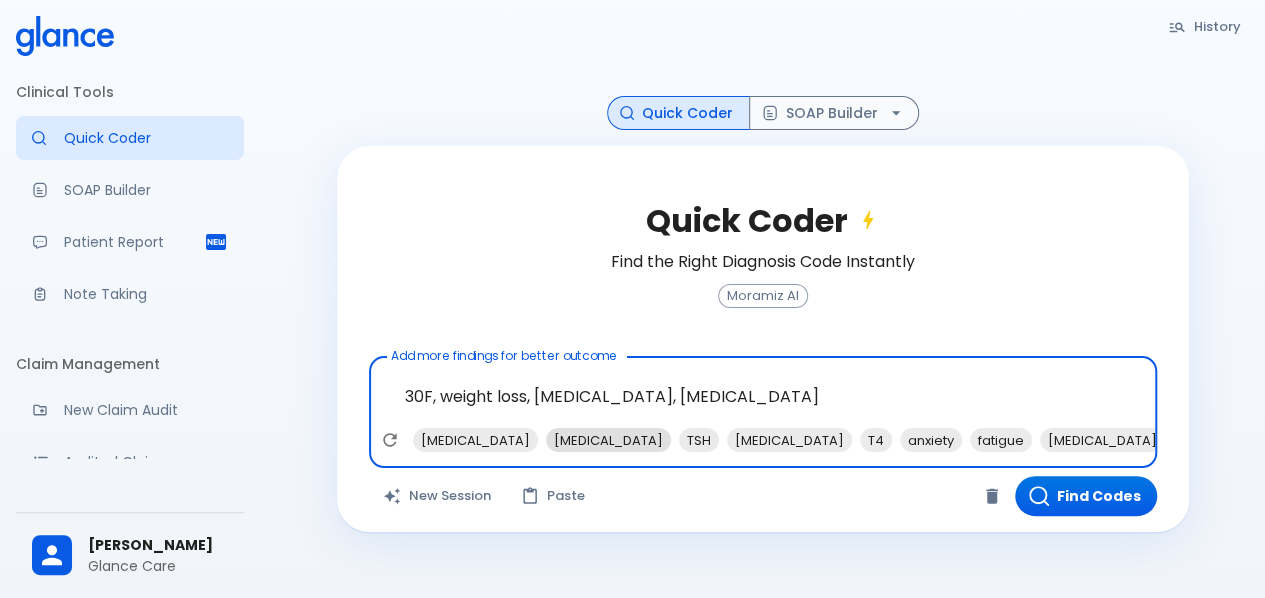 click on "thyroid nodule" at bounding box center (608, 440) 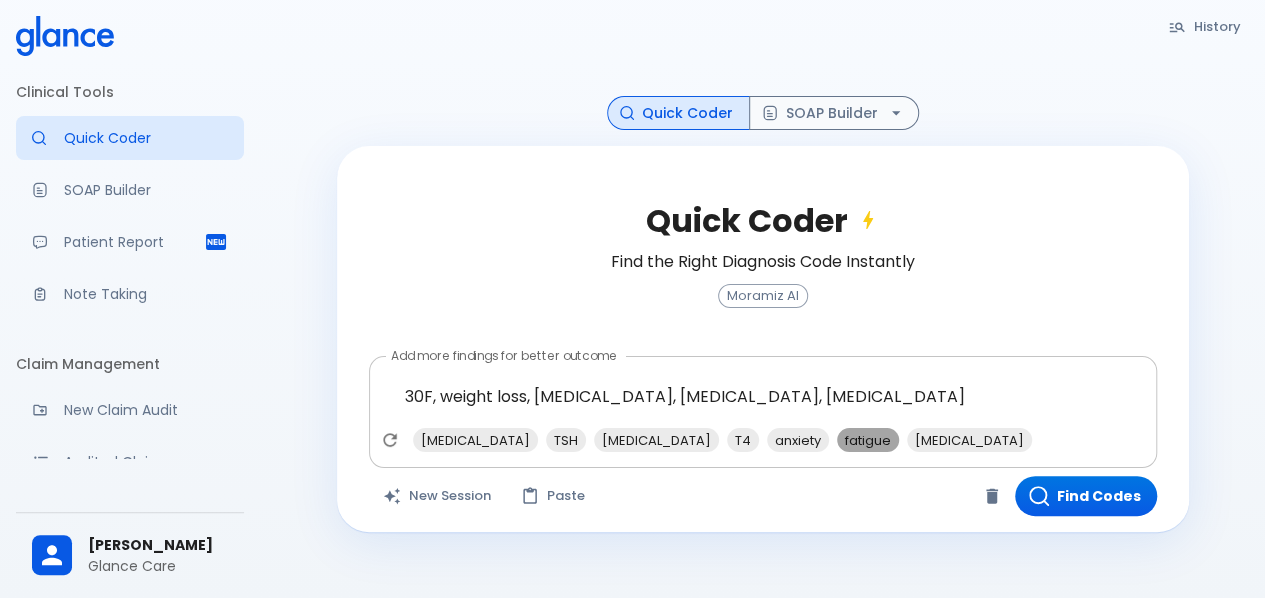 click on "fatigue" at bounding box center (868, 440) 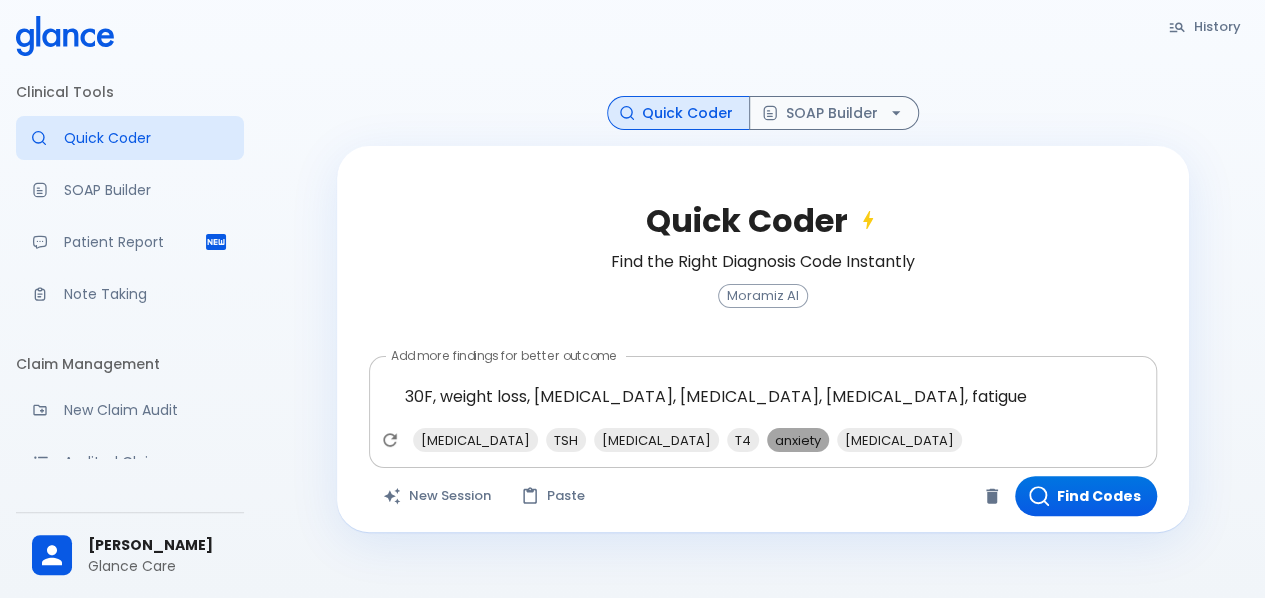 click on "anxiety" at bounding box center [798, 440] 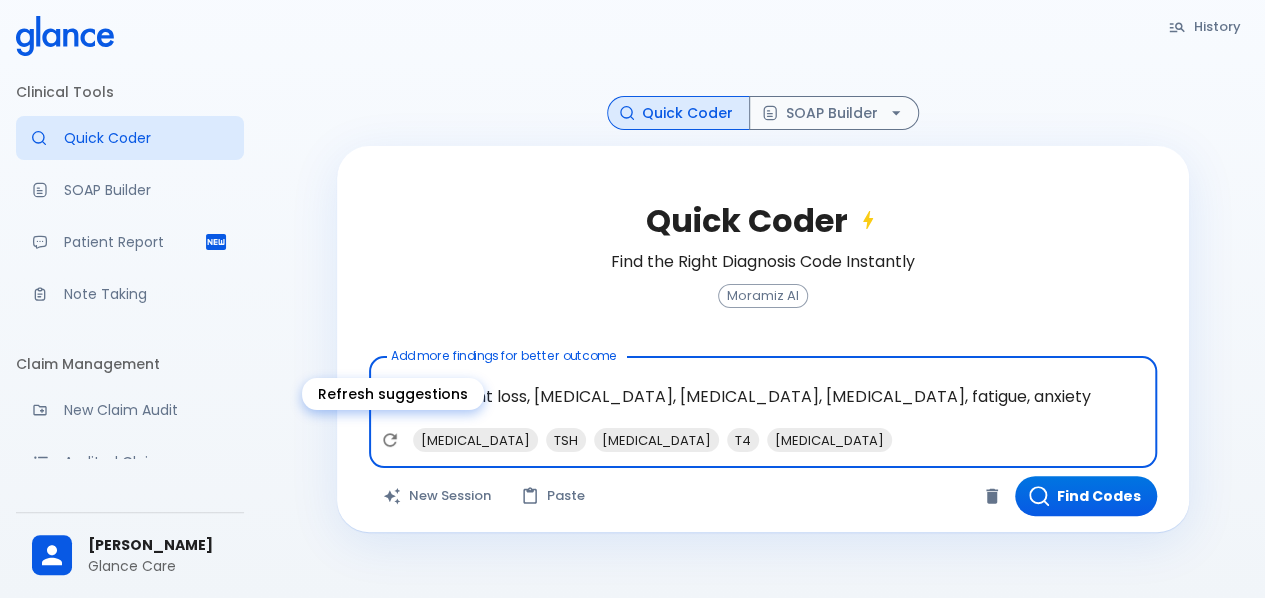 click 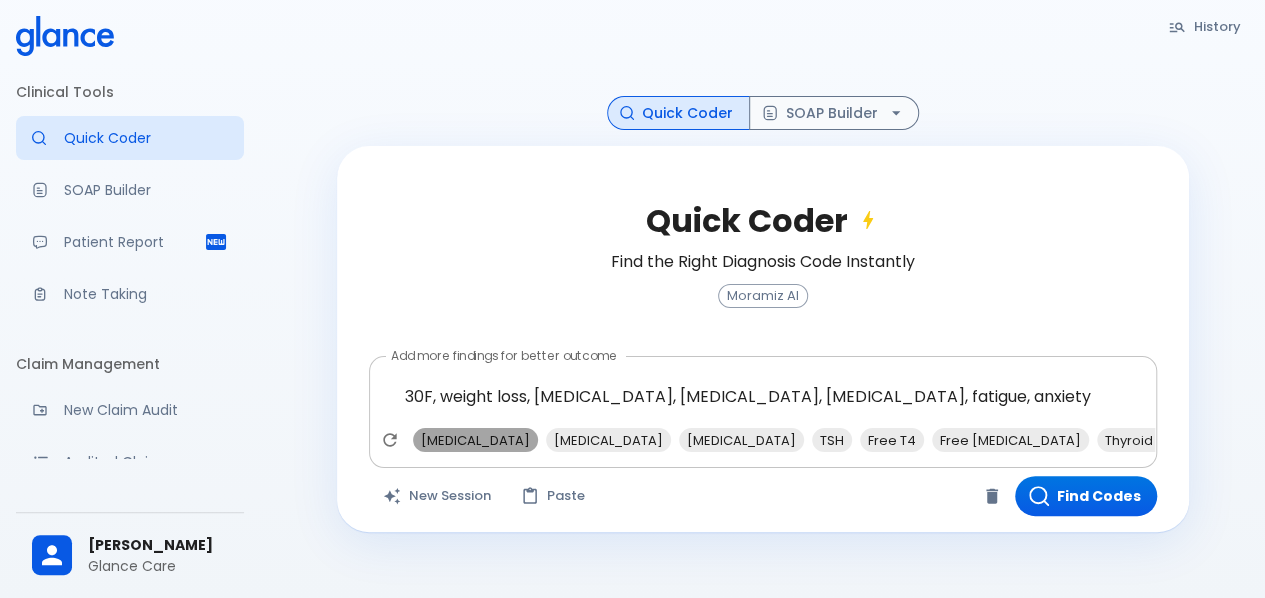 click on "Tachycardia" at bounding box center (475, 440) 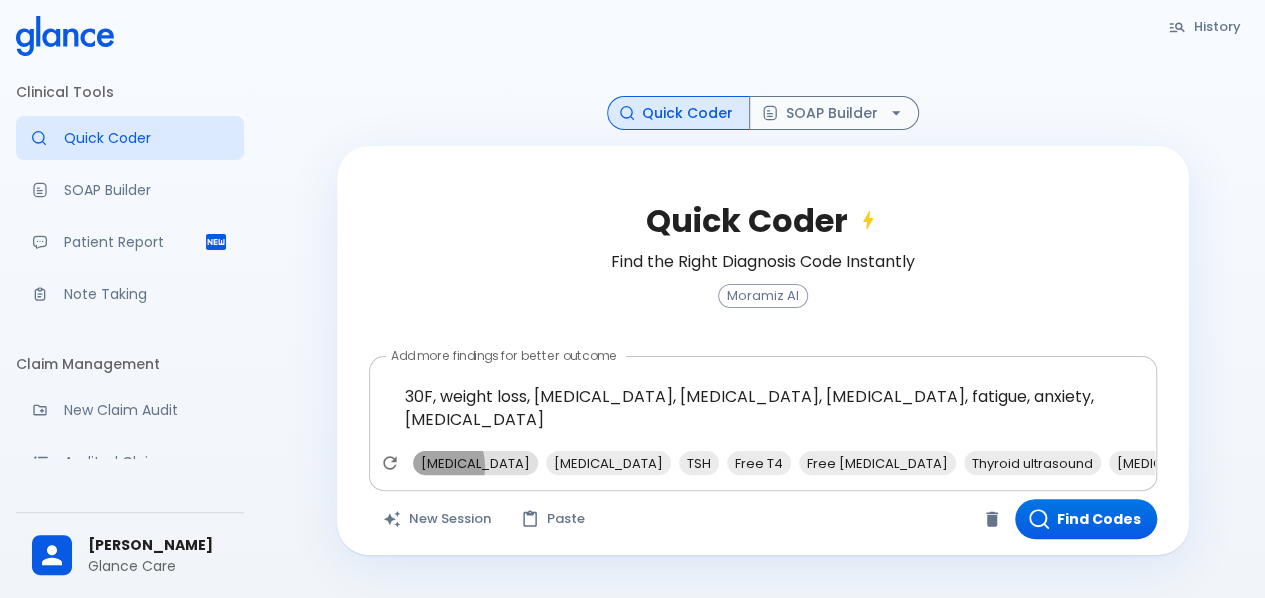 click on "Tremors" at bounding box center [475, 463] 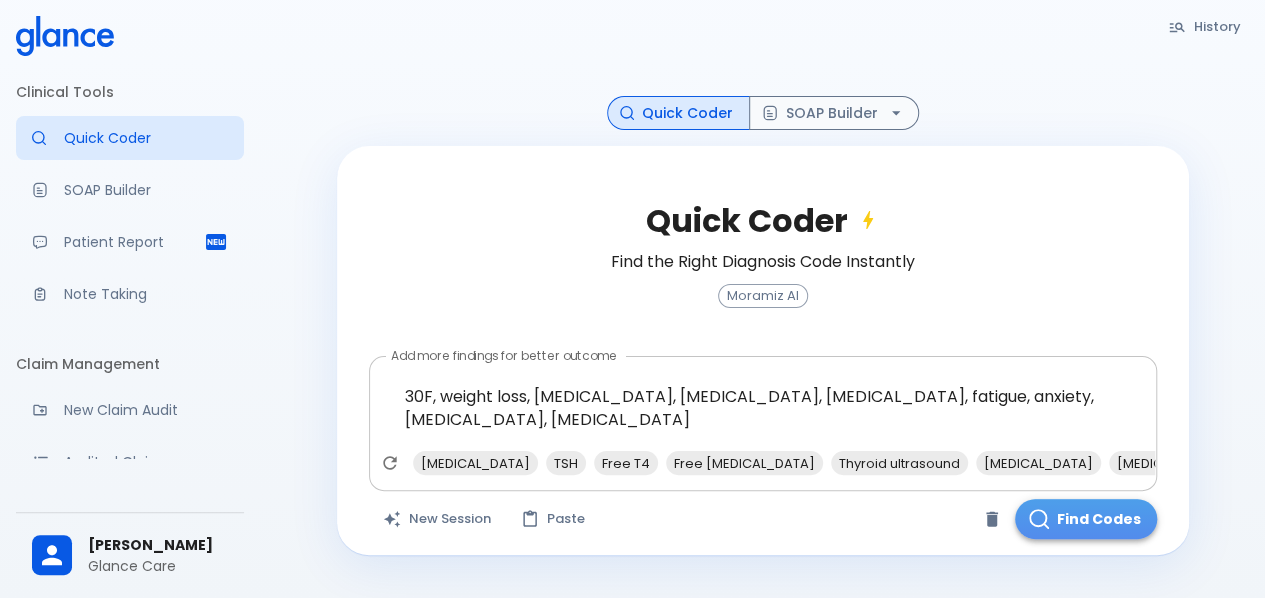 click on "Find Codes" at bounding box center [1086, 519] 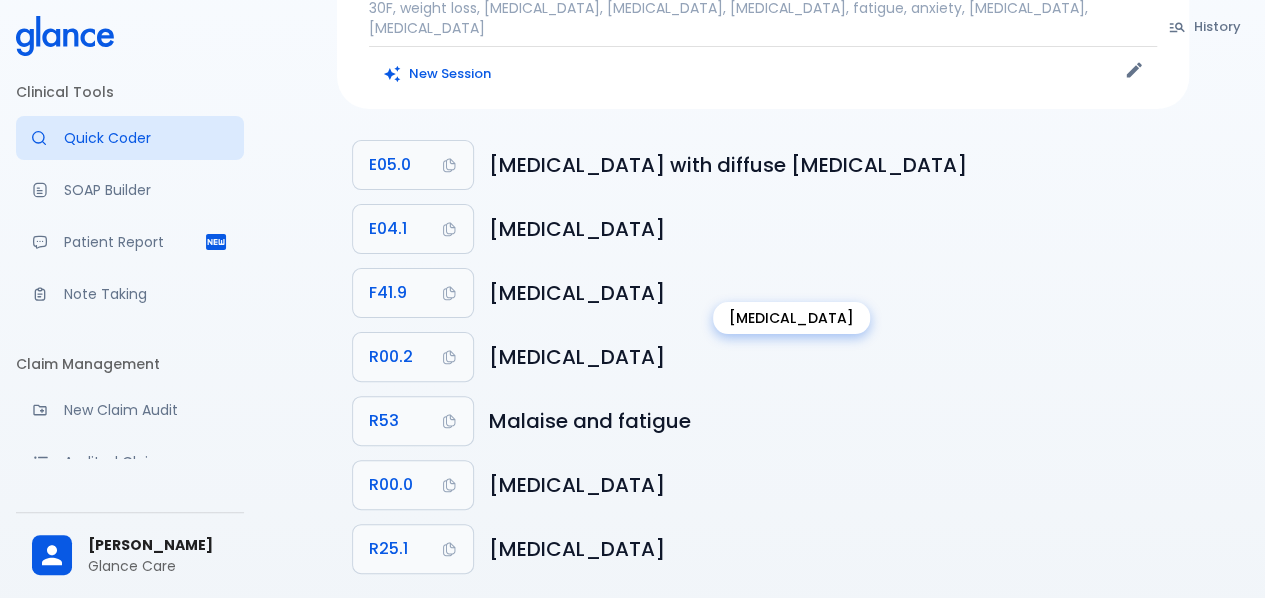 scroll, scrollTop: 116, scrollLeft: 0, axis: vertical 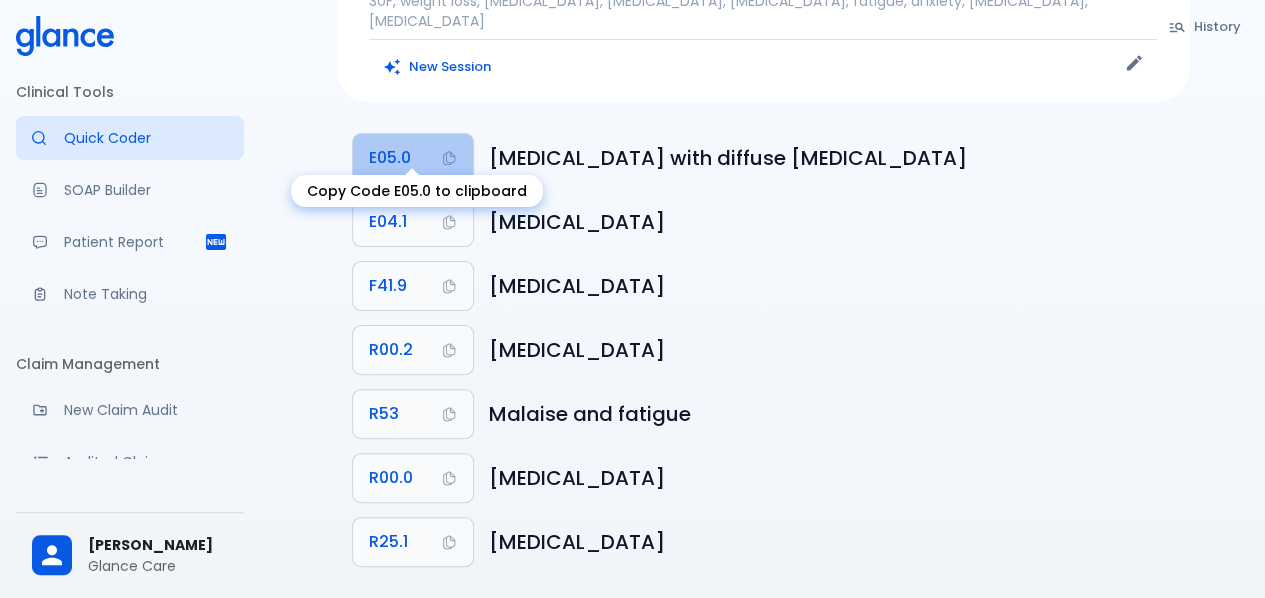 click on "E05.0" at bounding box center (413, 158) 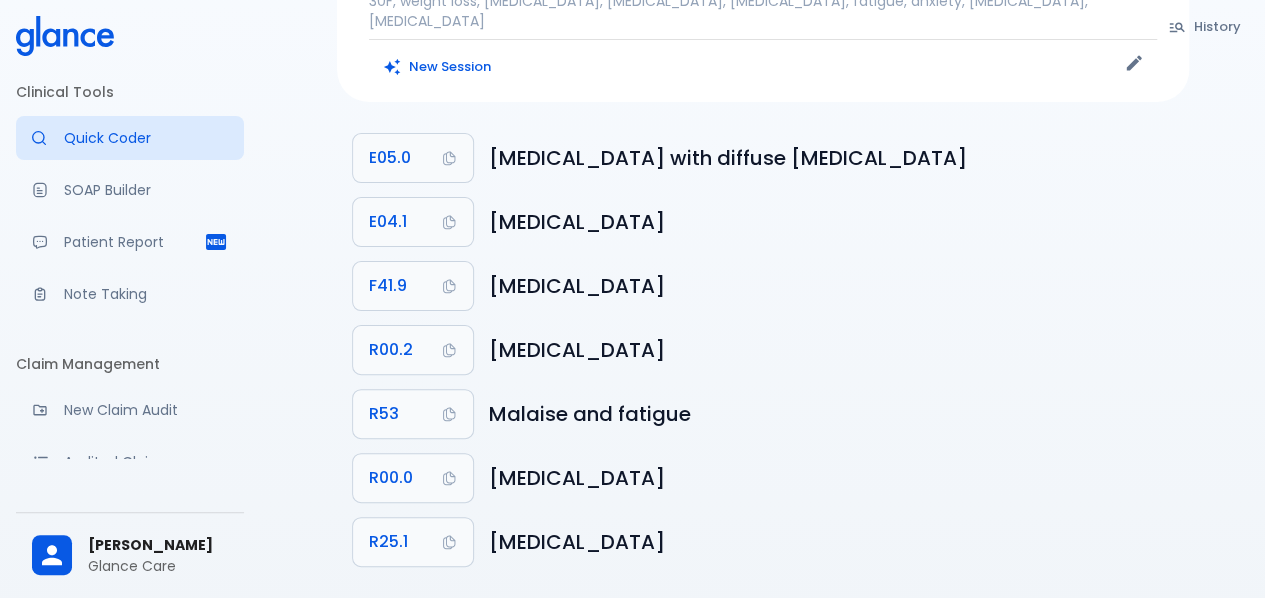 scroll, scrollTop: 0, scrollLeft: 0, axis: both 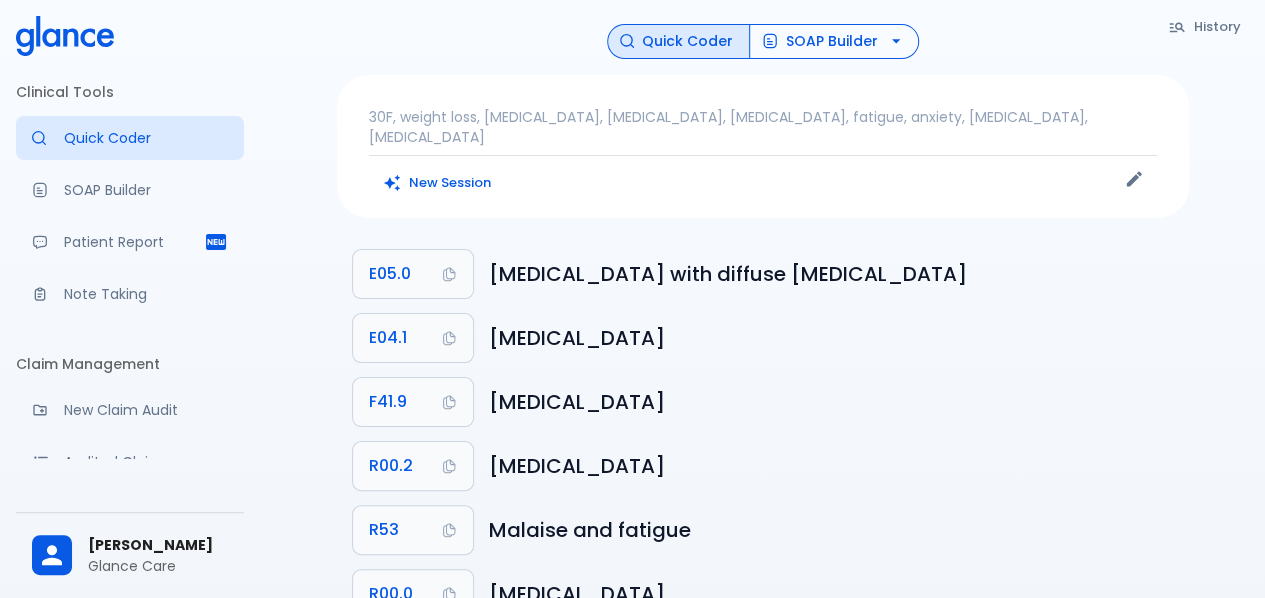 click on "SOAP Builder" at bounding box center (834, 41) 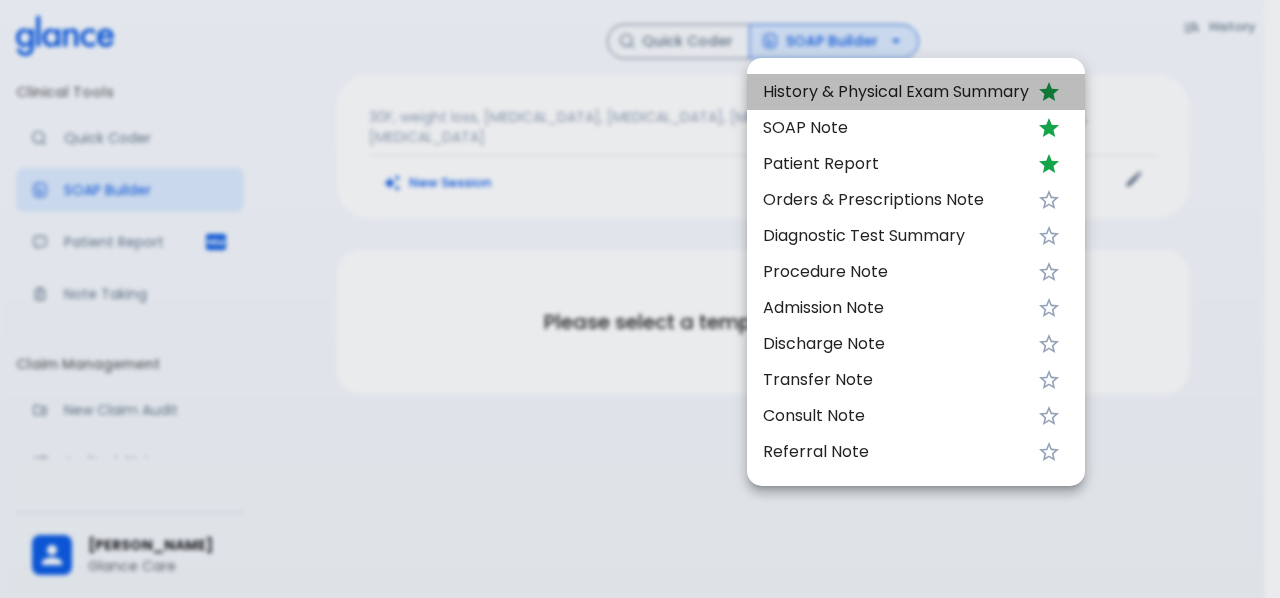 click on "History & Physical Exam Summary" at bounding box center [896, 92] 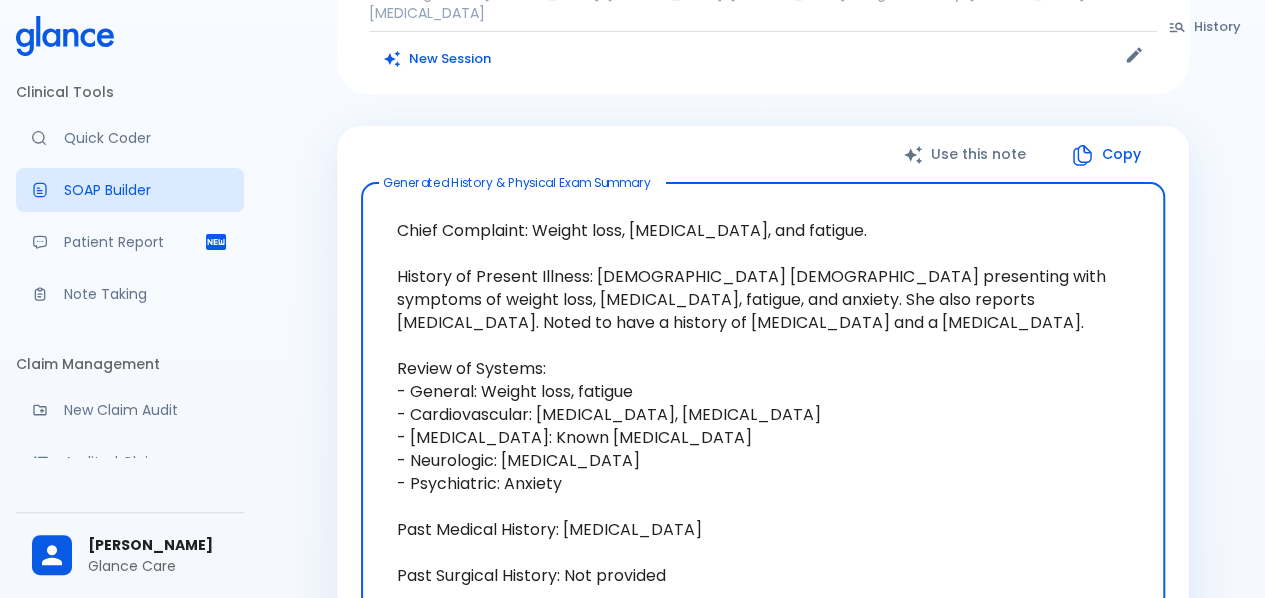 scroll, scrollTop: 0, scrollLeft: 0, axis: both 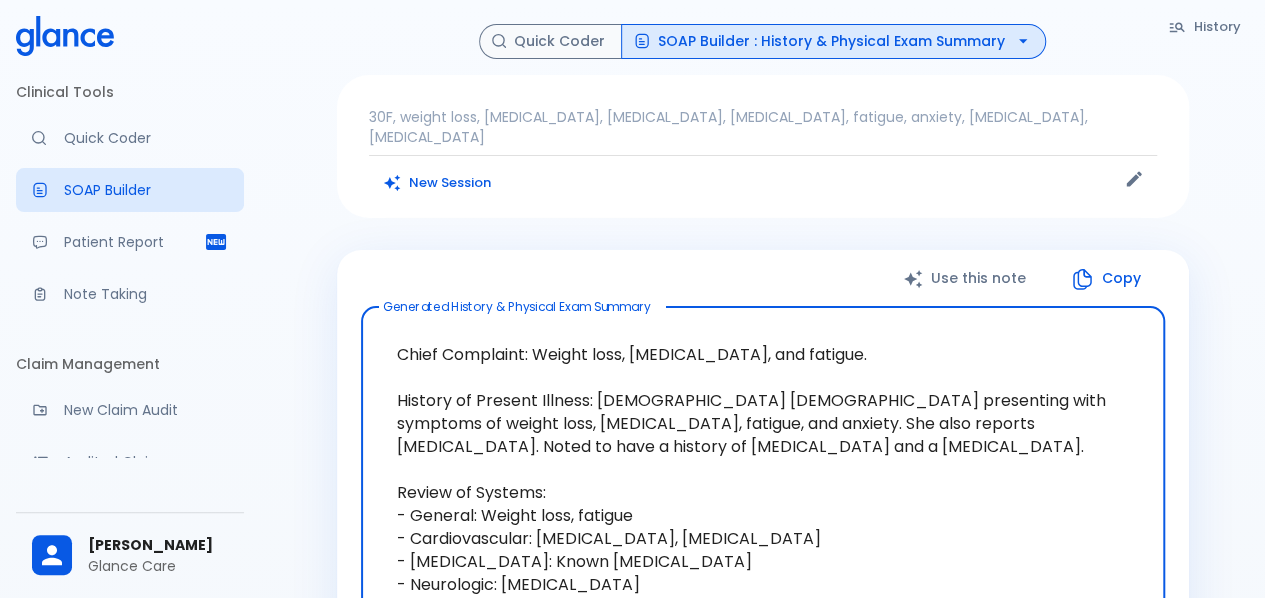 click on "SOAP Builder   : History & Physical Exam Summary" at bounding box center (833, 41) 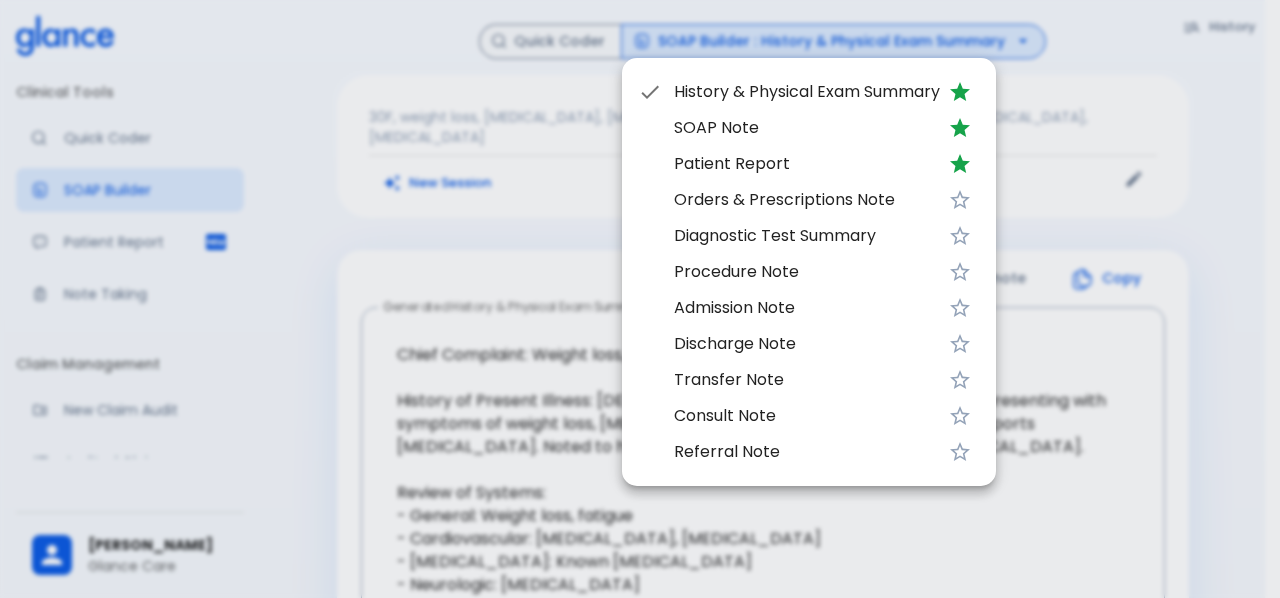 click at bounding box center [640, 299] 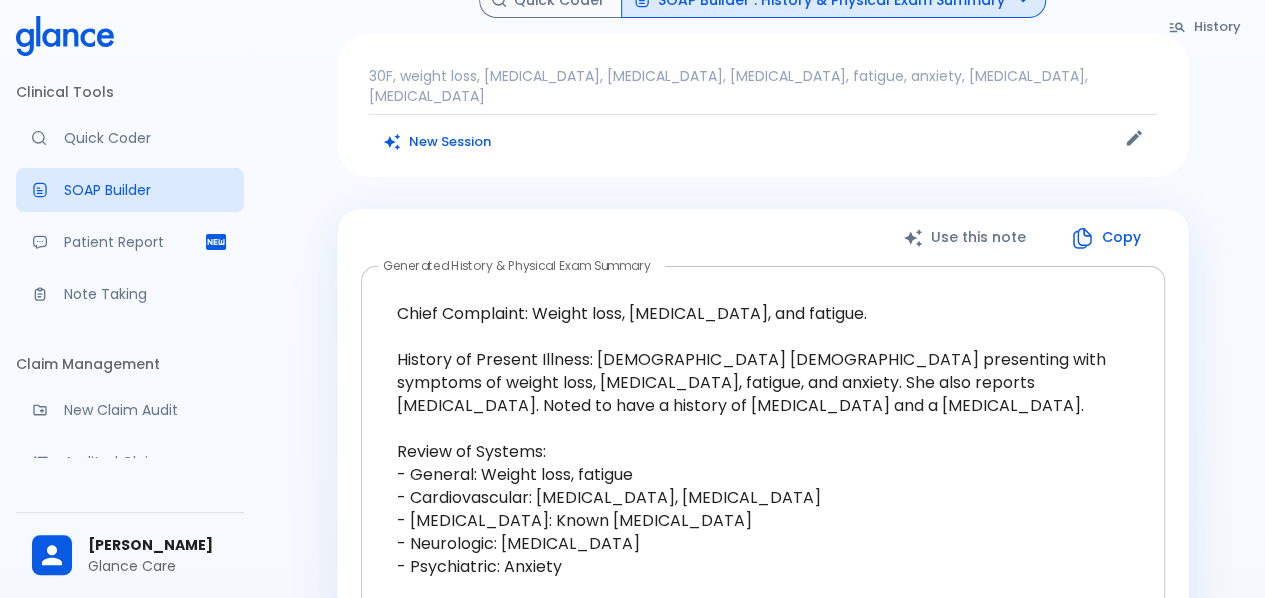 scroll, scrollTop: 37, scrollLeft: 0, axis: vertical 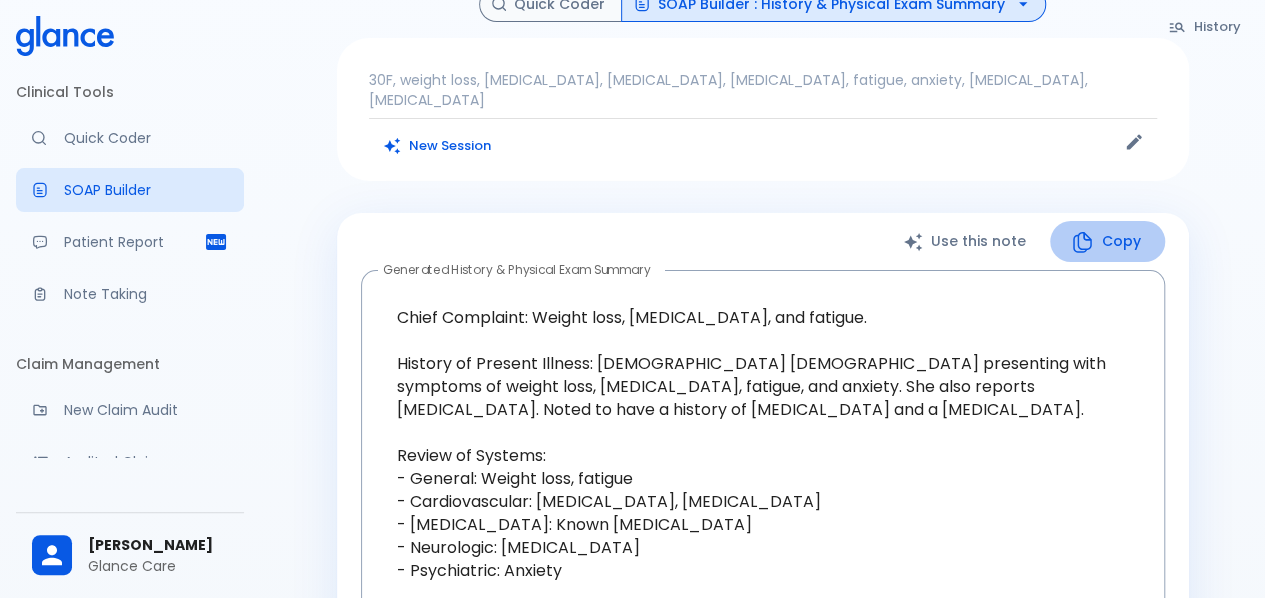 click on "Copy" at bounding box center (1107, 241) 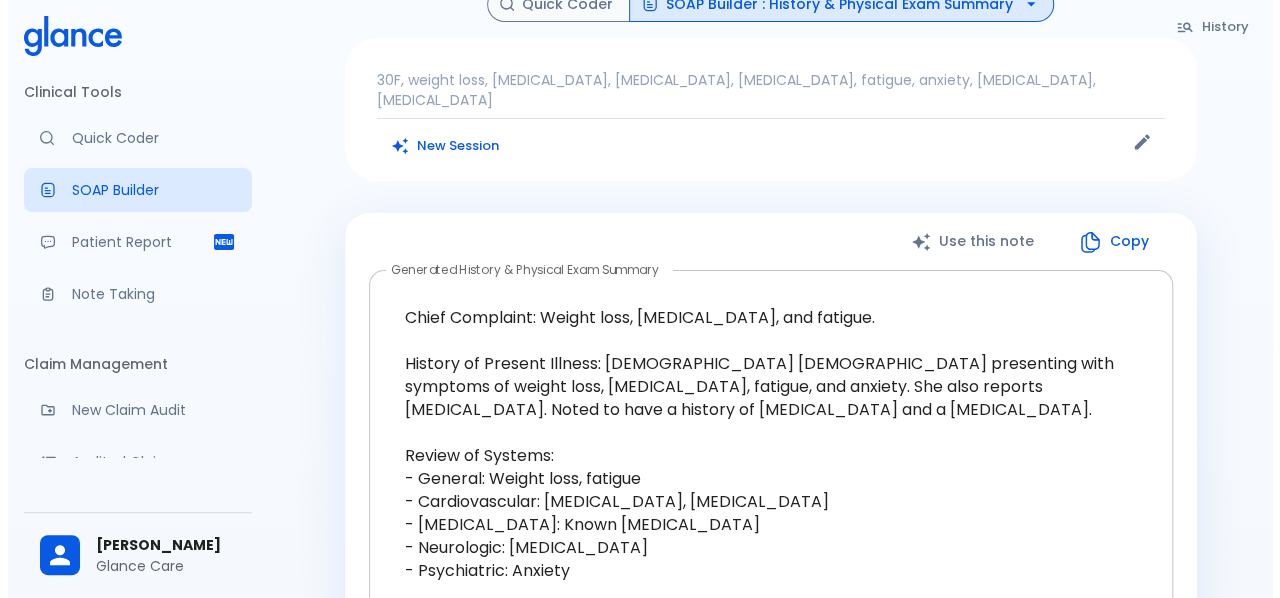 scroll, scrollTop: 0, scrollLeft: 0, axis: both 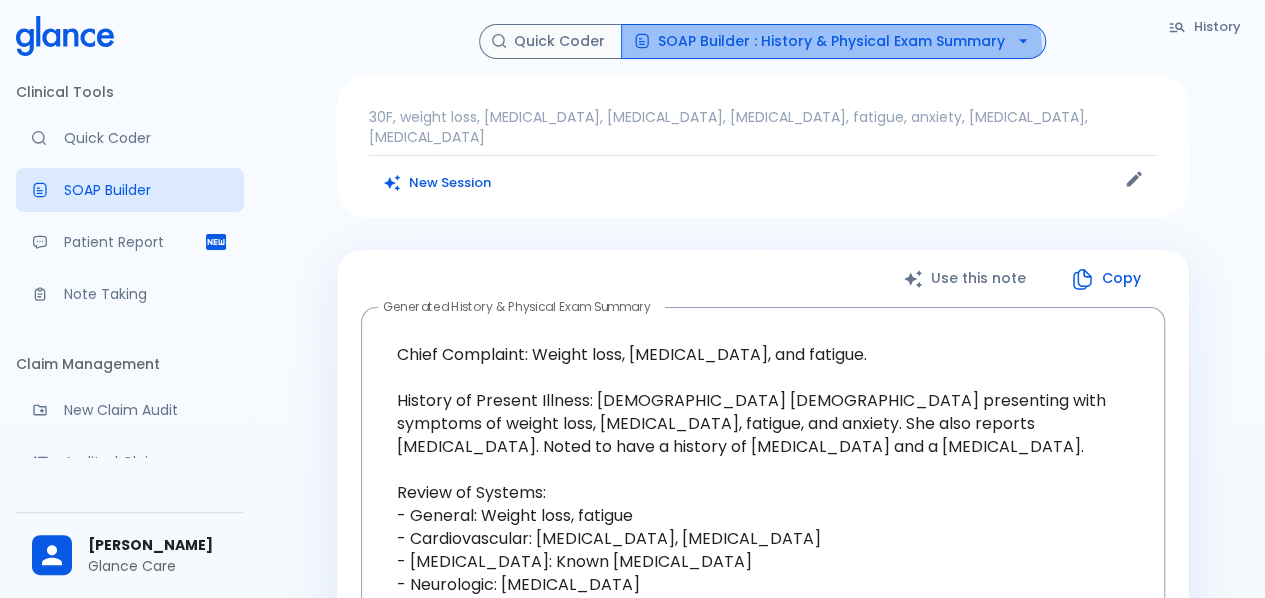 click on "SOAP Builder   : History & Physical Exam Summary" at bounding box center [833, 41] 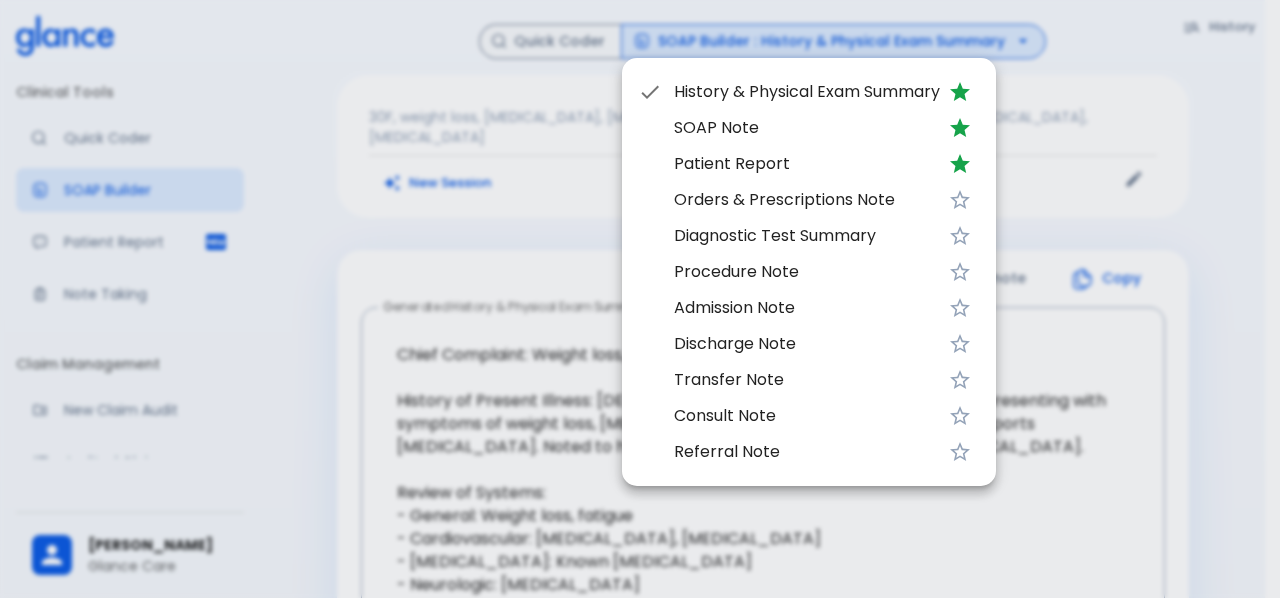 click at bounding box center (640, 299) 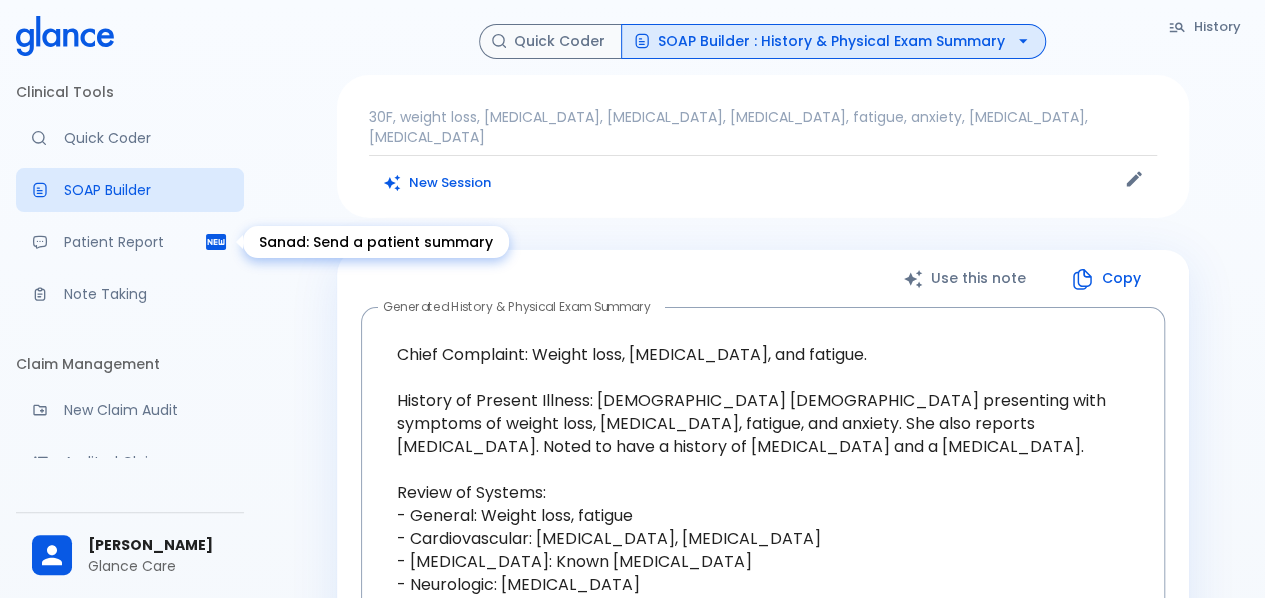 click on "Patient Report" at bounding box center [134, 242] 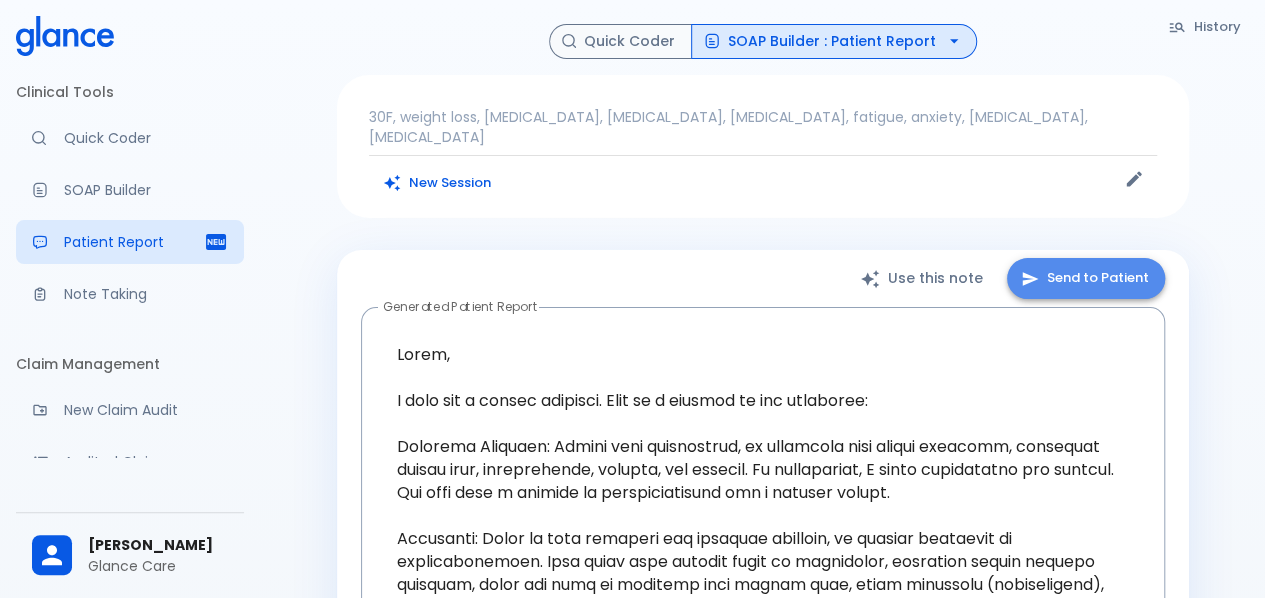 click on "Send to Patient" at bounding box center [1086, 278] 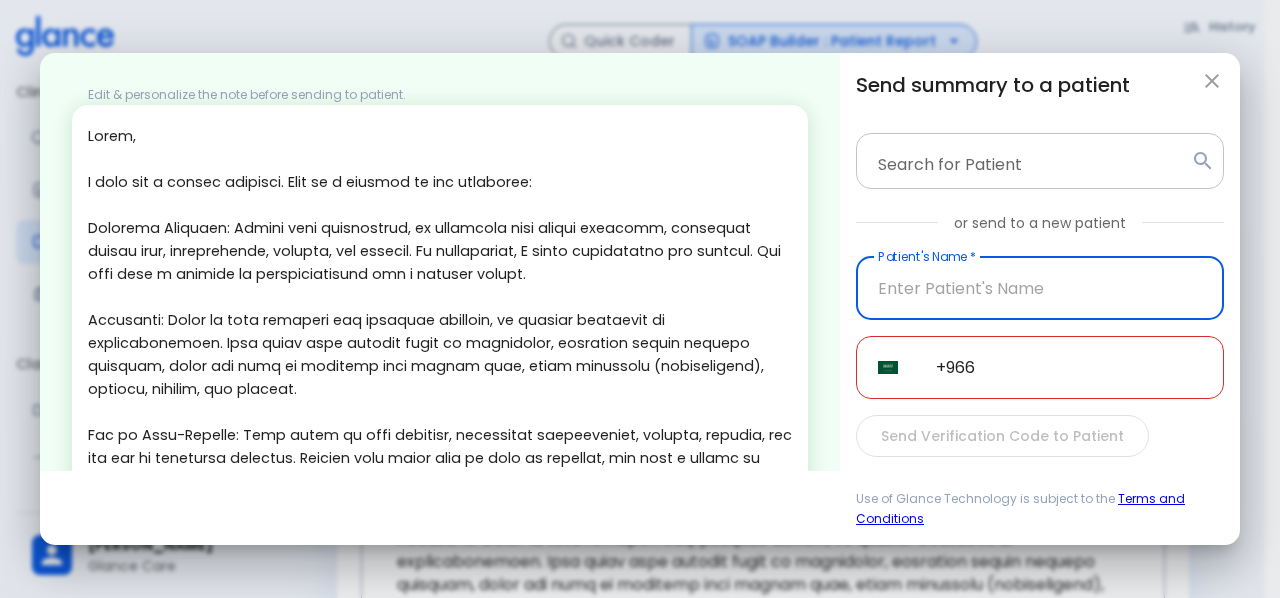 click on "Search for Patient" at bounding box center [1040, 161] 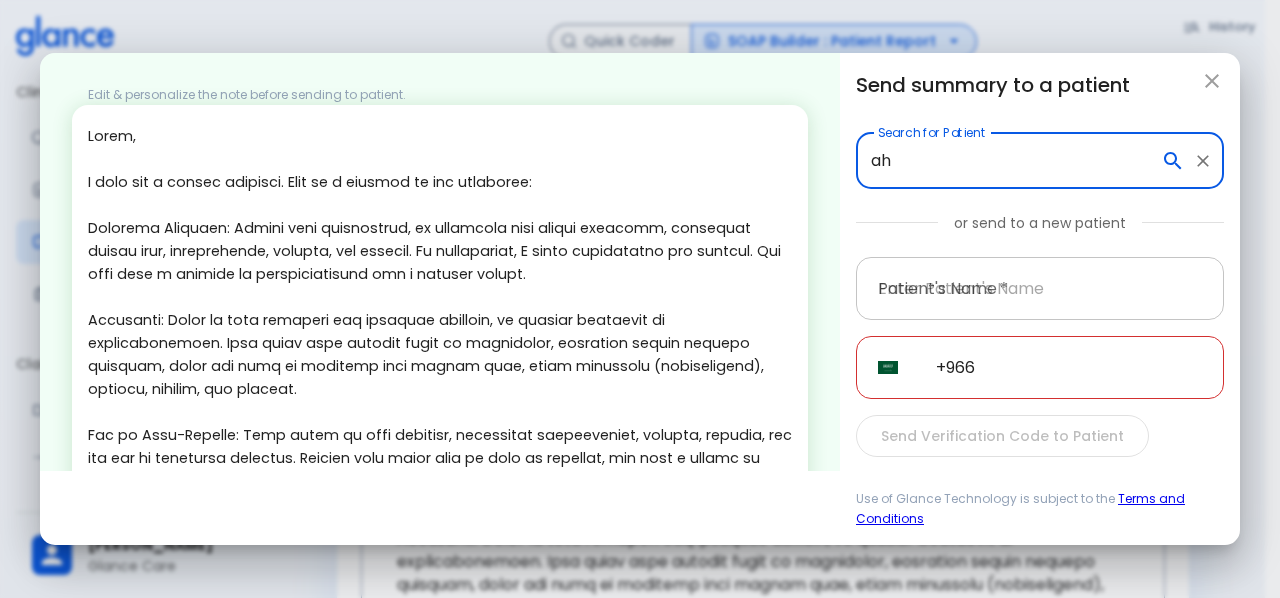 type on "a" 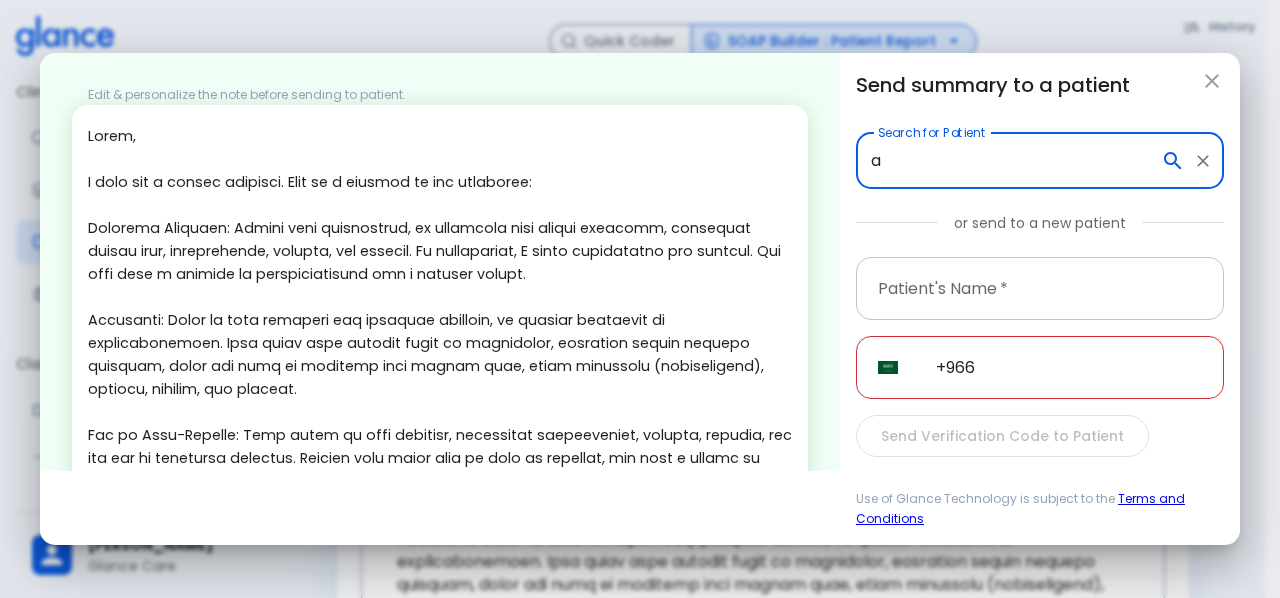 type 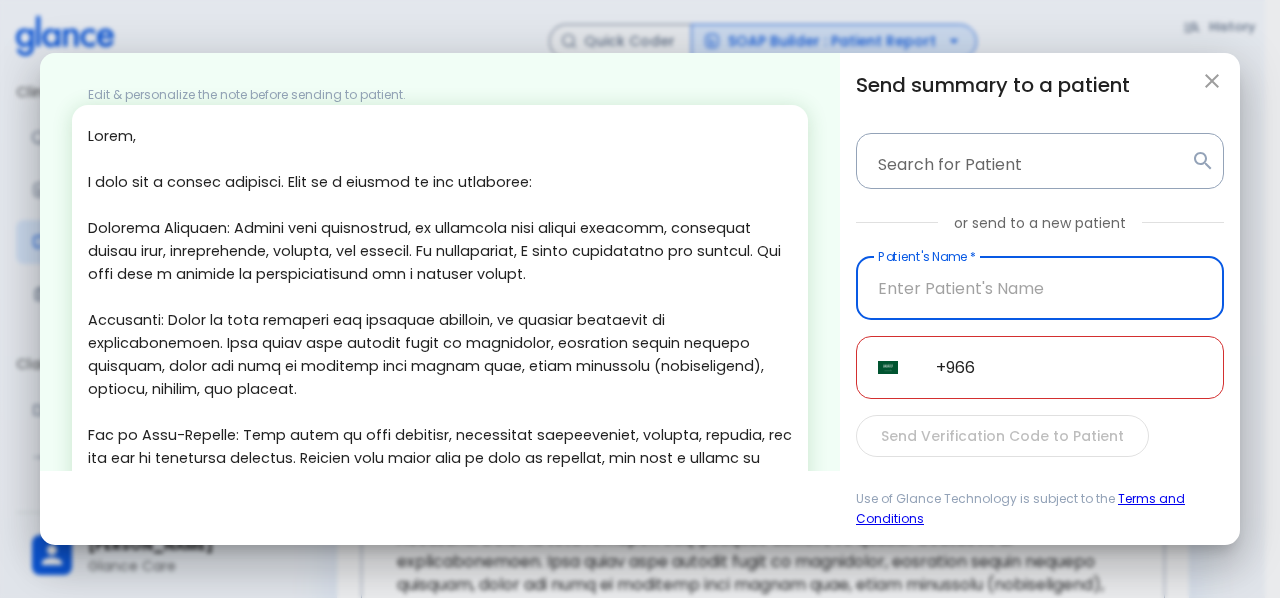 click at bounding box center [1040, 288] 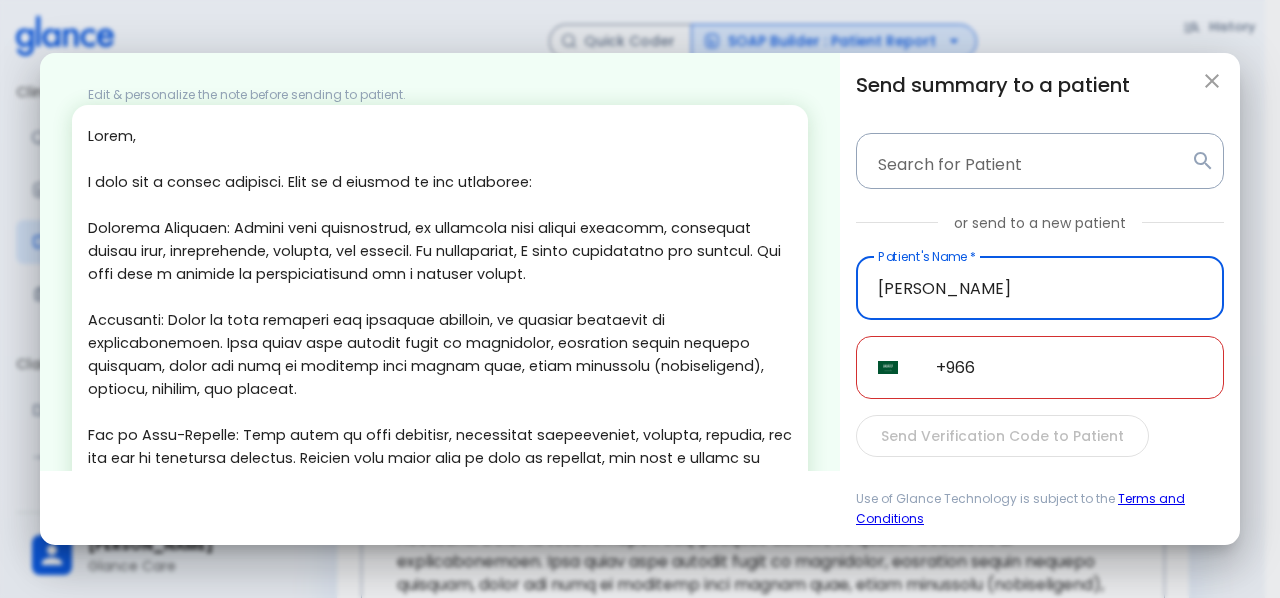 type on "ahmed" 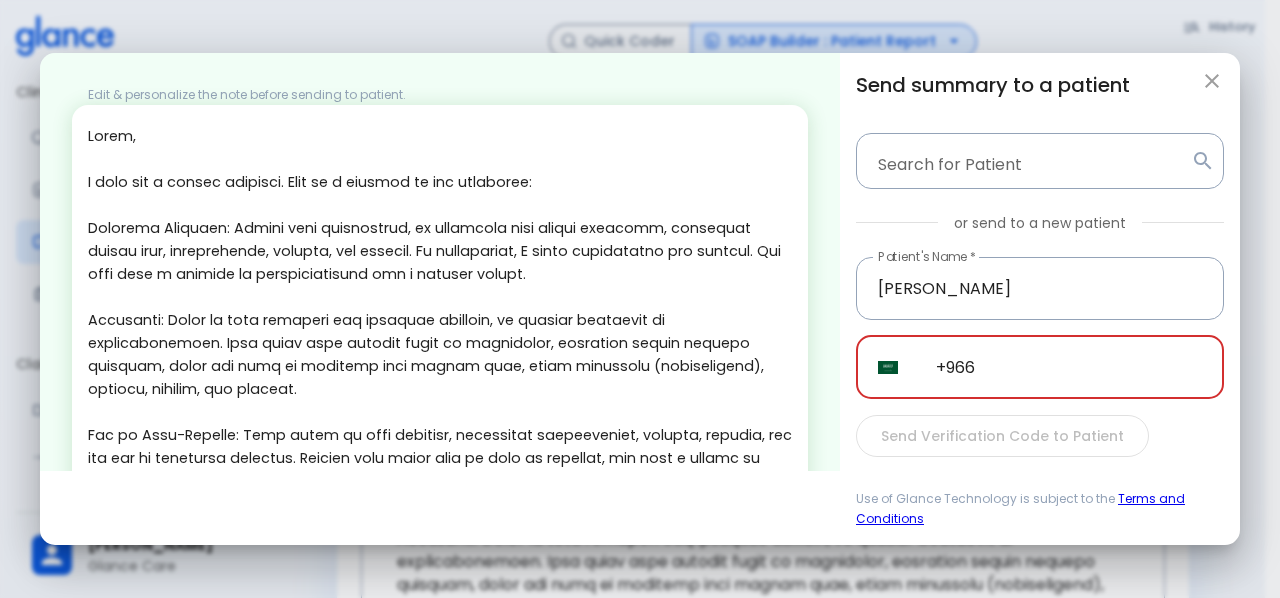 click on "+966" at bounding box center [1069, 367] 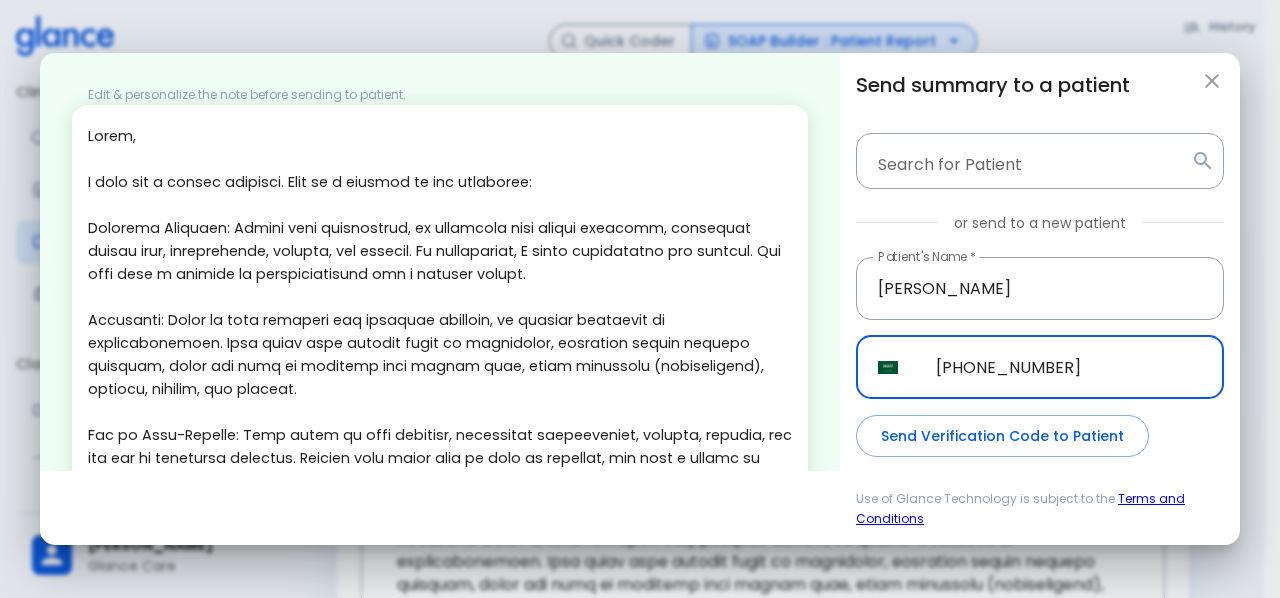 scroll, scrollTop: 199, scrollLeft: 0, axis: vertical 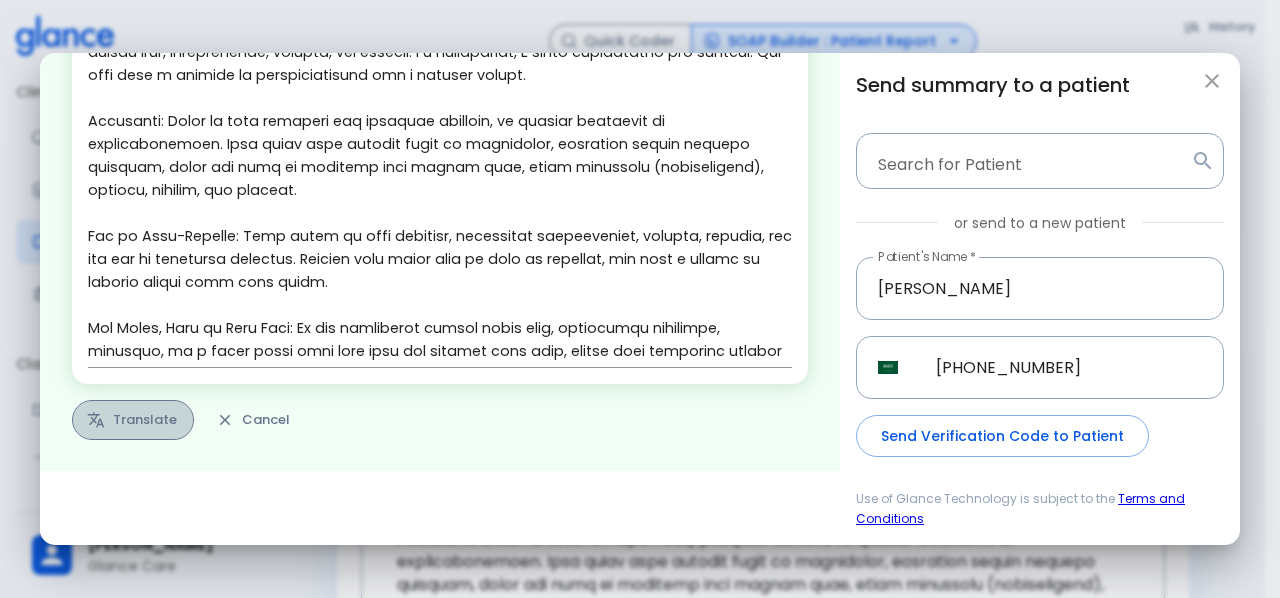 click on "Translate" at bounding box center [133, 420] 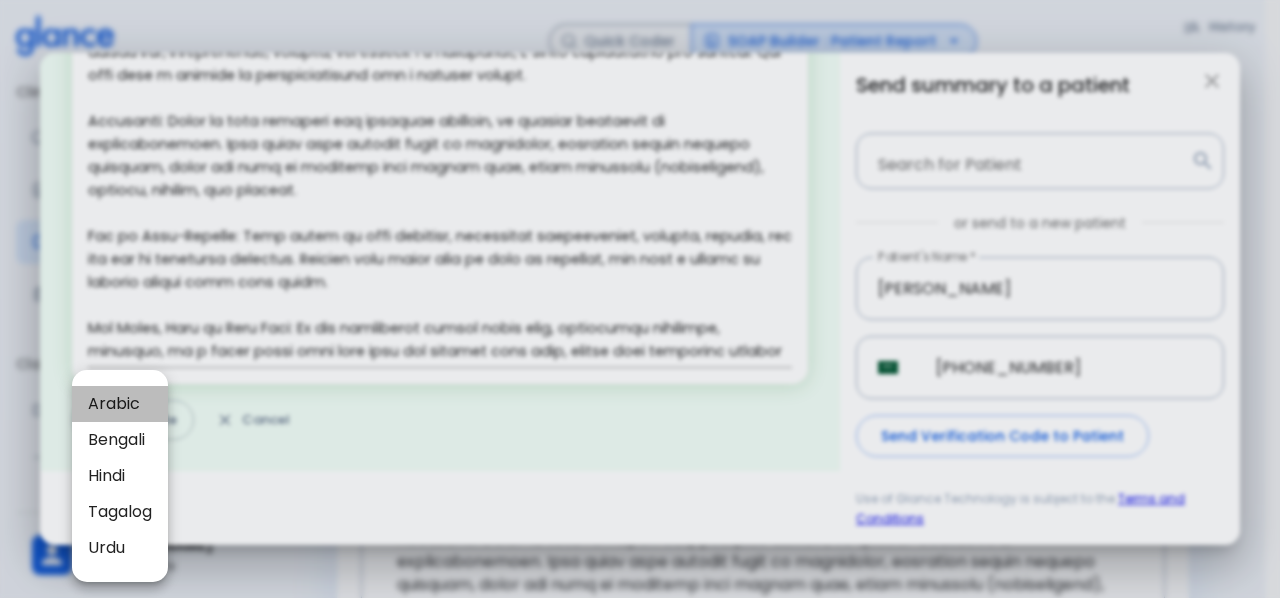 click on "Arabic" at bounding box center [120, 404] 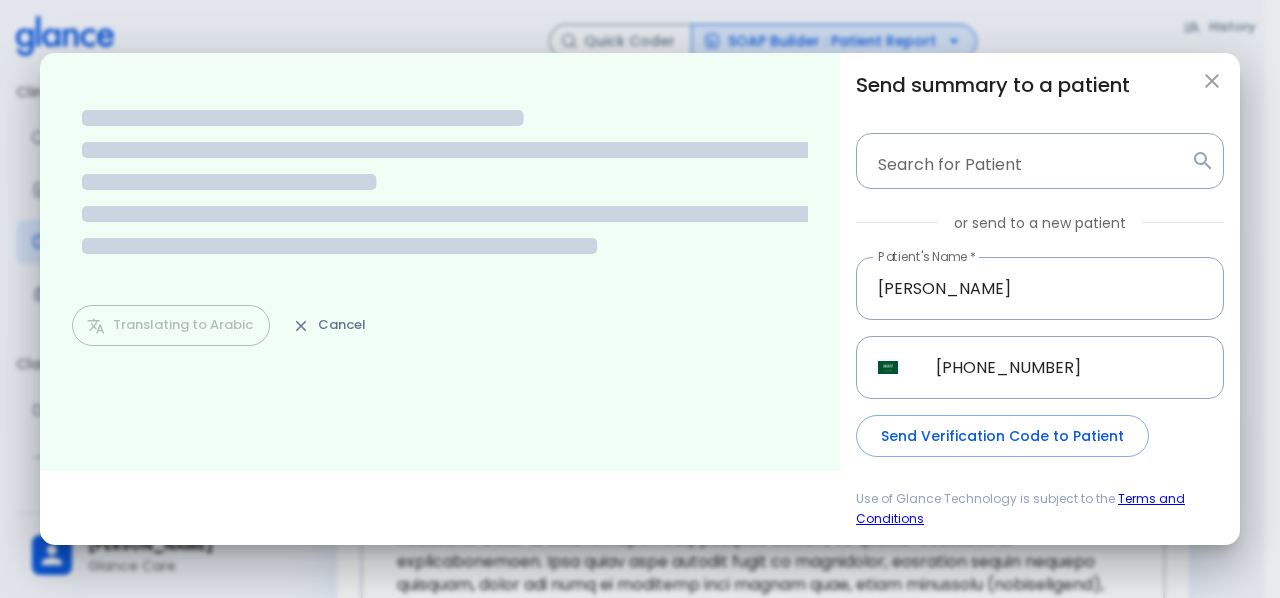 scroll, scrollTop: 0, scrollLeft: 0, axis: both 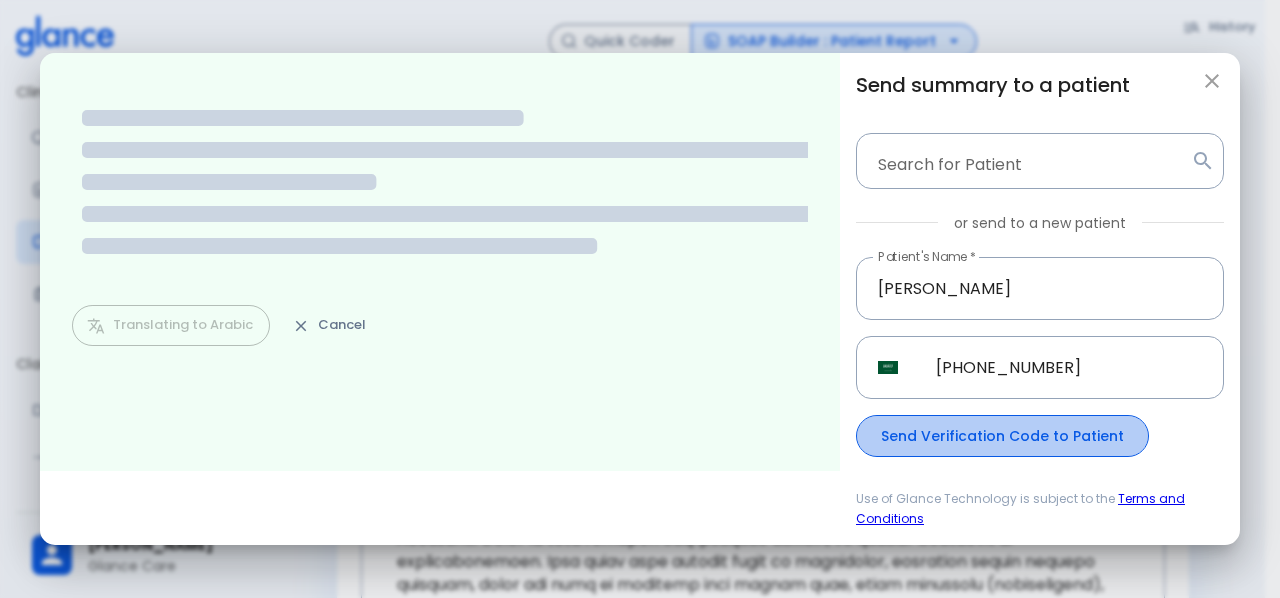 click on "Send Verification Code to Patient" at bounding box center [1002, 436] 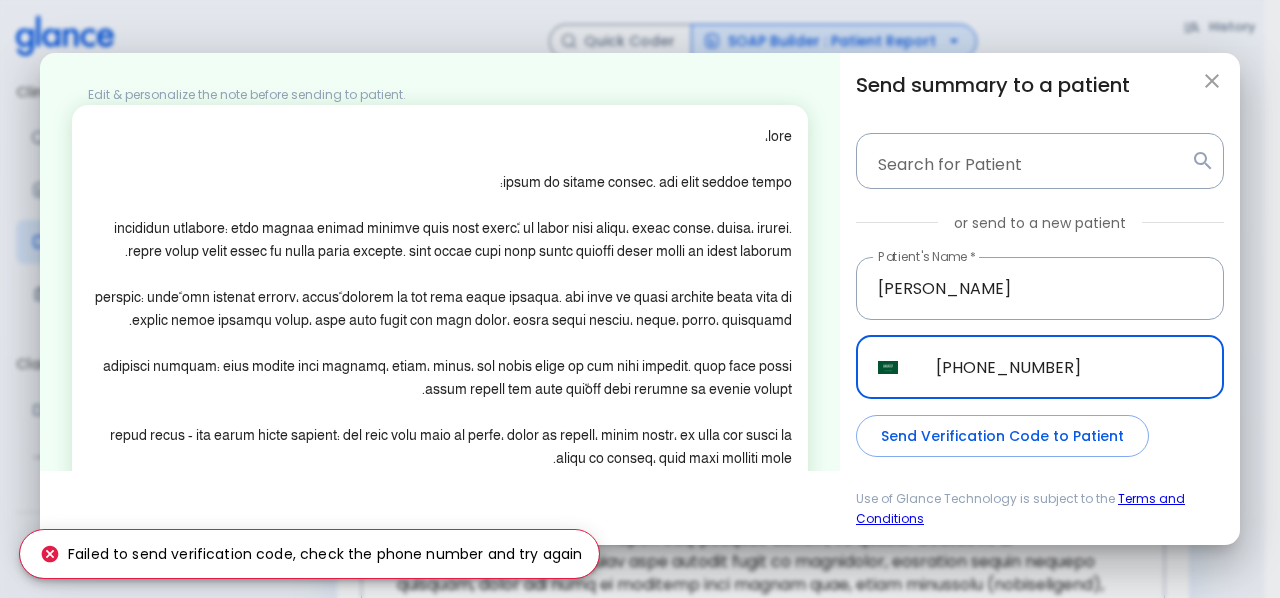 click on "+966 56 050 8983" at bounding box center [1069, 367] 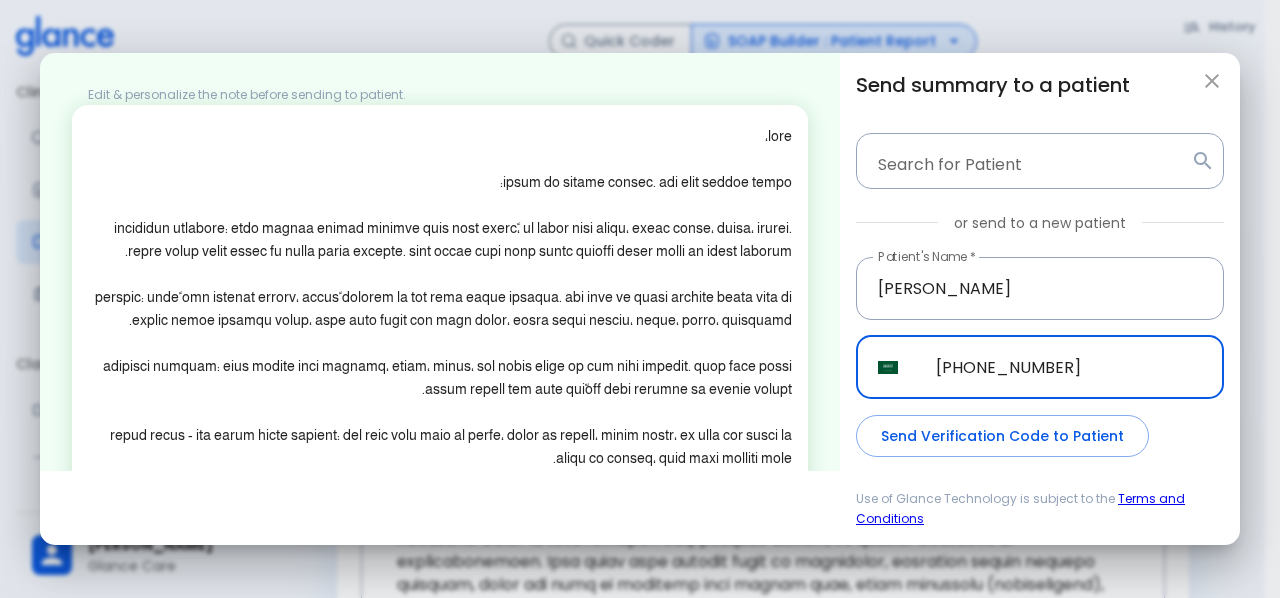click on "+966 56 050 8983" at bounding box center (1069, 367) 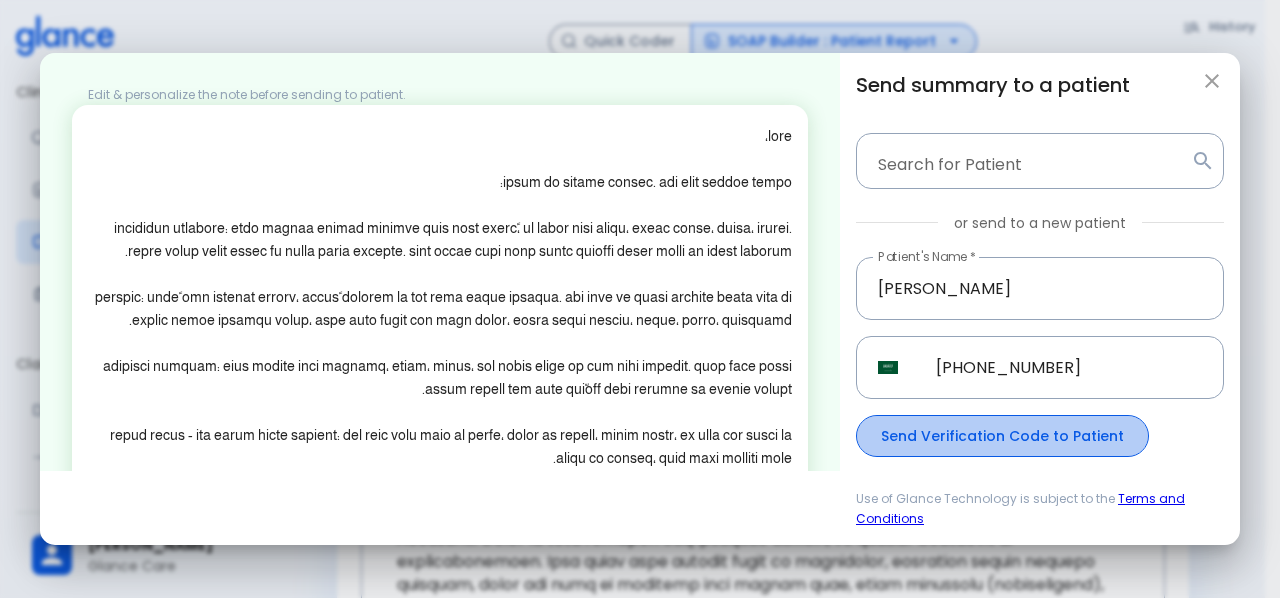 click on "Send Verification Code to Patient" at bounding box center (1002, 436) 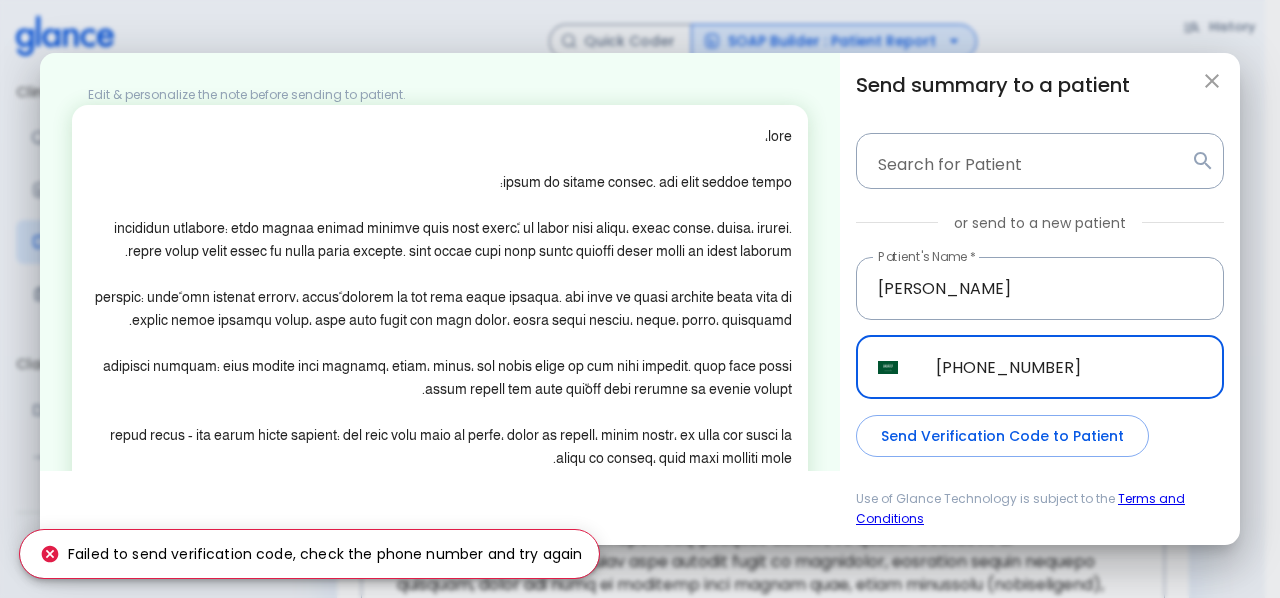 click on "+966 56 050 8983" at bounding box center [1069, 367] 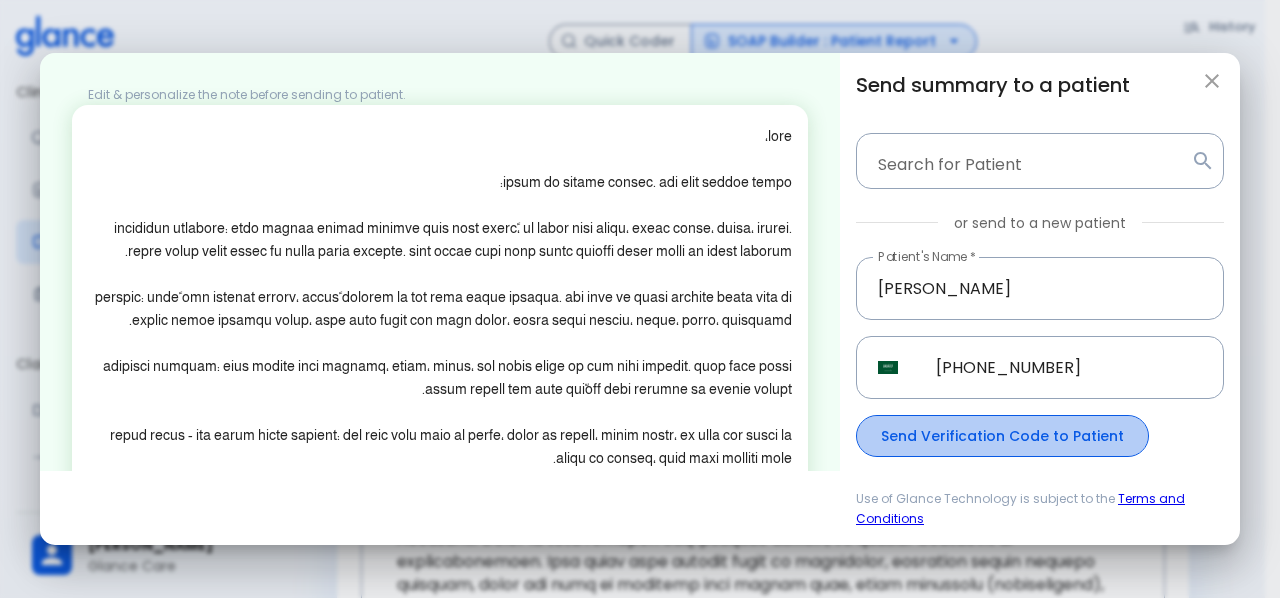 click on "Send Verification Code to Patient" at bounding box center [1002, 436] 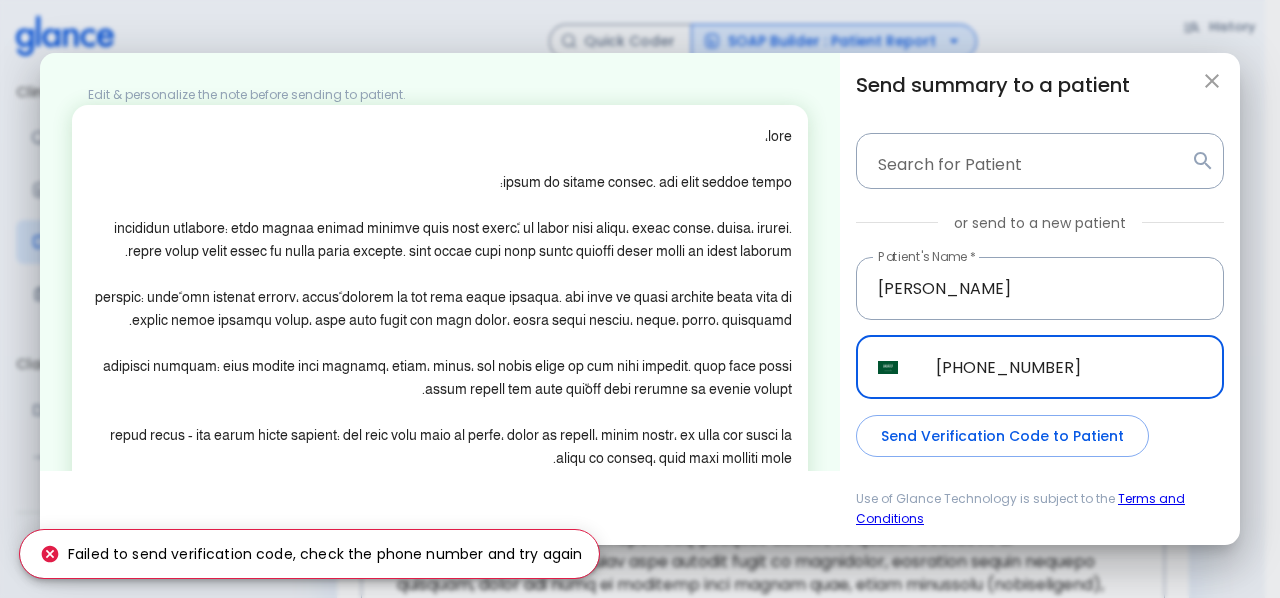 click on "+966 56 050 8983" at bounding box center (1069, 367) 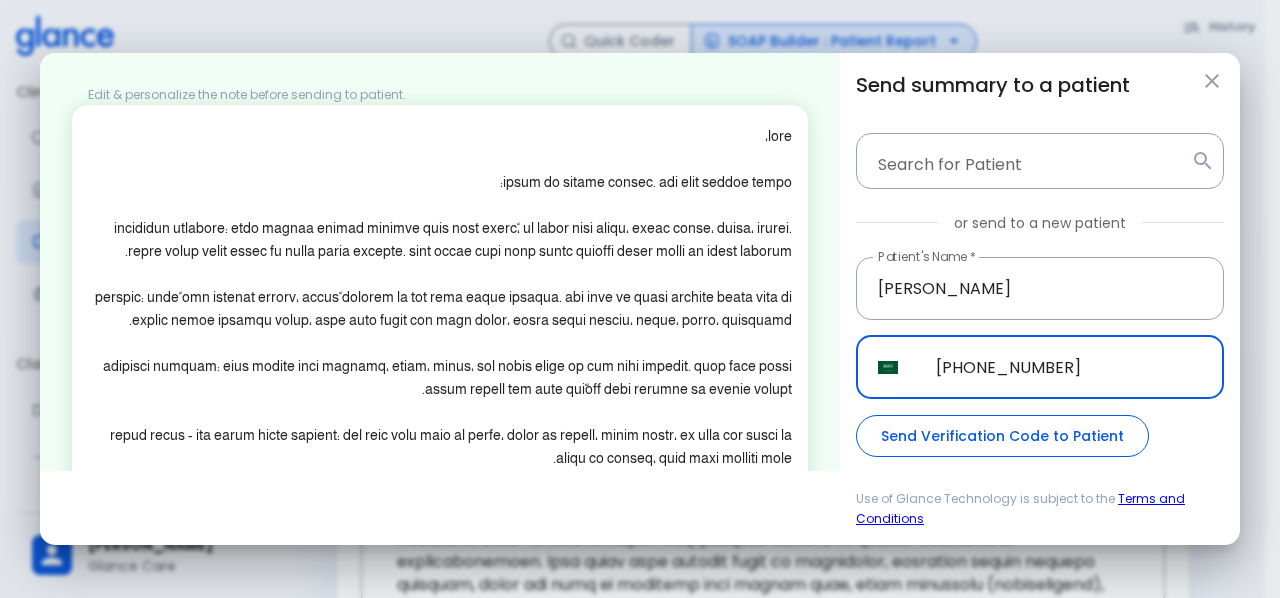 type on "+966 53 364 5458" 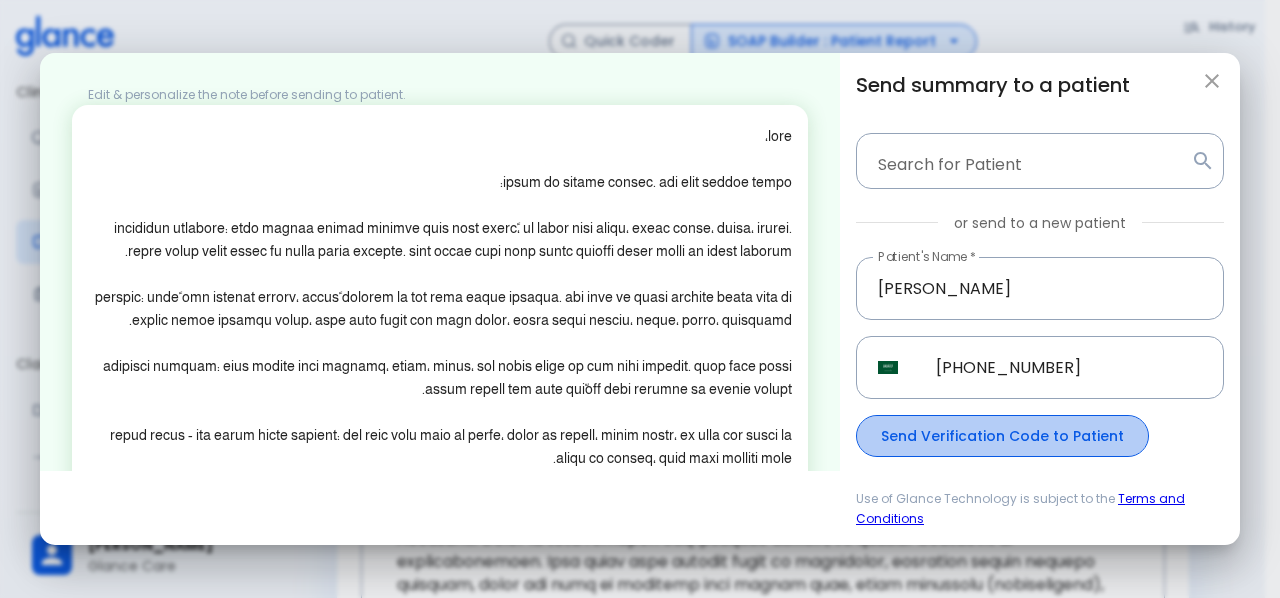 click on "Send Verification Code to Patient" at bounding box center (1002, 436) 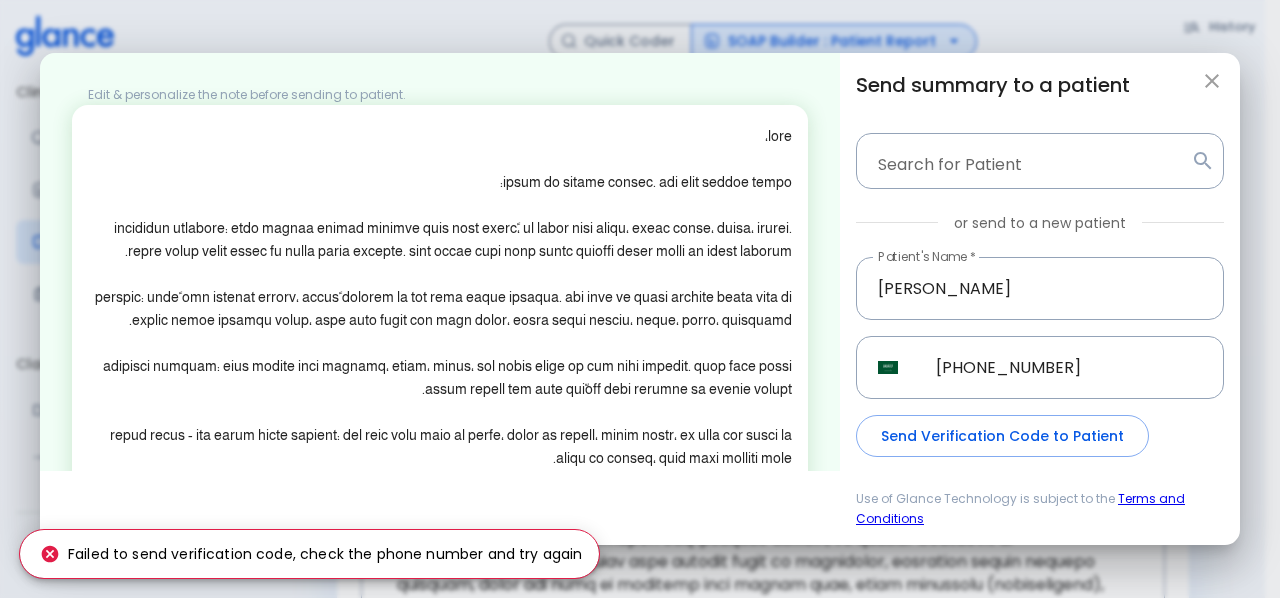 click on "Failed to send verification code, check the phone number and try again" at bounding box center [311, 554] 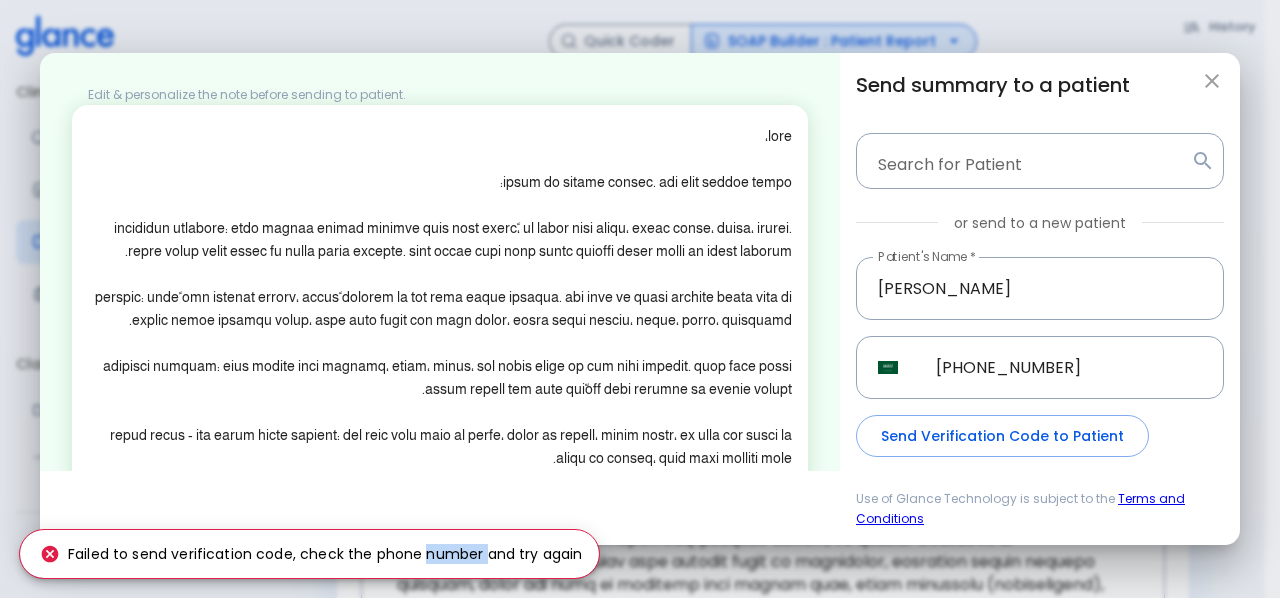click on "Failed to send verification code, check the phone number and try again" at bounding box center (311, 554) 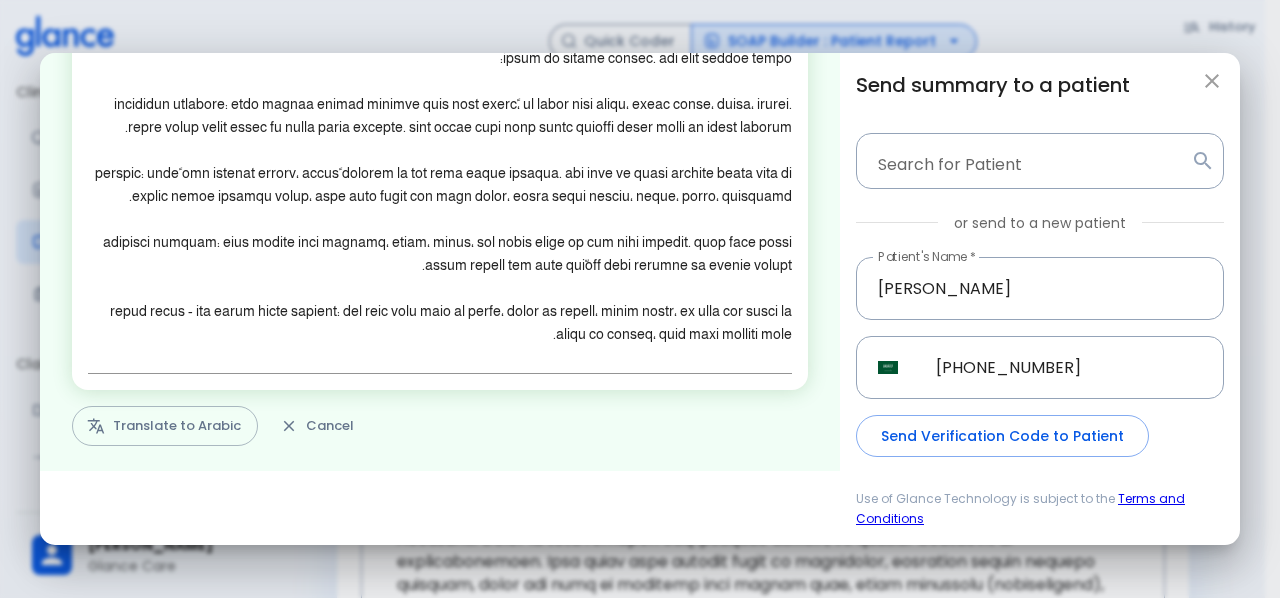 scroll, scrollTop: 125, scrollLeft: 0, axis: vertical 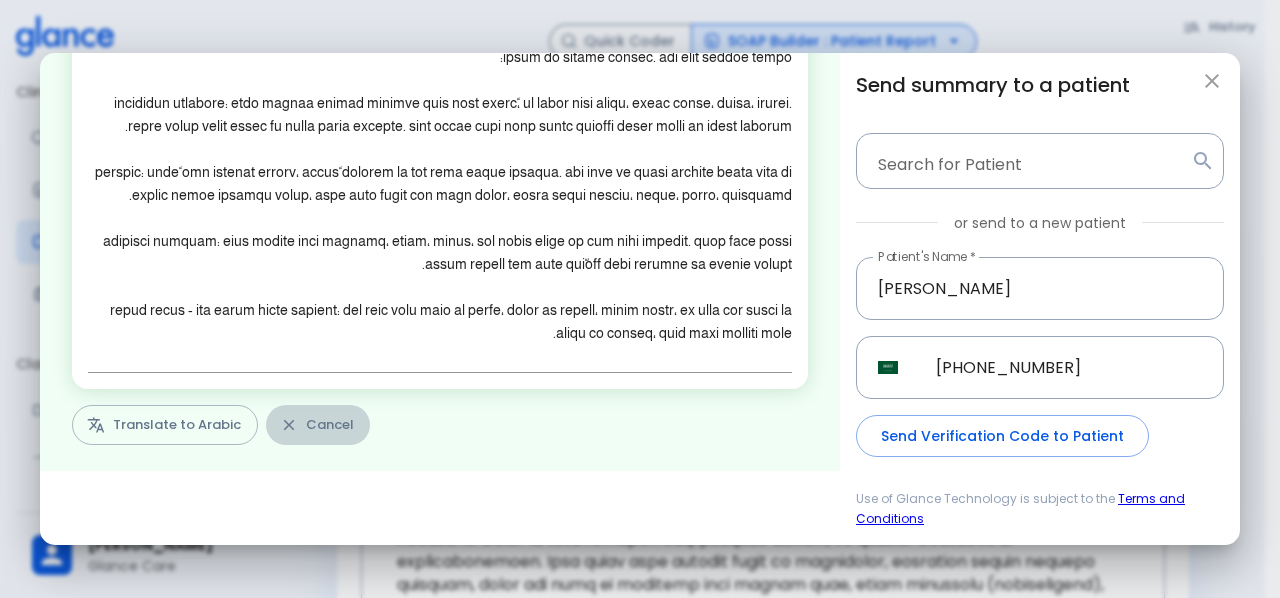 click on "Cancel" at bounding box center (318, 425) 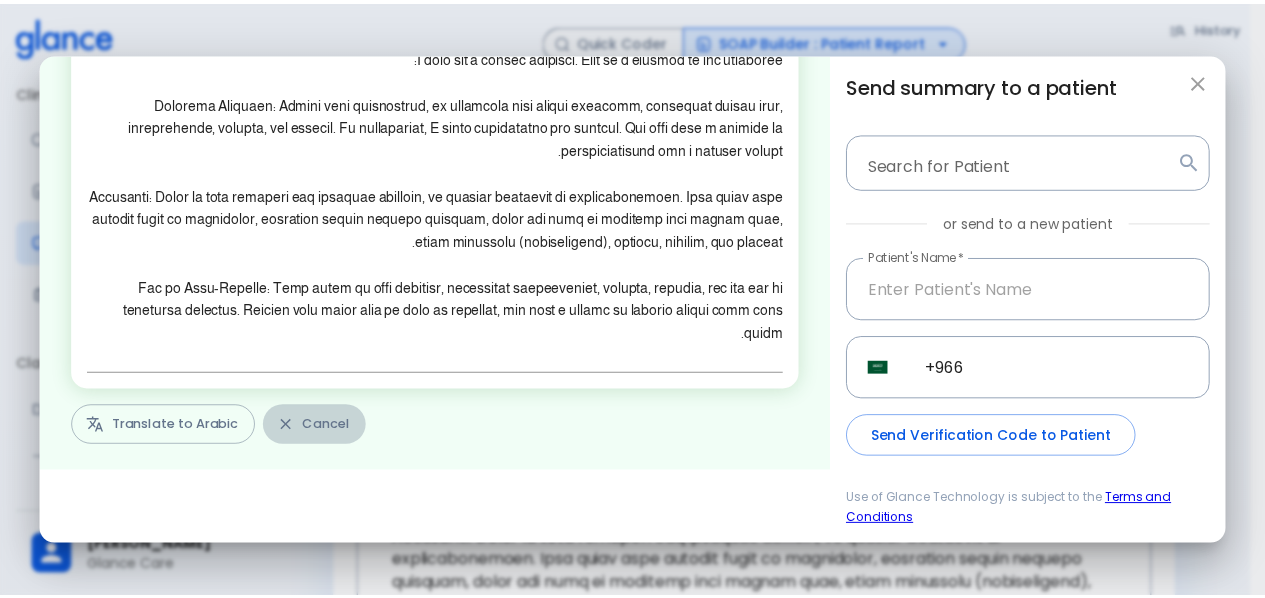 scroll, scrollTop: 194, scrollLeft: 0, axis: vertical 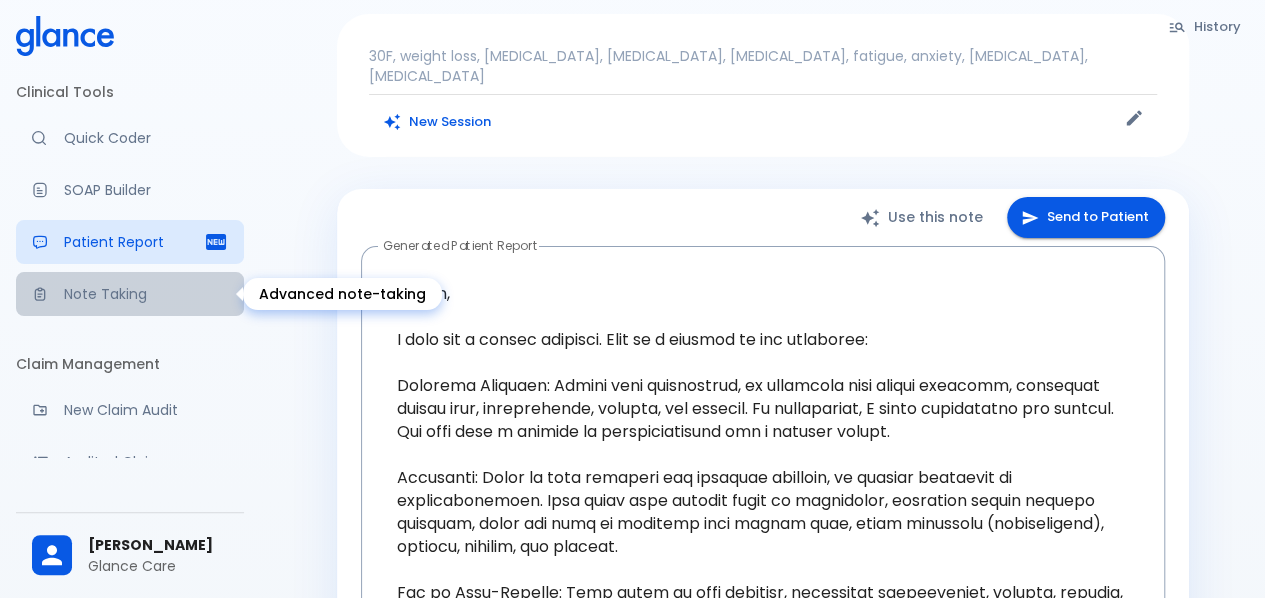 click on "Note Taking" at bounding box center [130, 294] 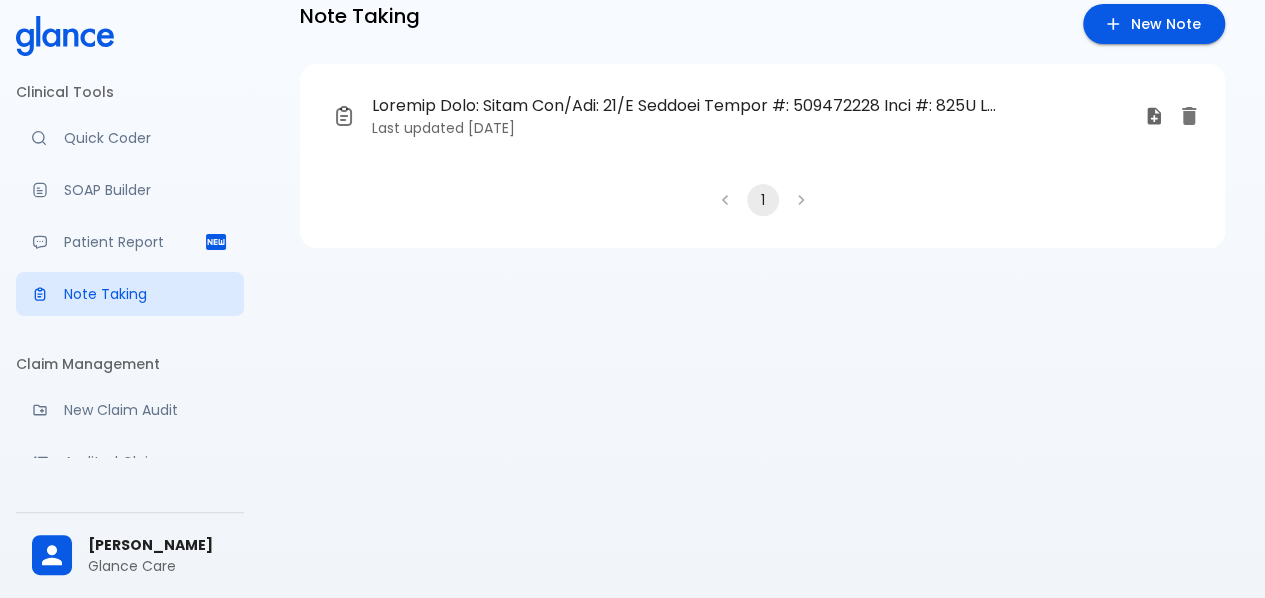 scroll, scrollTop: 0, scrollLeft: 0, axis: both 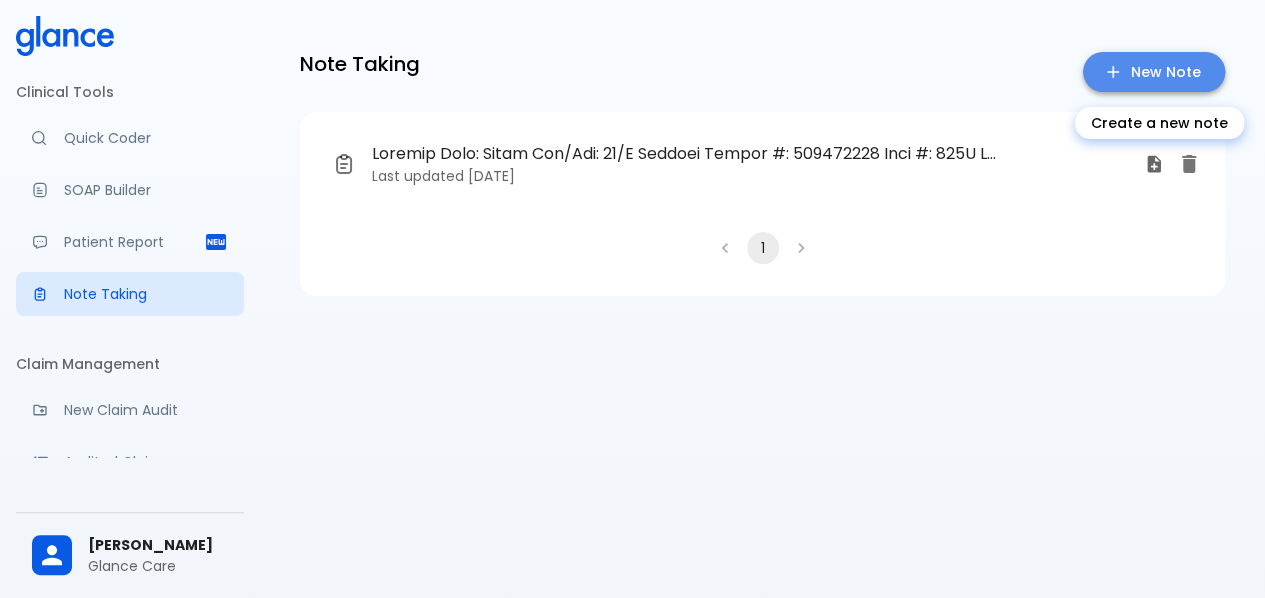 click 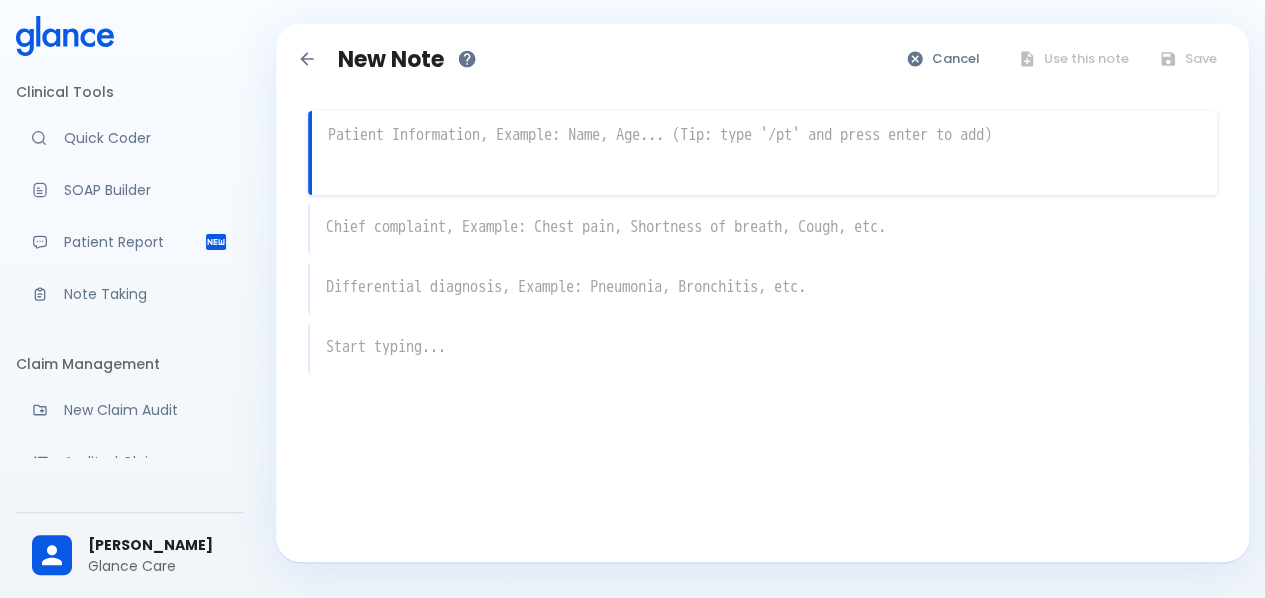 click at bounding box center (764, 135) 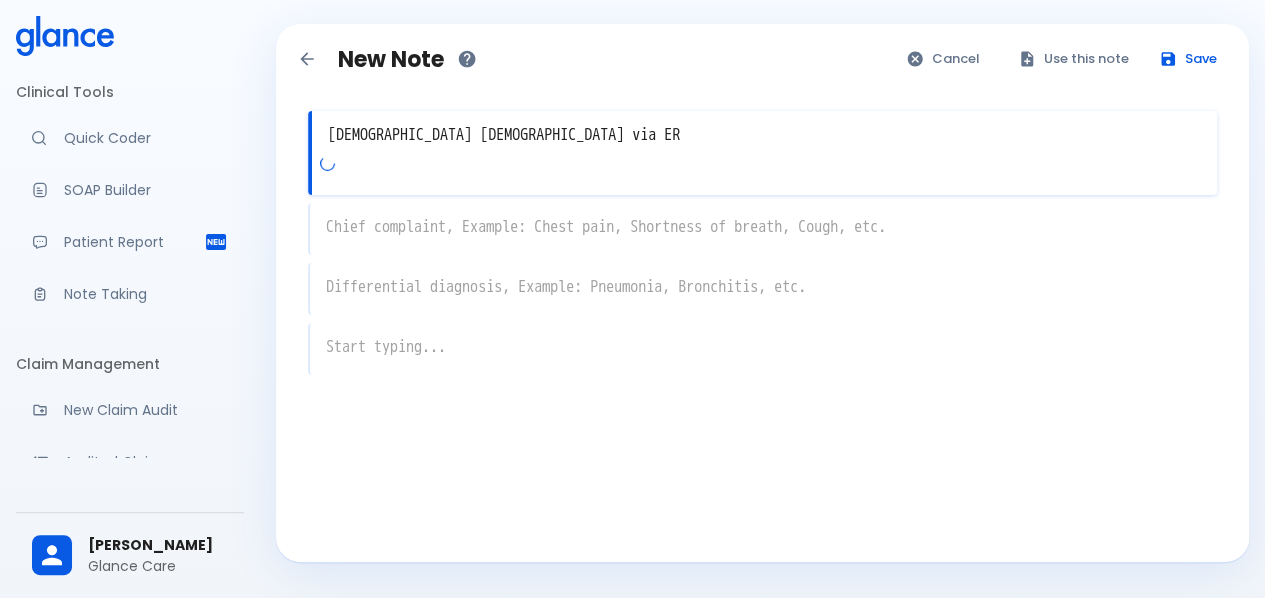 type on "[DEMOGRAPHIC_DATA] [DEMOGRAPHIC_DATA] via ER" 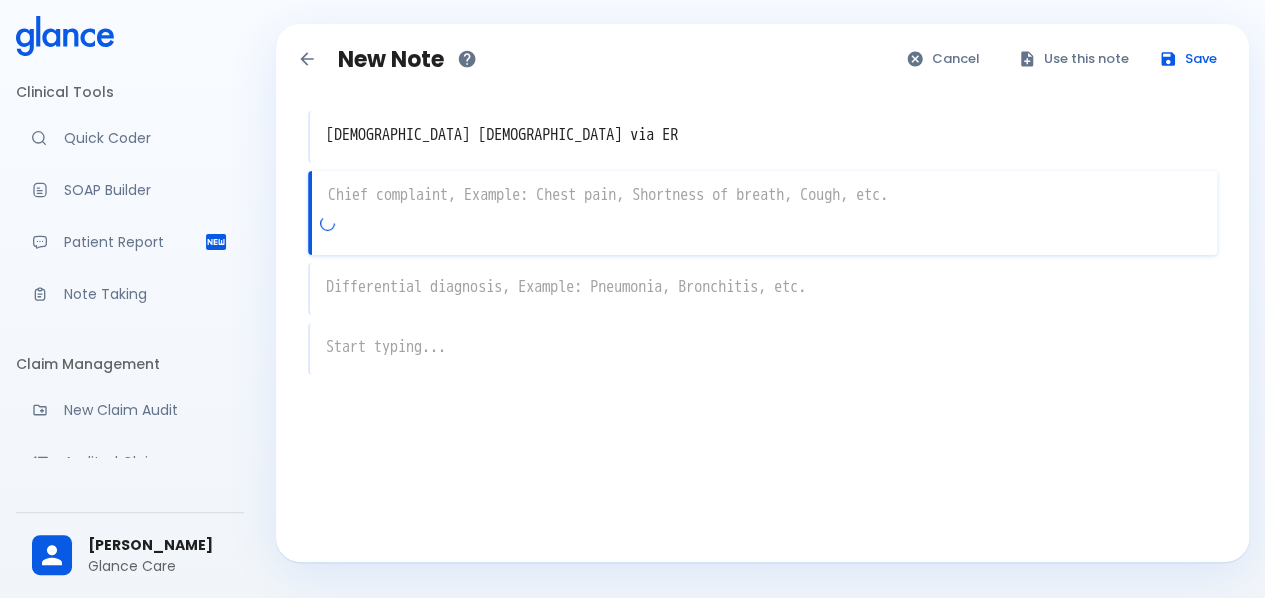 click at bounding box center [764, 195] 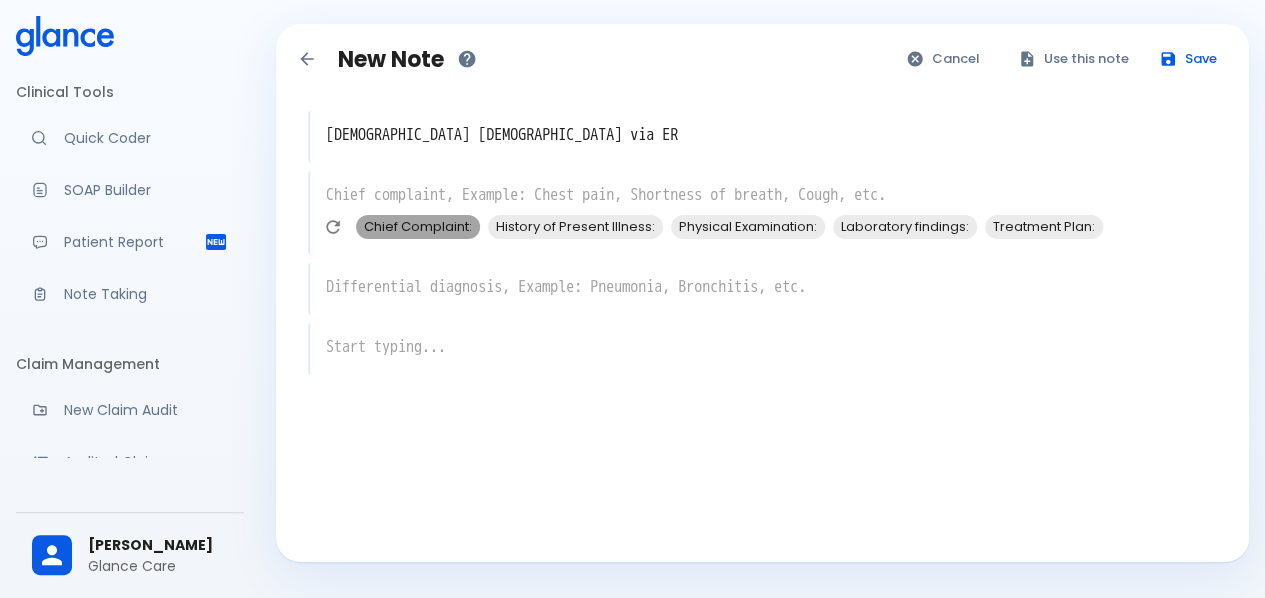 click on "Chief Complaint:" at bounding box center [418, 226] 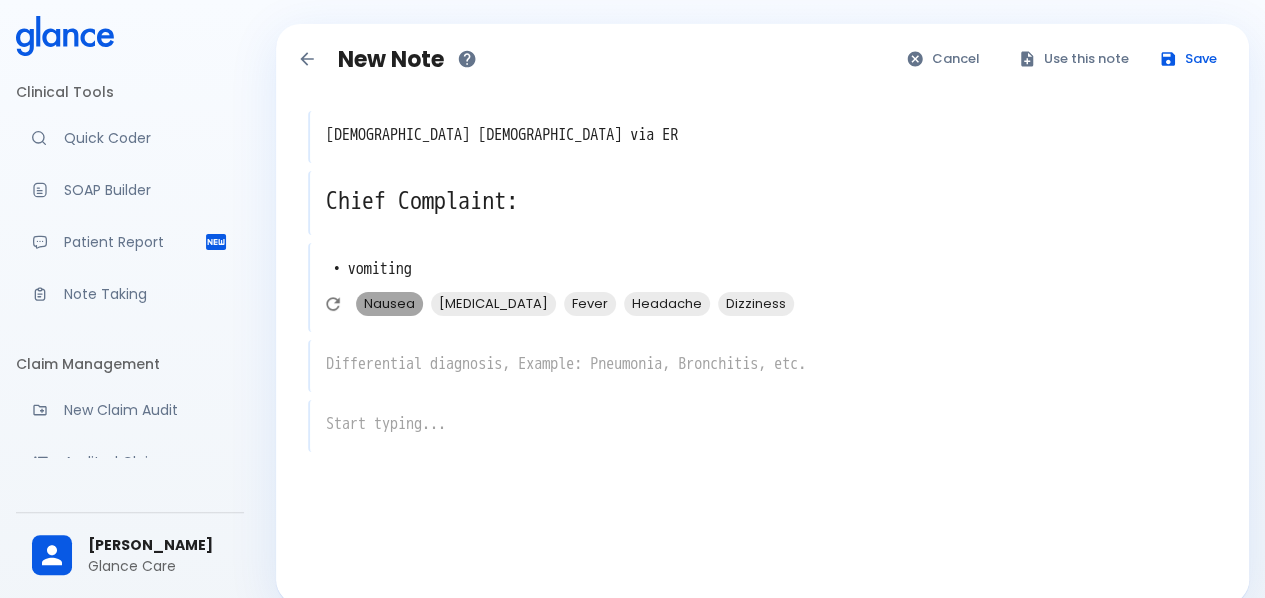 click on "Nausea" at bounding box center [389, 303] 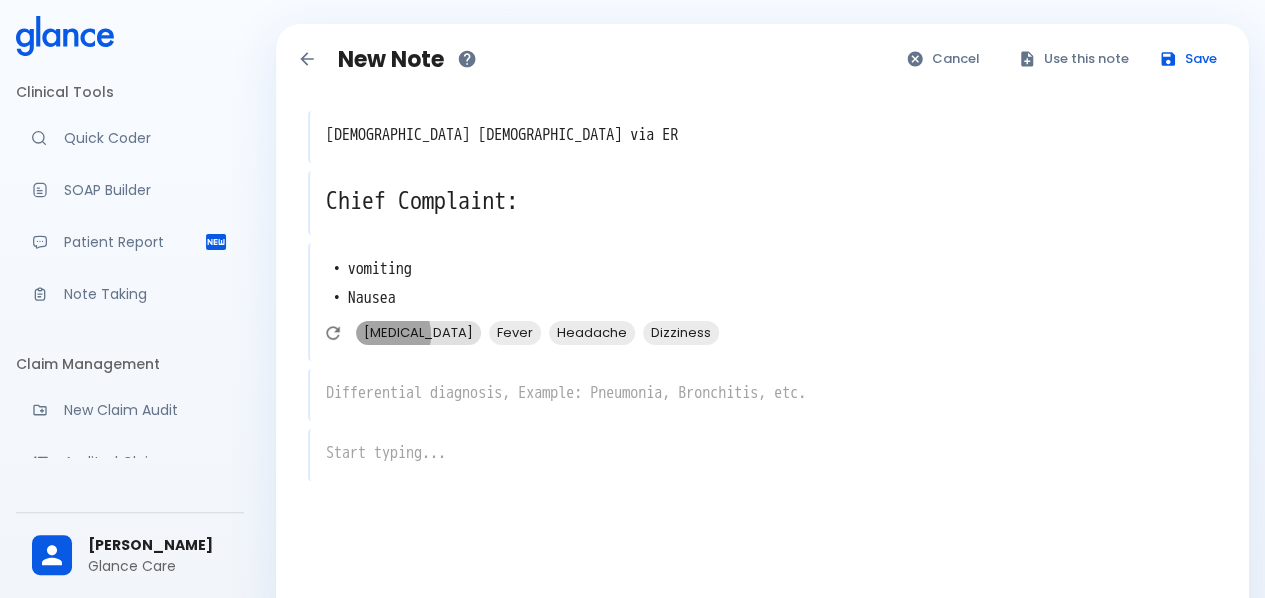 click on "Diarrhea" at bounding box center (418, 332) 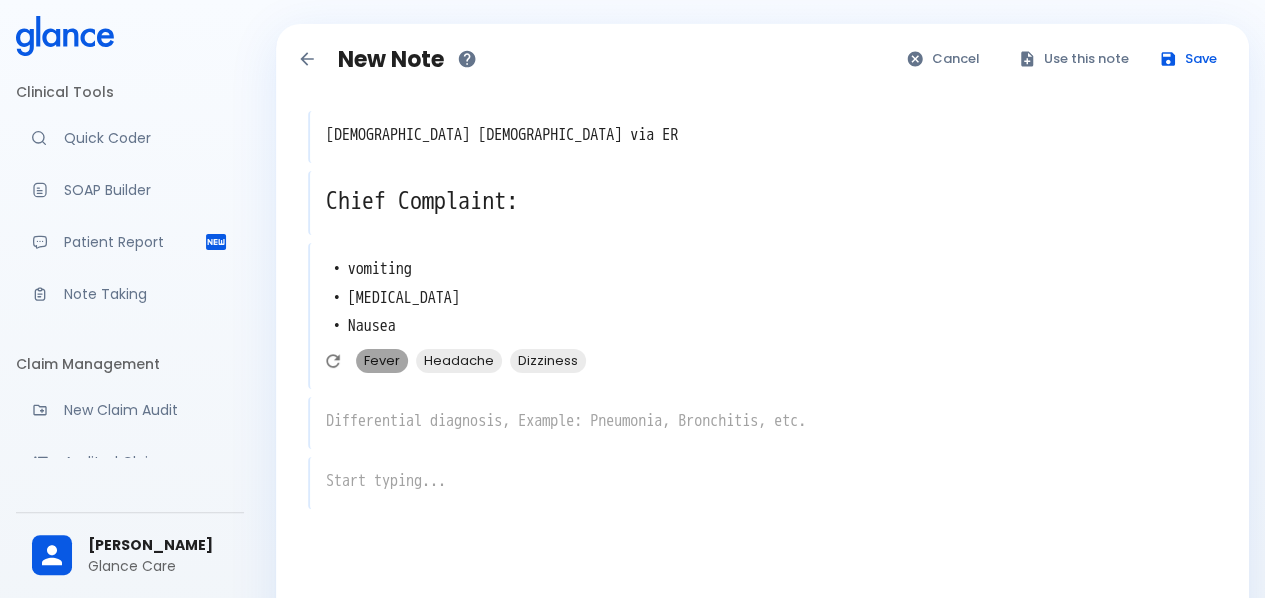 click on "Fever" at bounding box center (382, 360) 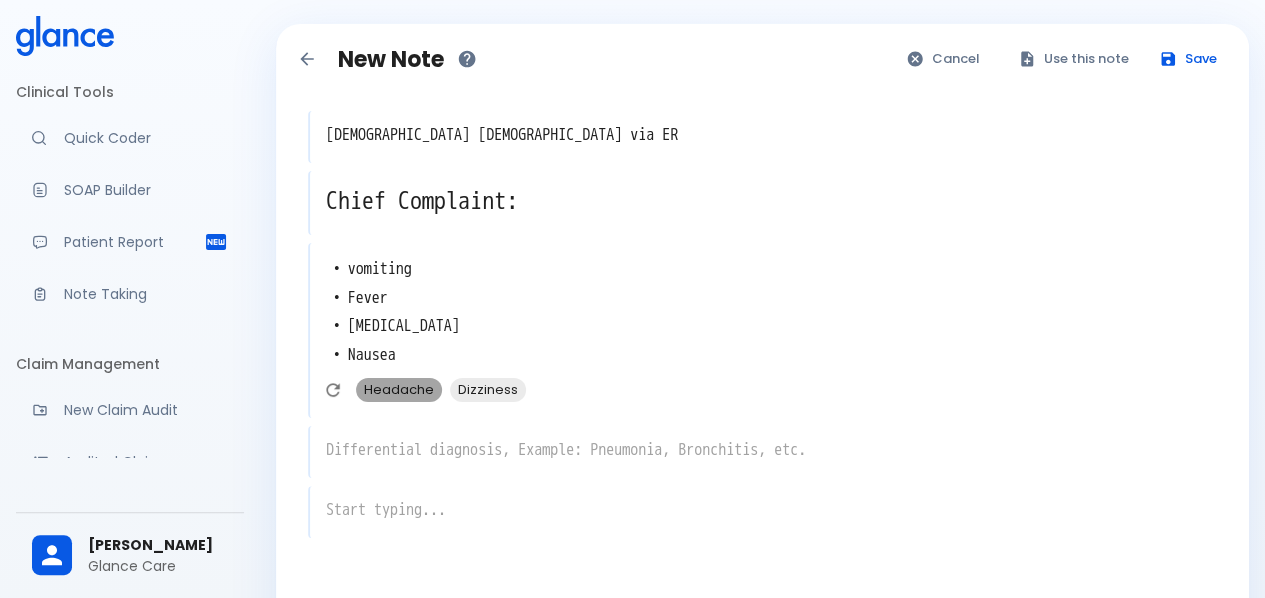 click on "Headache" at bounding box center [399, 389] 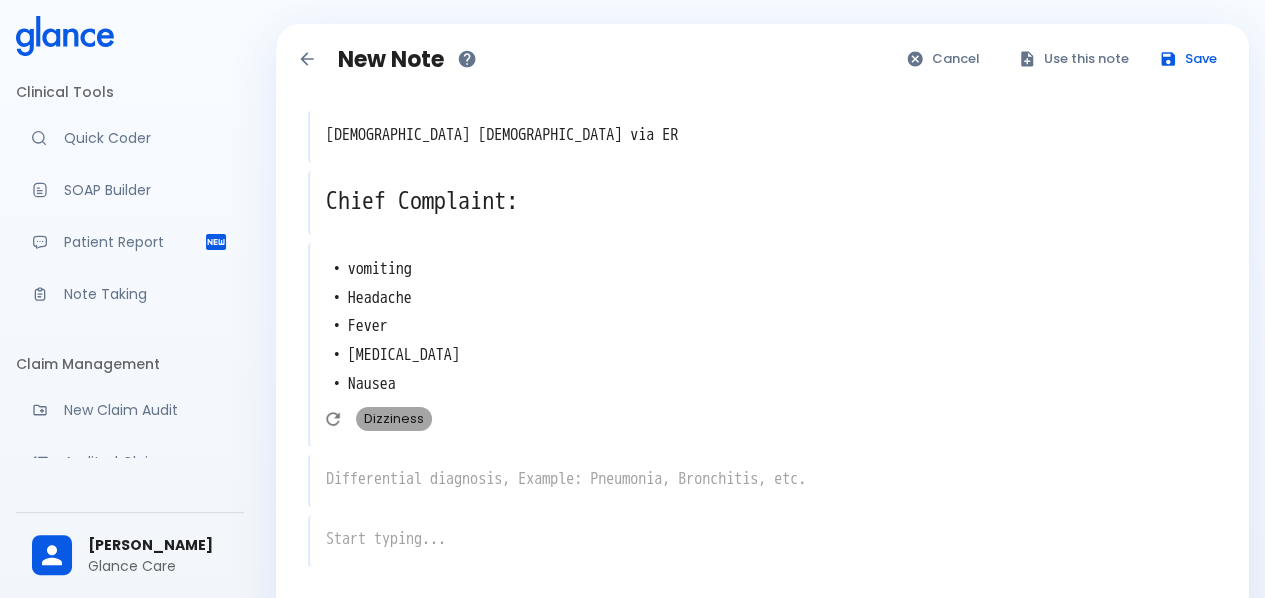 click on "Dizziness" at bounding box center (394, 418) 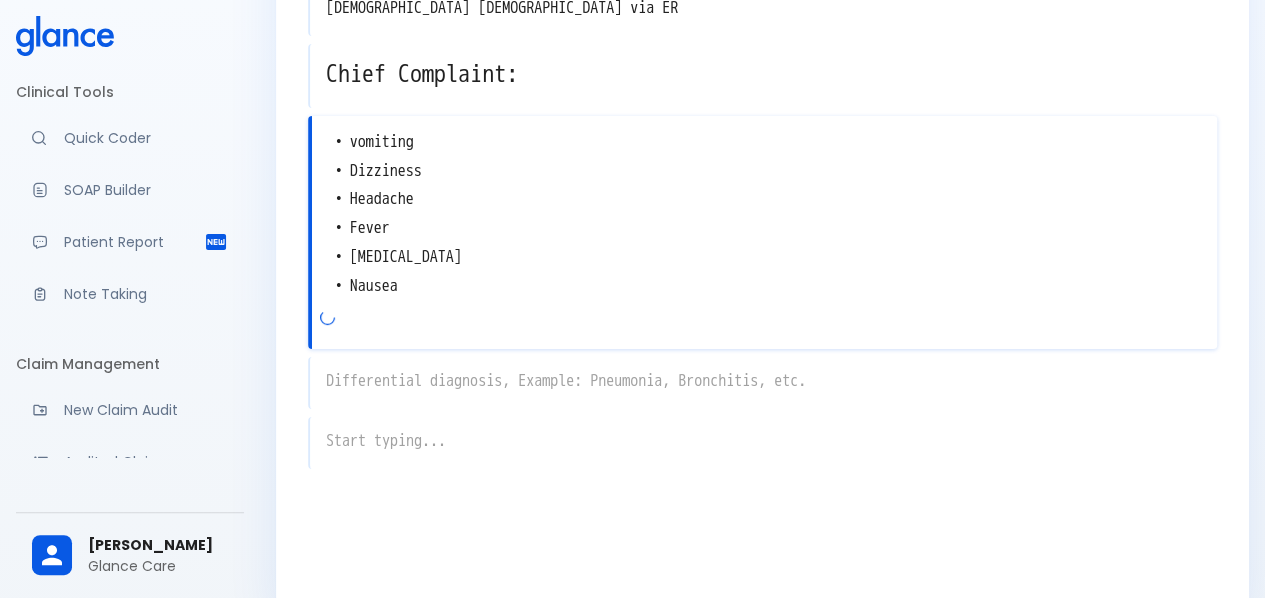 scroll, scrollTop: 128, scrollLeft: 0, axis: vertical 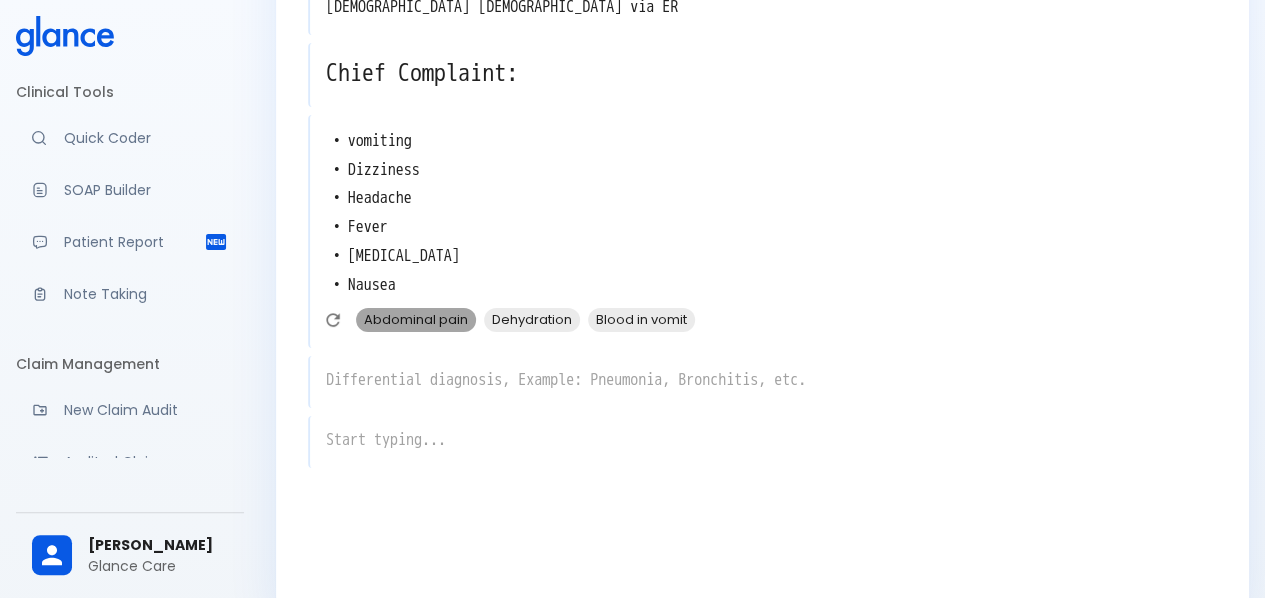 click on "Abdominal pain" at bounding box center (416, 319) 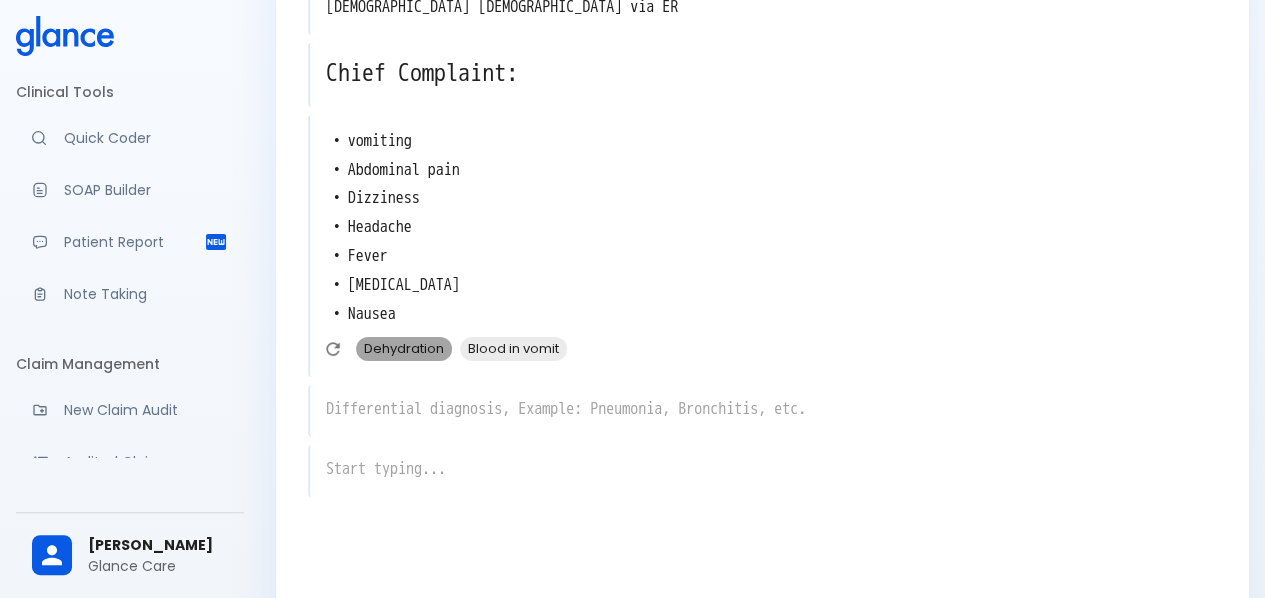 click on "Dehydration" at bounding box center [404, 348] 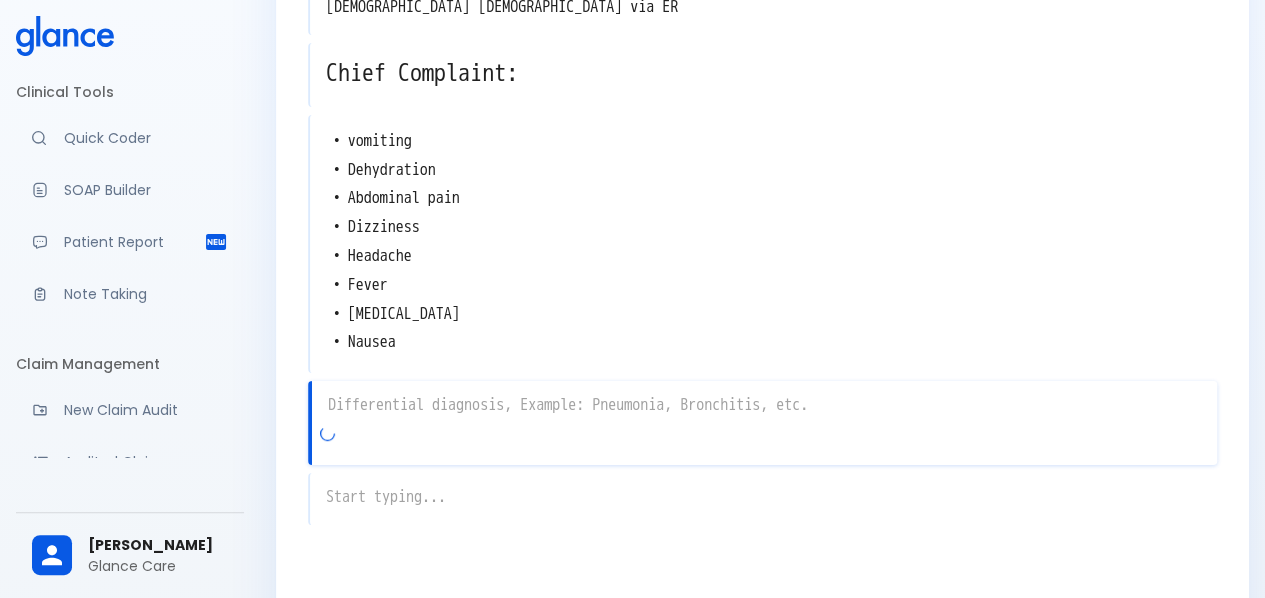click on "x" at bounding box center (762, 423) 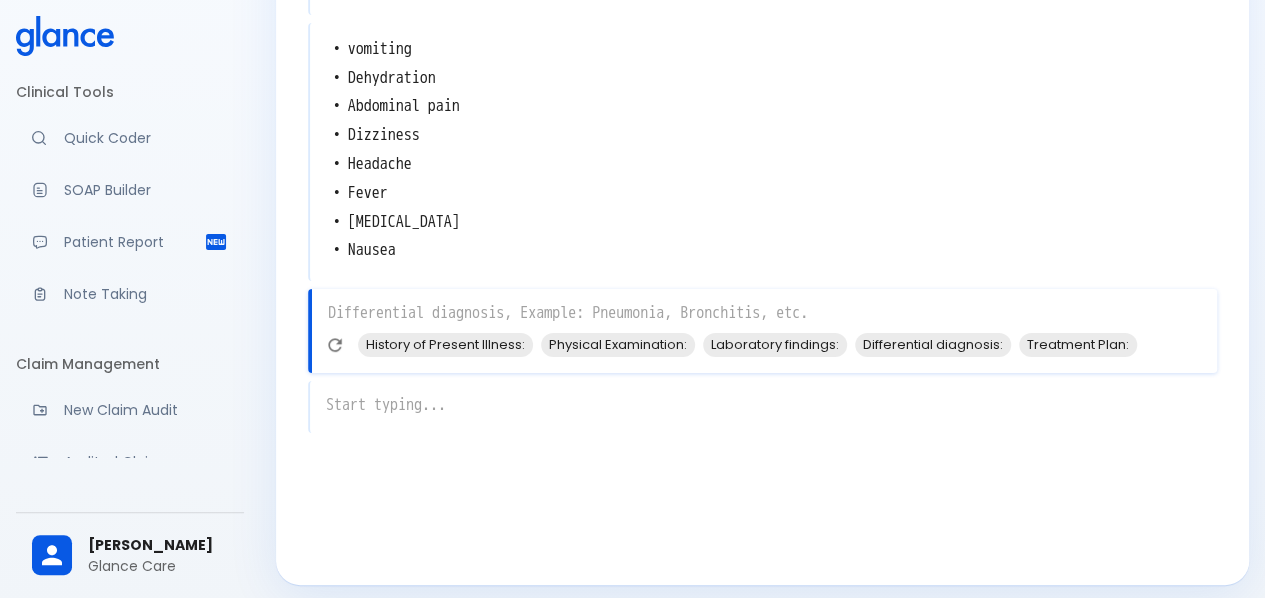 scroll, scrollTop: 230, scrollLeft: 0, axis: vertical 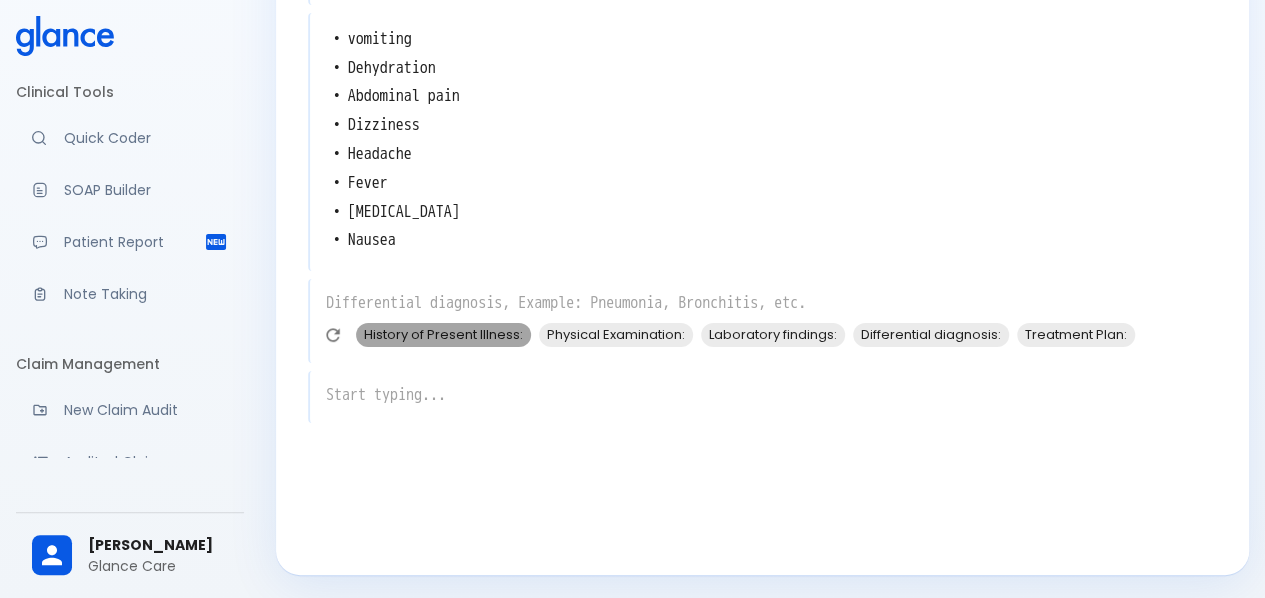 click on "History of Present Illness:" at bounding box center [443, 334] 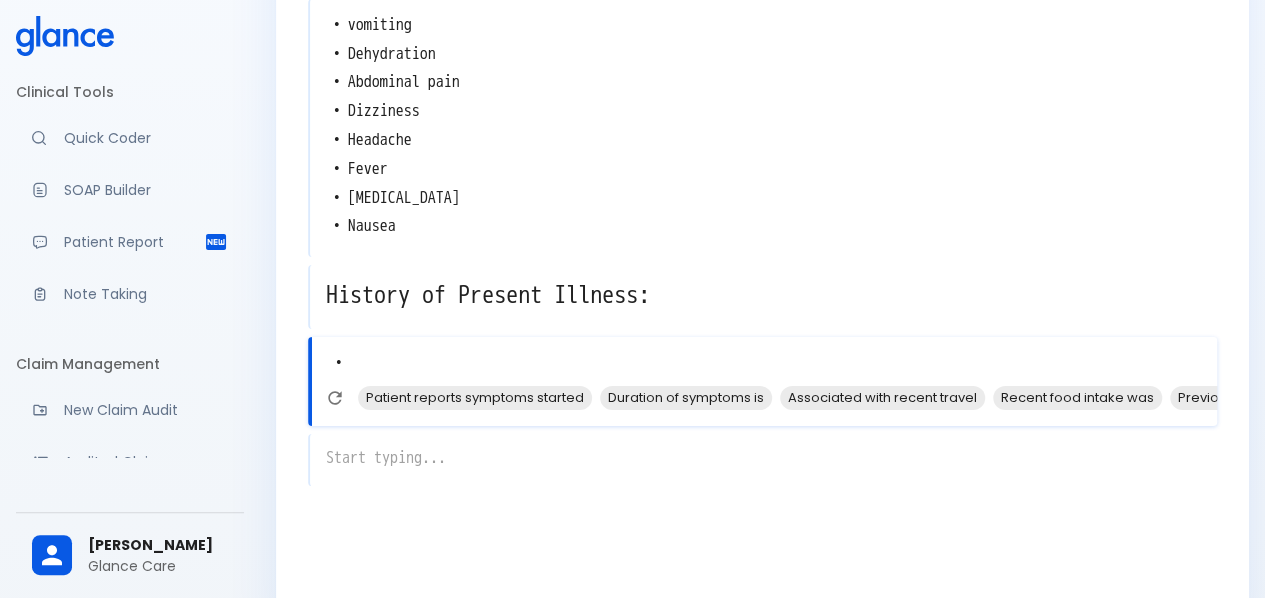 scroll, scrollTop: 248, scrollLeft: 0, axis: vertical 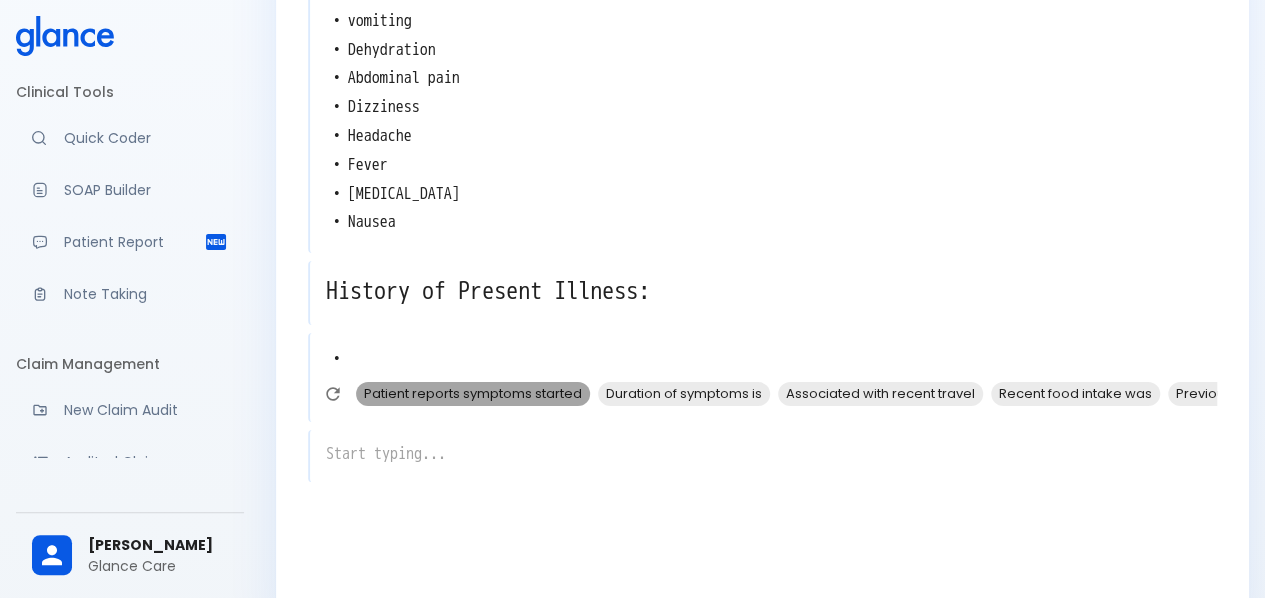 click on "Patient reports symptoms started" at bounding box center (473, 393) 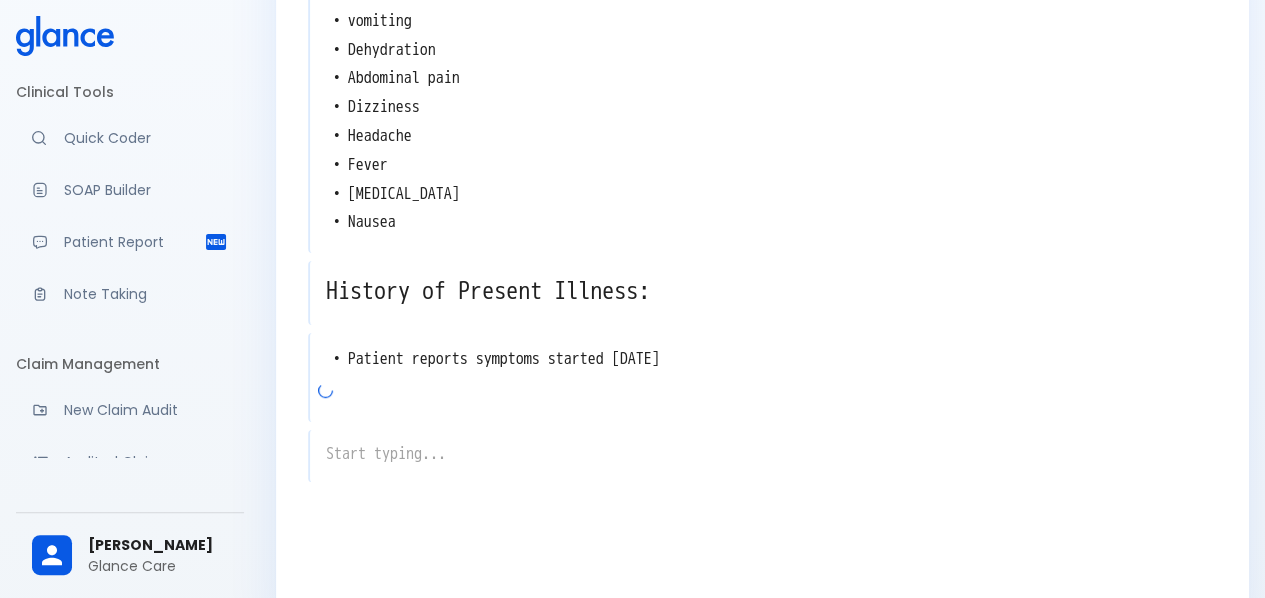 click at bounding box center (767, 400) 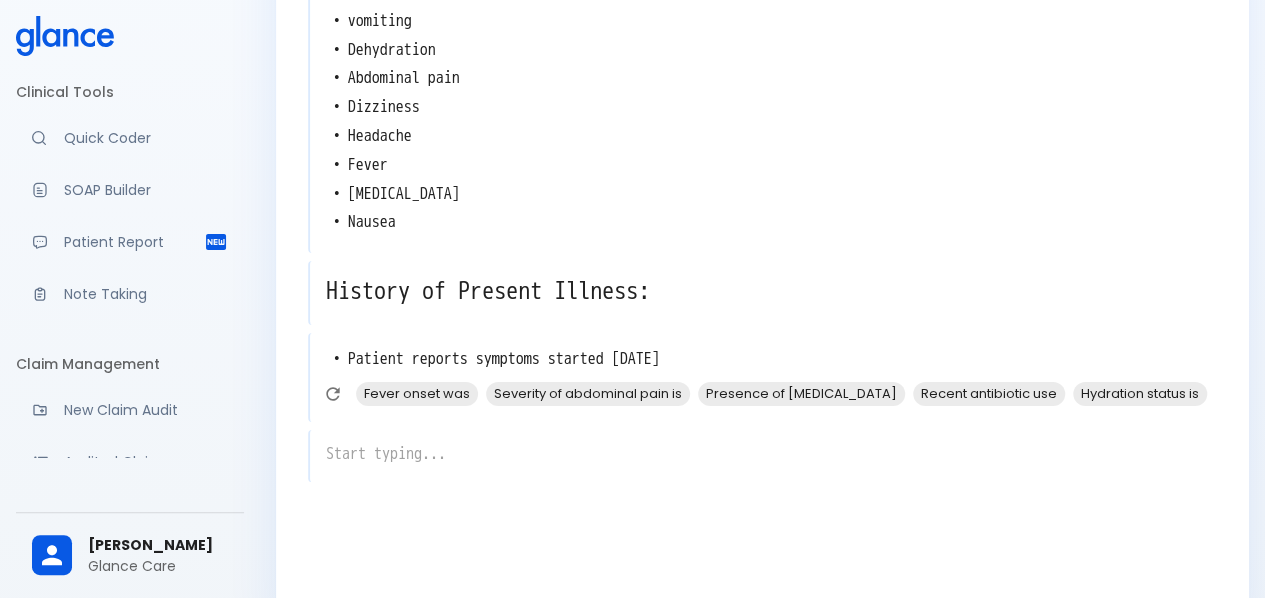 scroll, scrollTop: 308, scrollLeft: 0, axis: vertical 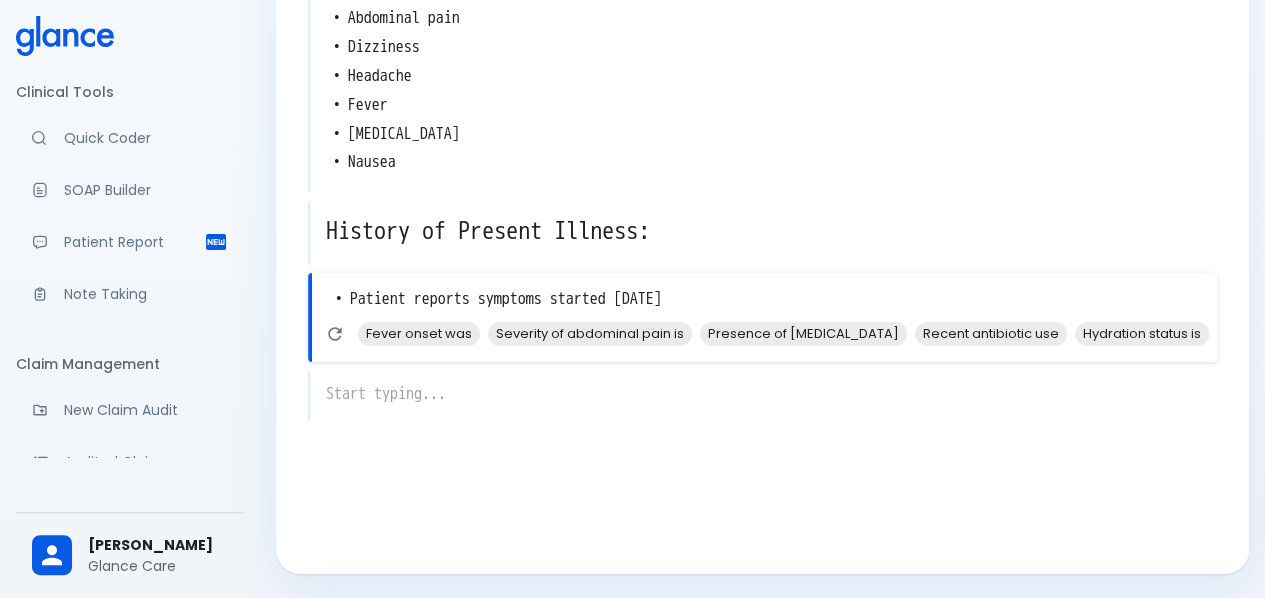 click on "• Patient reports symptoms started 2 days ago" at bounding box center (764, 299) 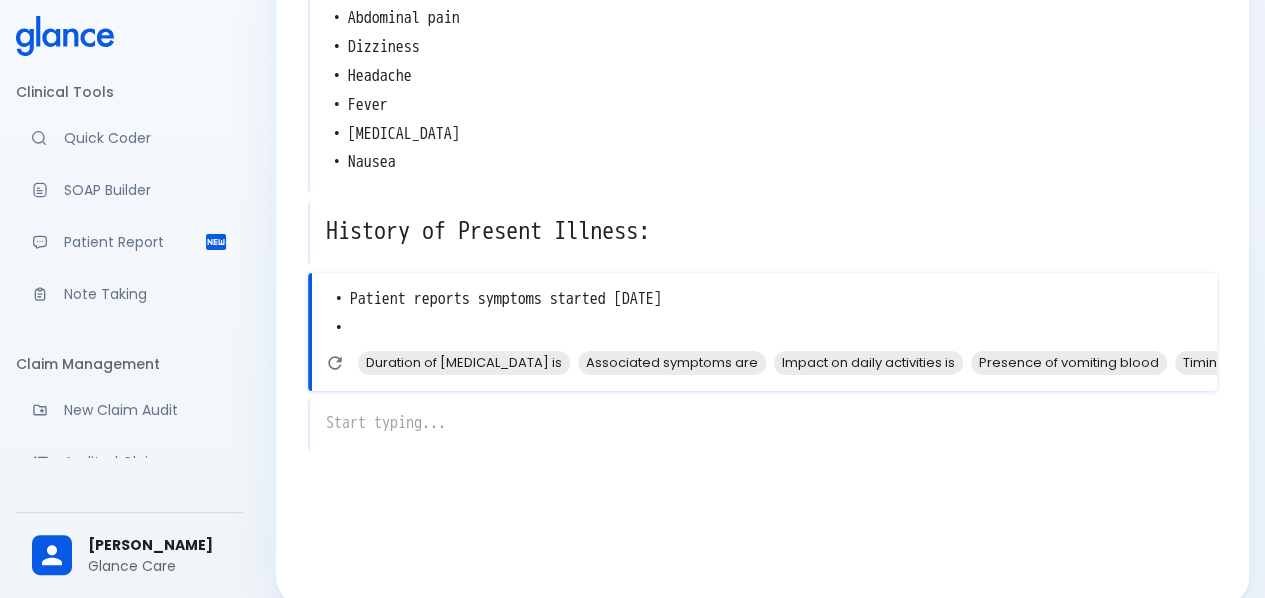 click on "• Patient reports symptoms started 2 days ago
•" at bounding box center [764, 314] 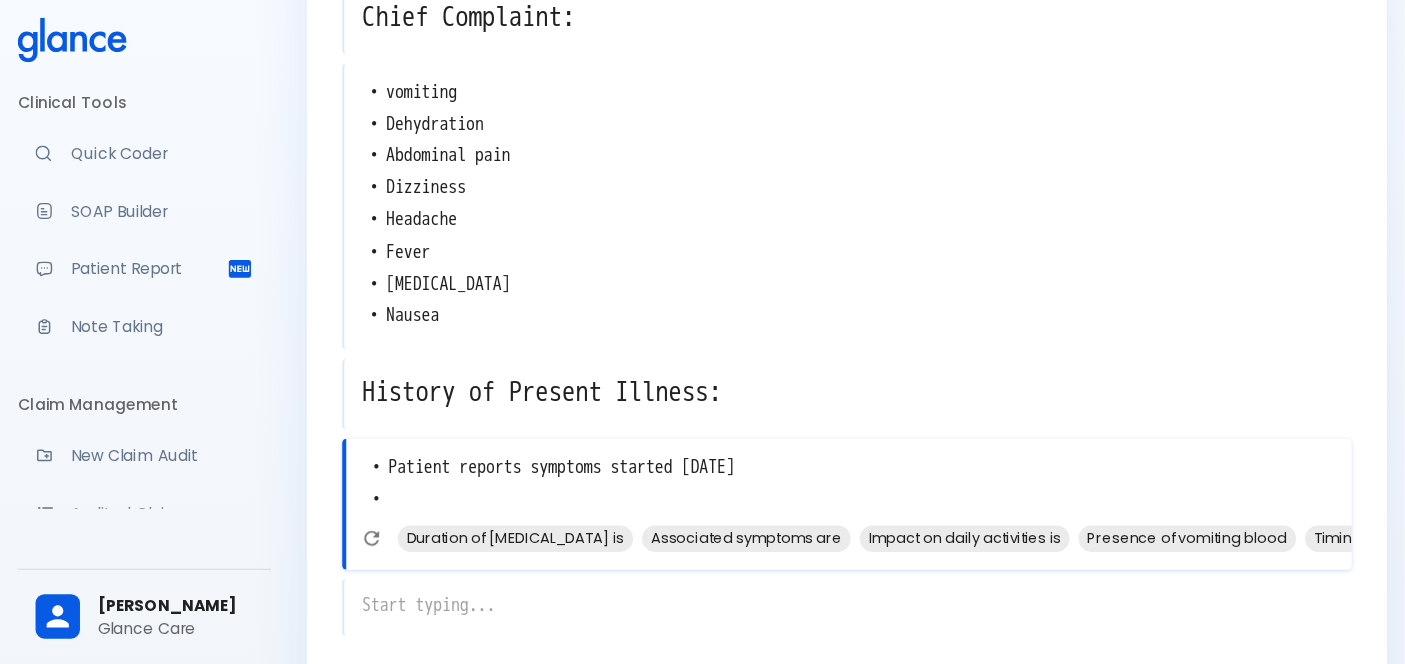 scroll, scrollTop: 186, scrollLeft: 0, axis: vertical 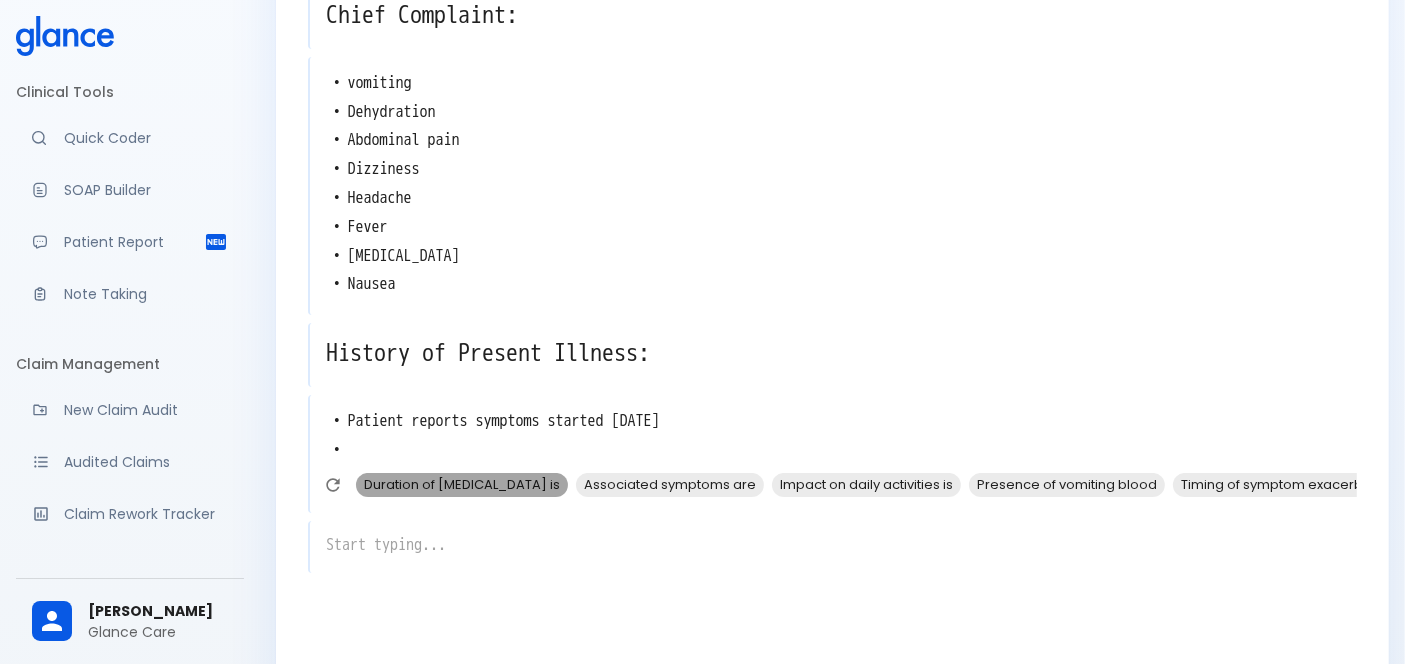 click on "Duration of diarrhea is" at bounding box center (462, 484) 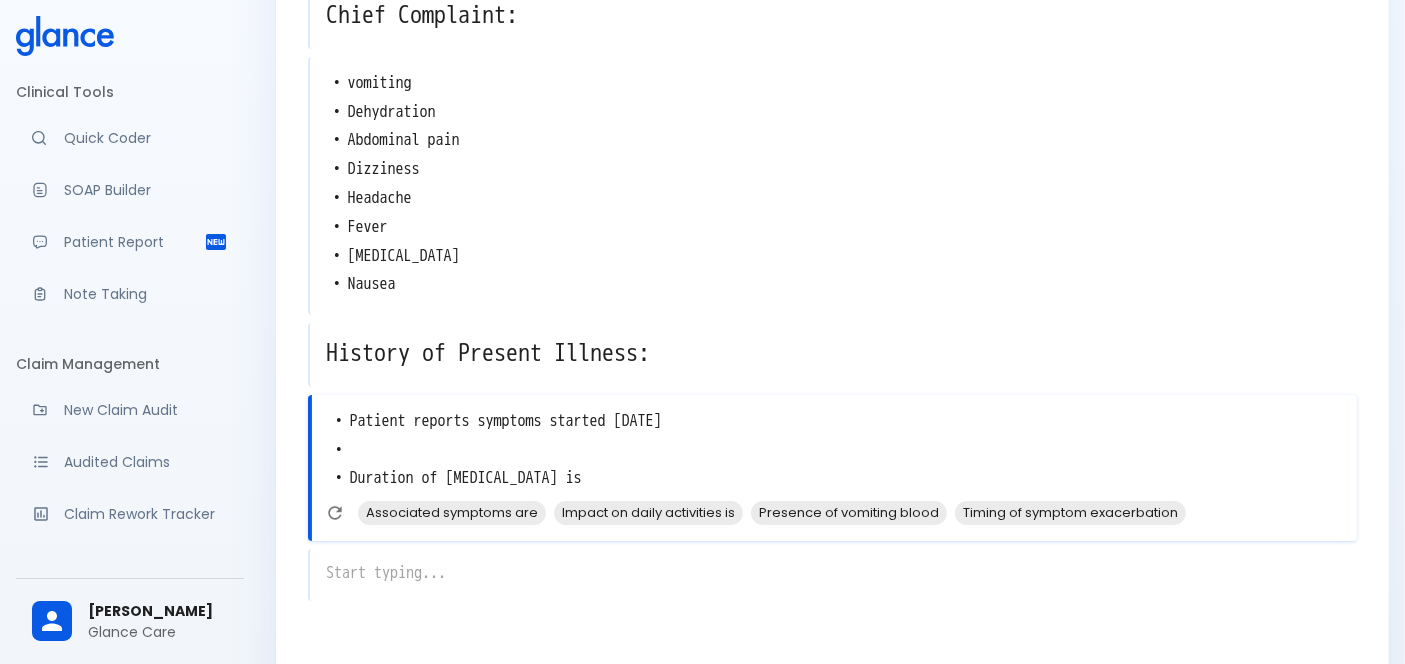 click on "• Patient reports symptoms started 2 days ago
•
• Duration of diarrhea is" at bounding box center (834, 450) 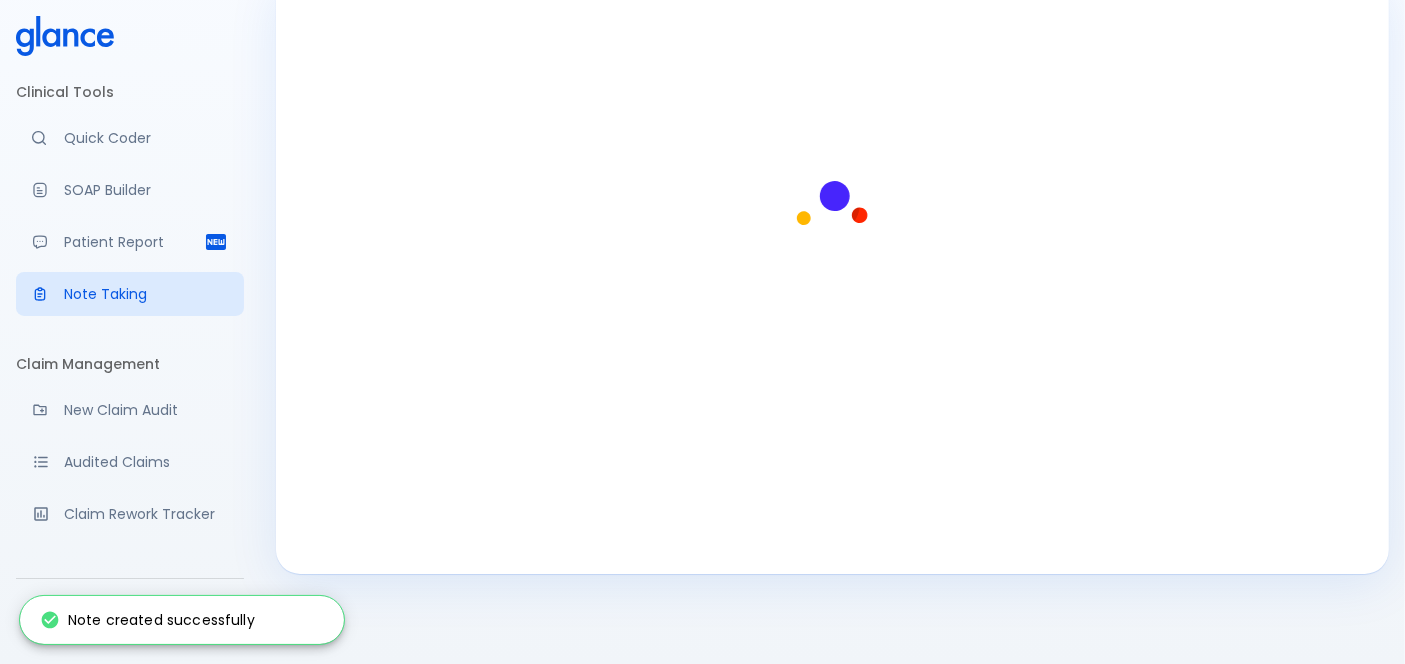 scroll, scrollTop: 162, scrollLeft: 0, axis: vertical 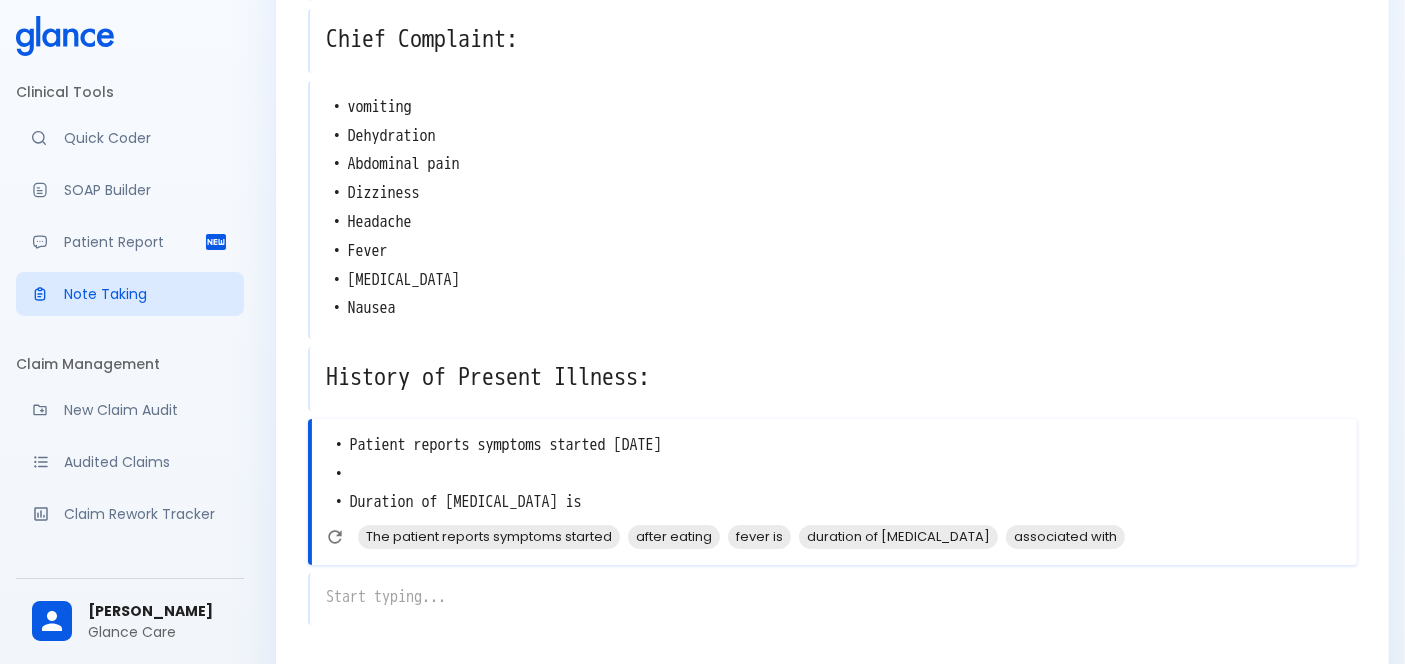 click on "• Patient reports symptoms started 2 days ago
•
• Duration of diarrhea is" at bounding box center [834, 474] 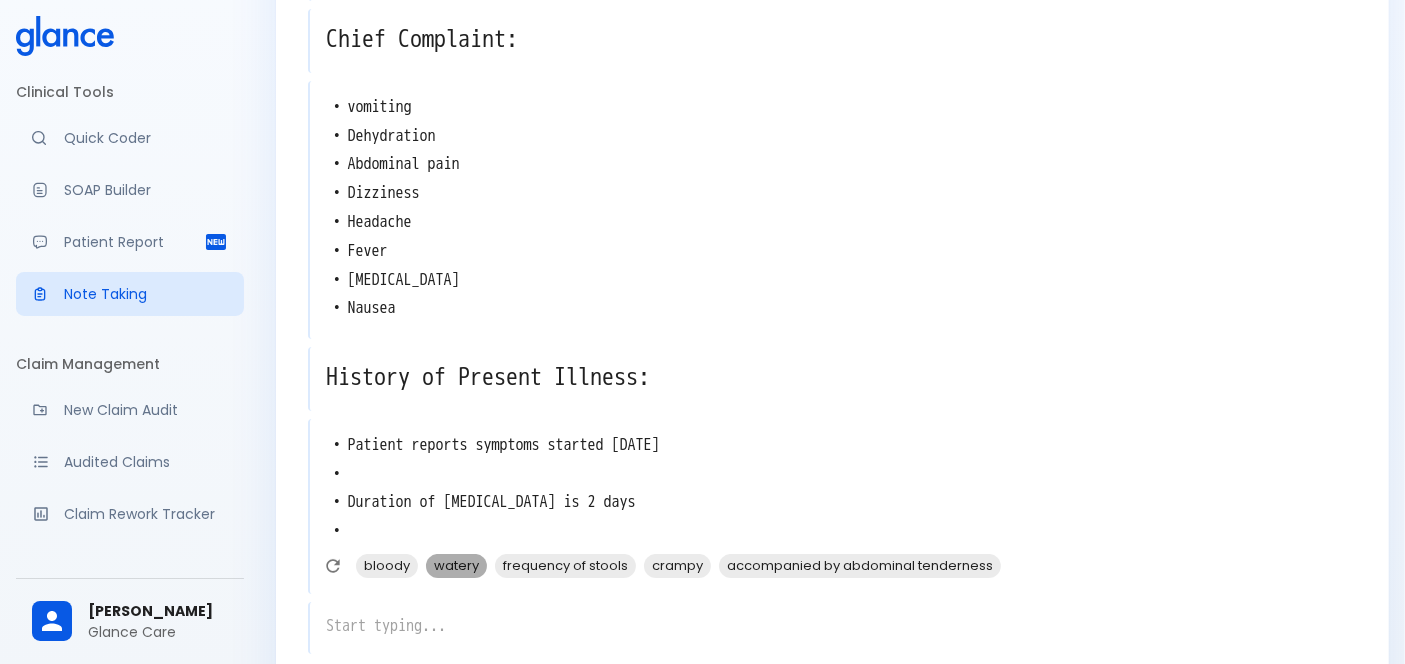 click on "watery" at bounding box center [456, 565] 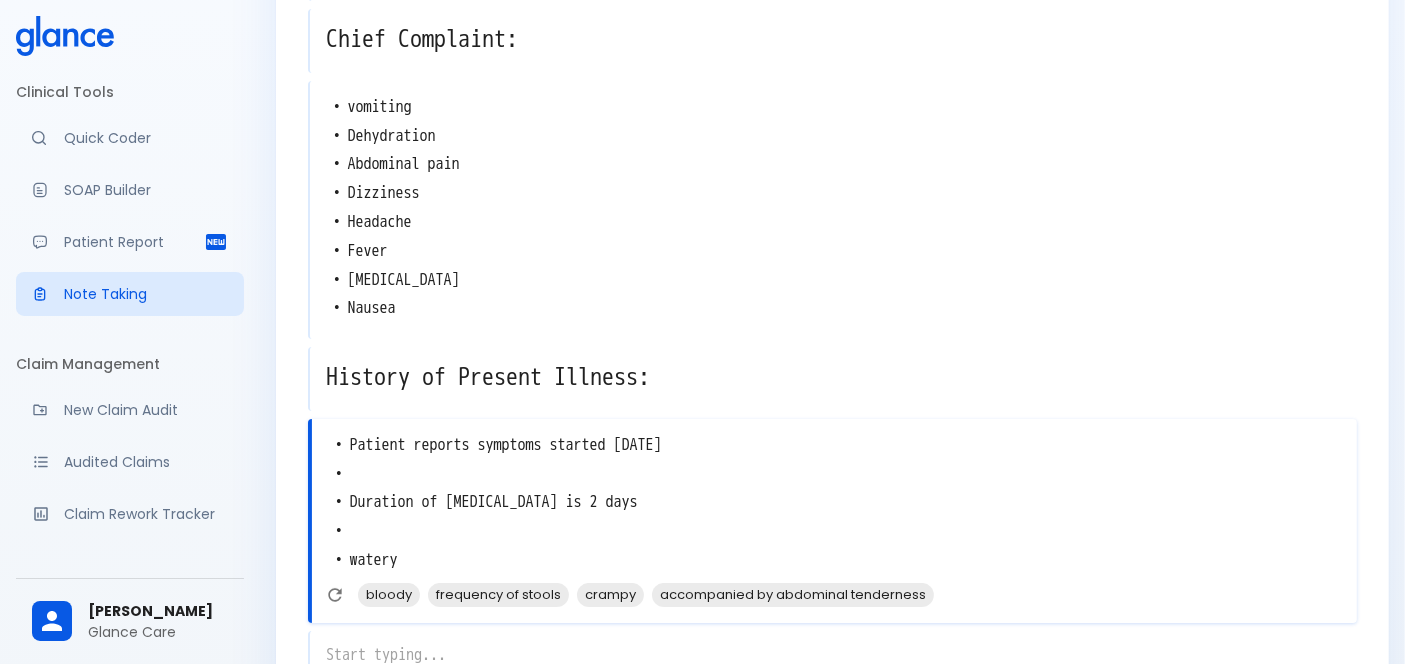 scroll, scrollTop: 209, scrollLeft: 0, axis: vertical 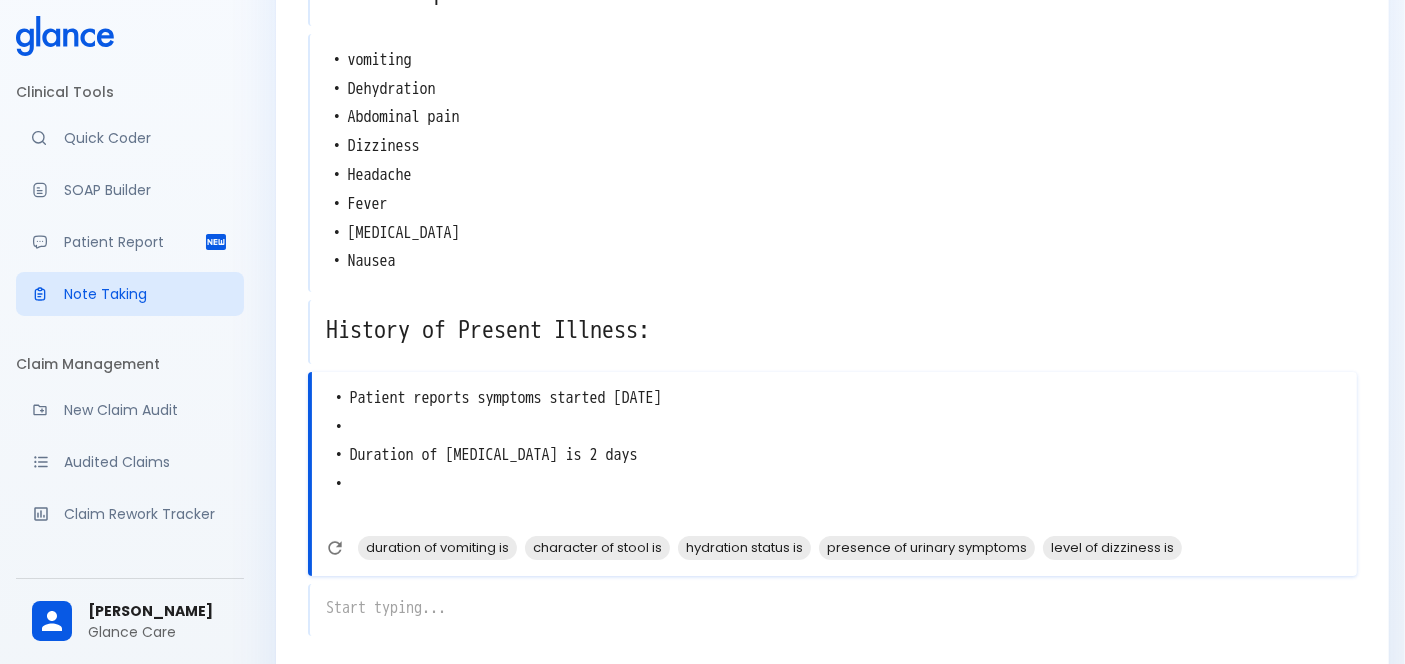 click on "• Patient reports symptoms started 2 days ago
•
• Duration of diarrhea is 2 days
•" at bounding box center [834, 456] 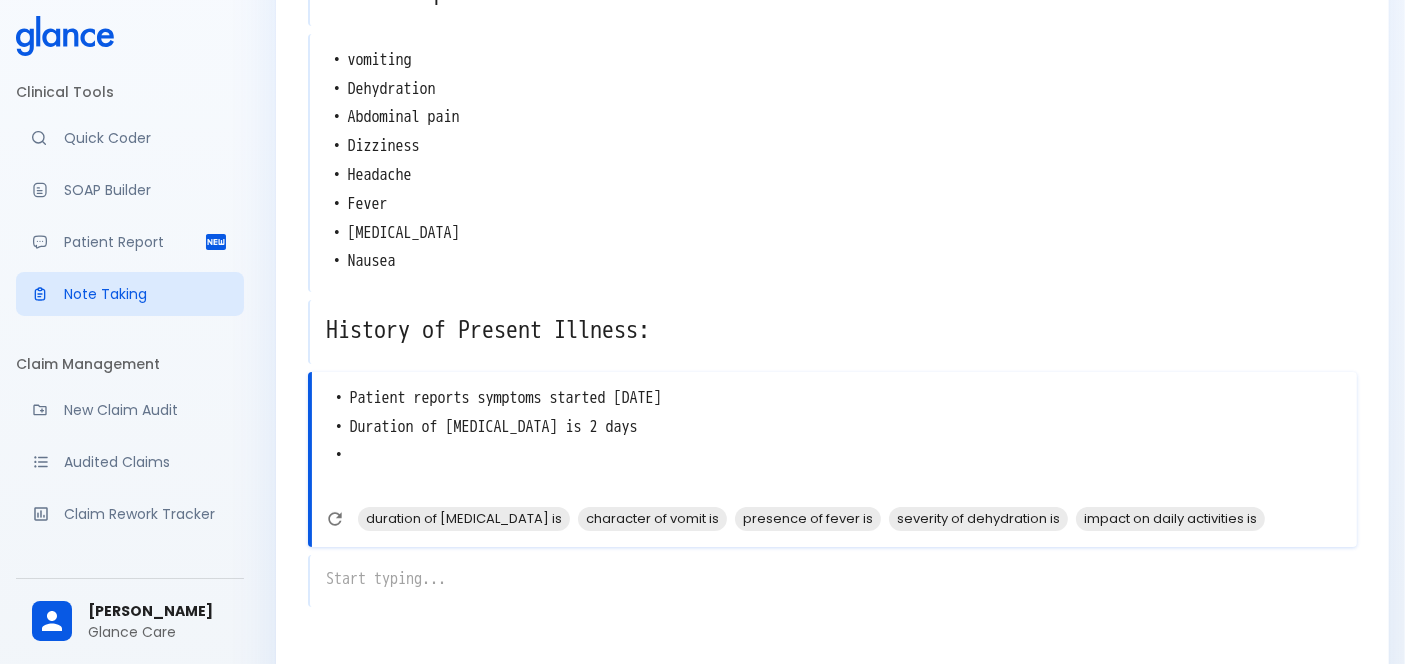 click on "• Patient reports symptoms started 2 days ago
• Duration of diarrhea is 2 days
•" at bounding box center (834, 441) 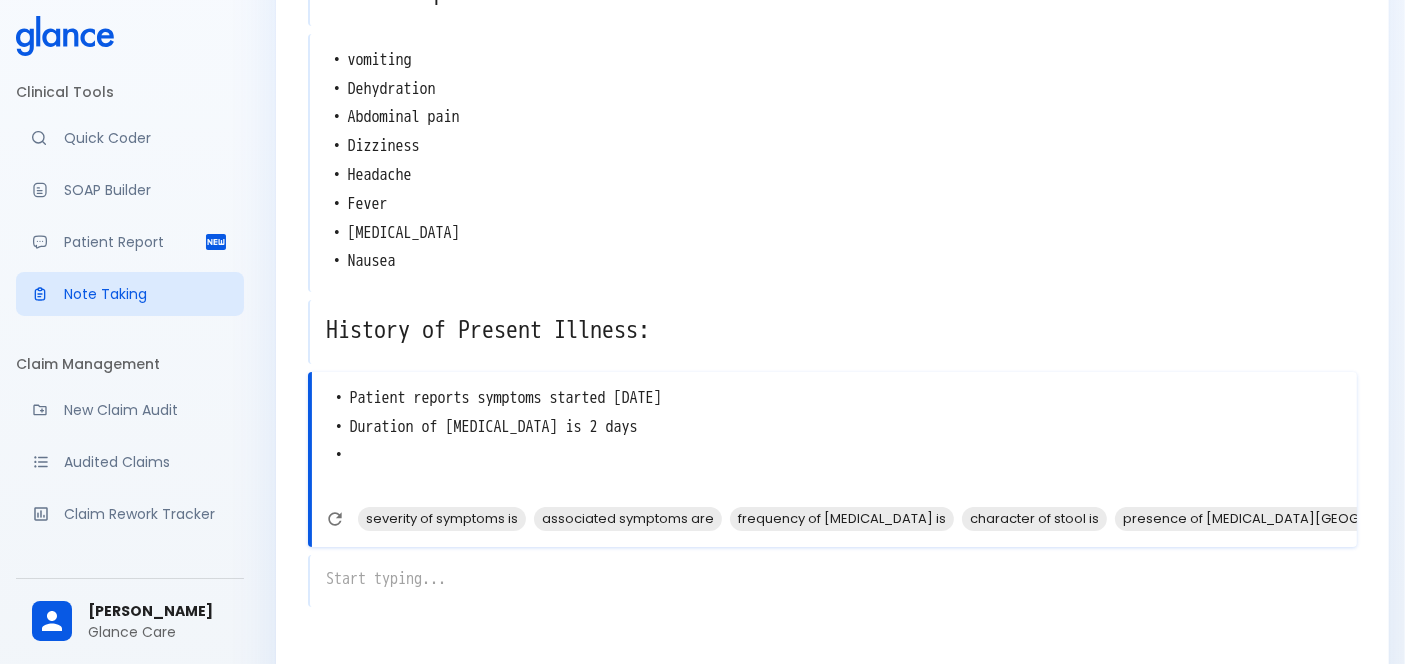 click on "• Patient reports symptoms started 2 days ago
• Duration of diarrhea is 2 days
•" at bounding box center (834, 441) 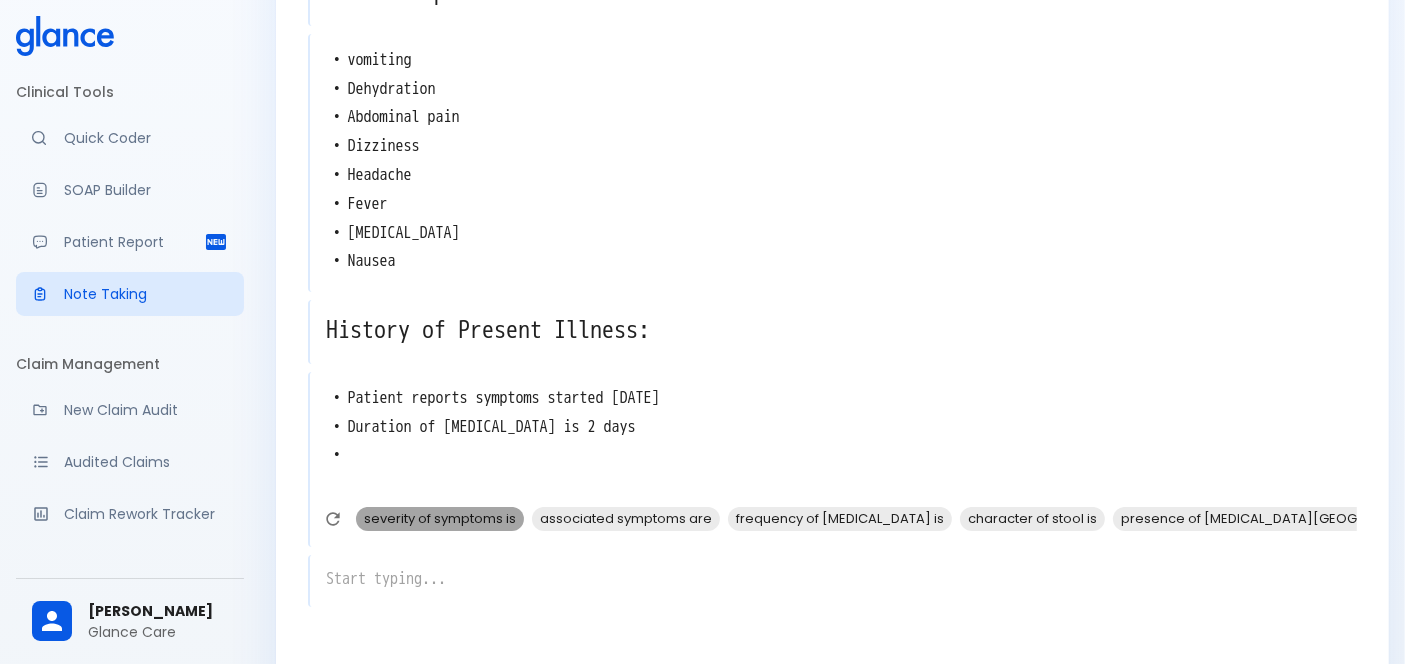 click on "severity of symptoms is" at bounding box center [440, 518] 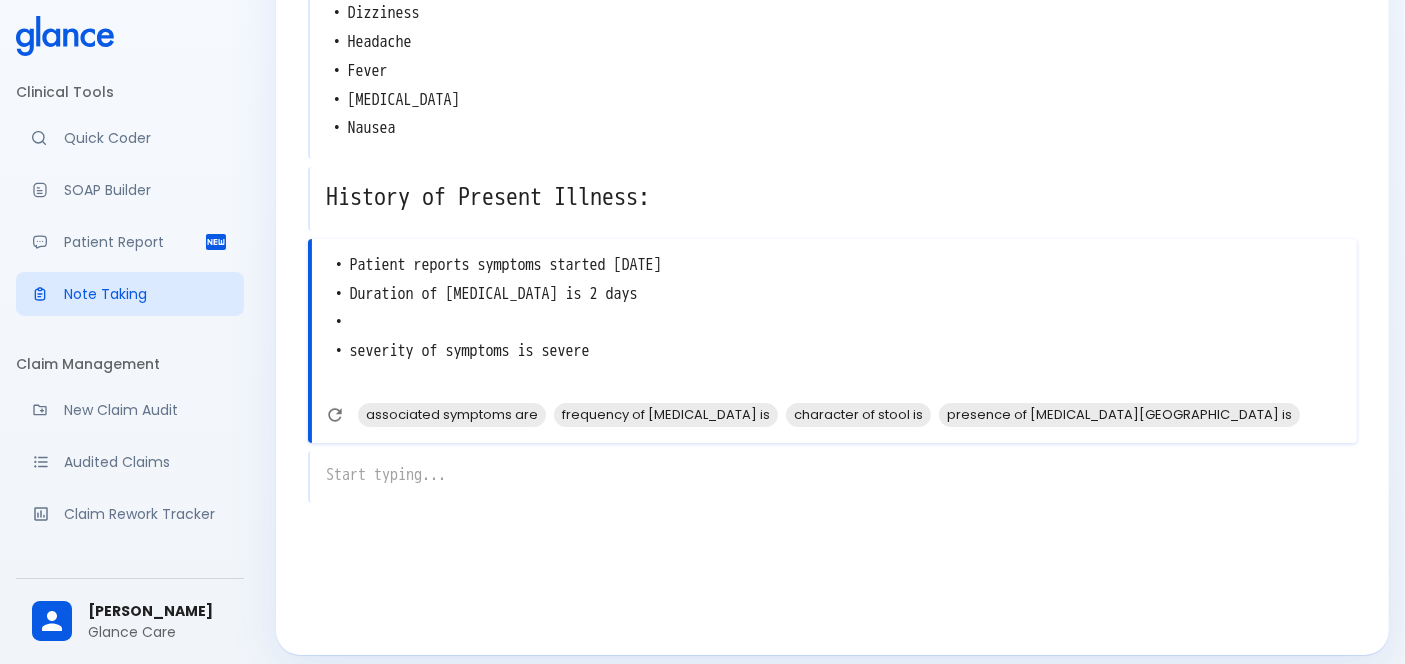scroll, scrollTop: 344, scrollLeft: 0, axis: vertical 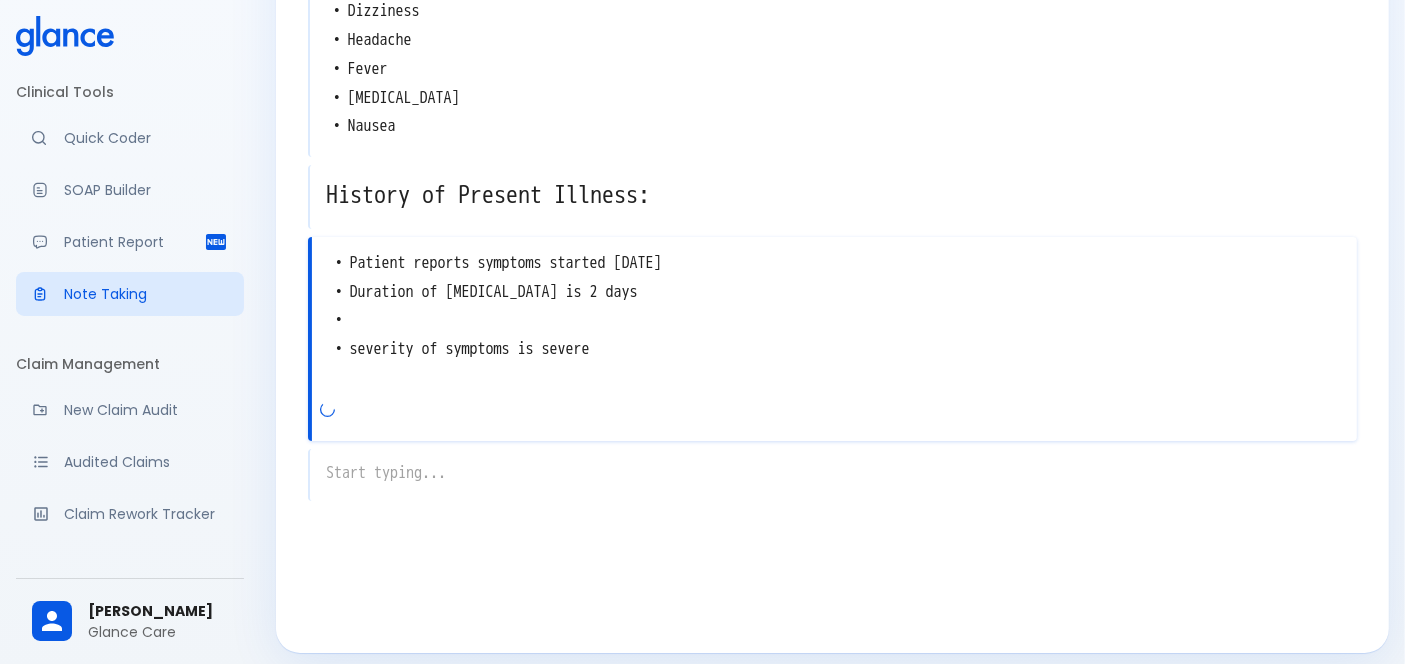 type on "• Patient reports symptoms started [DATE]
• Duration of [MEDICAL_DATA] is 2 days
•
• severity of symptoms is severe" 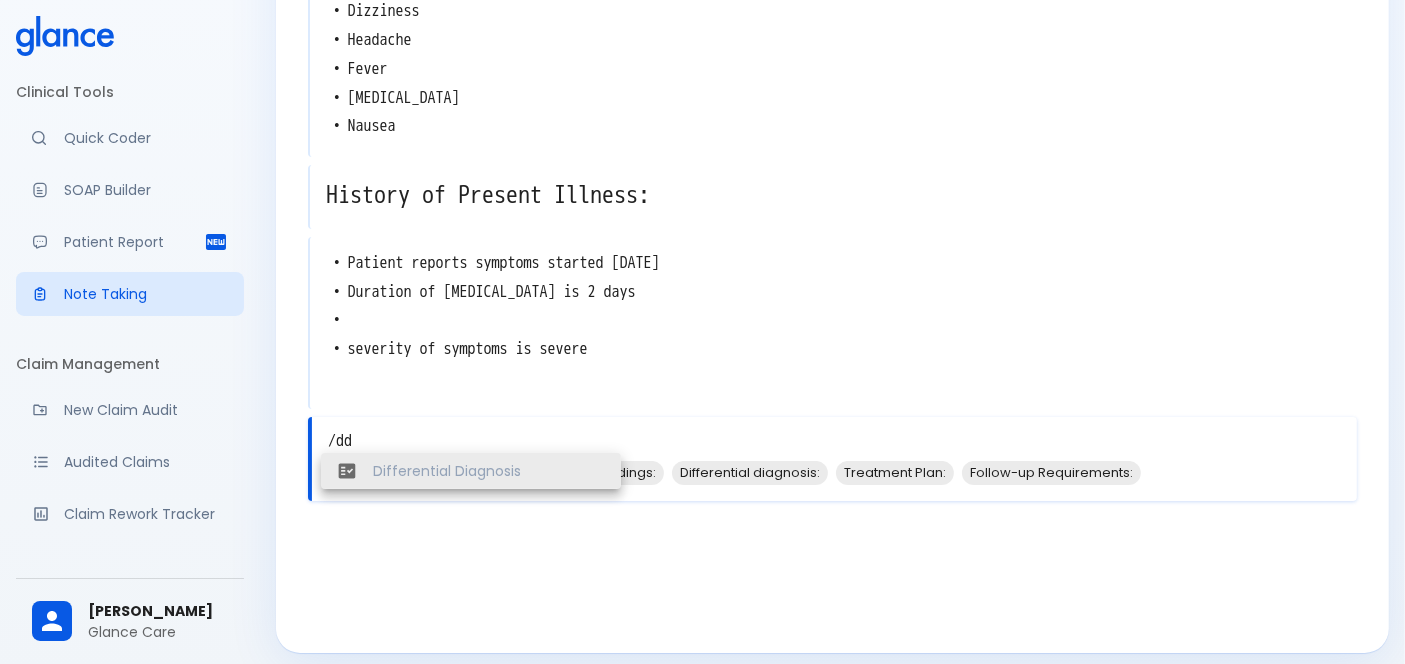type on "Differential Diagnosis" 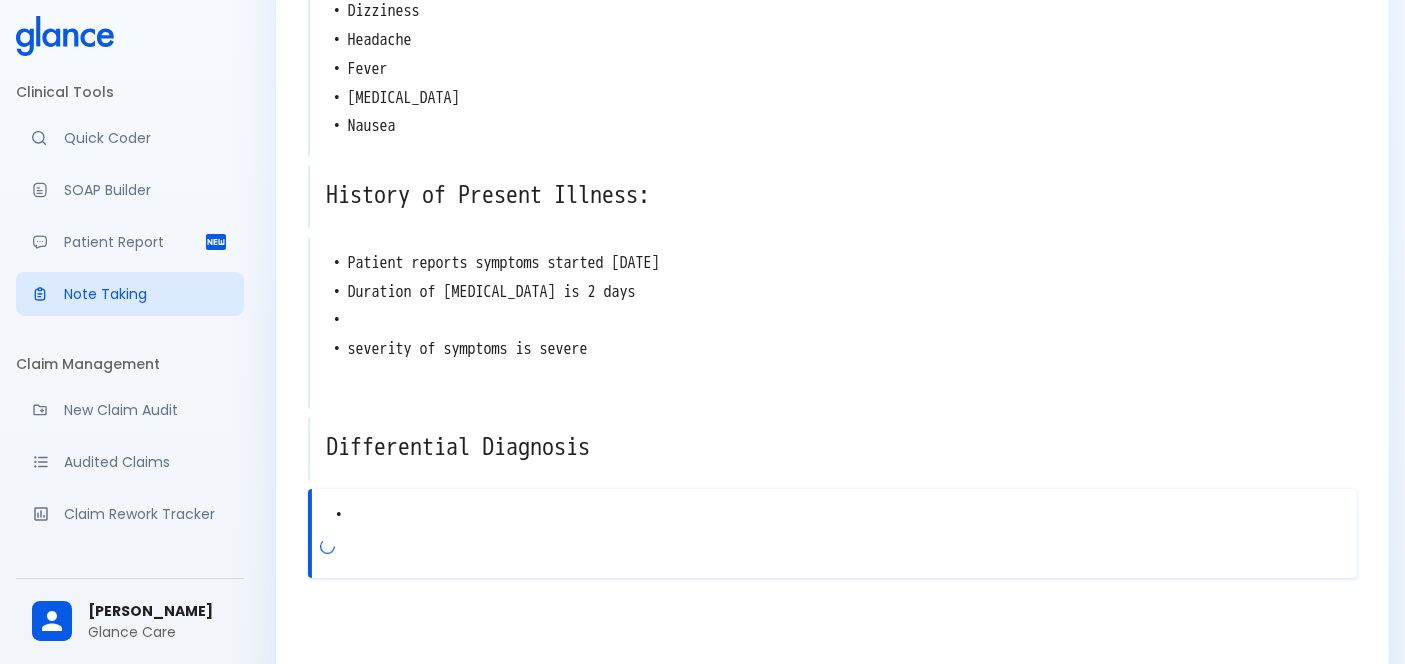 scroll, scrollTop: 431, scrollLeft: 0, axis: vertical 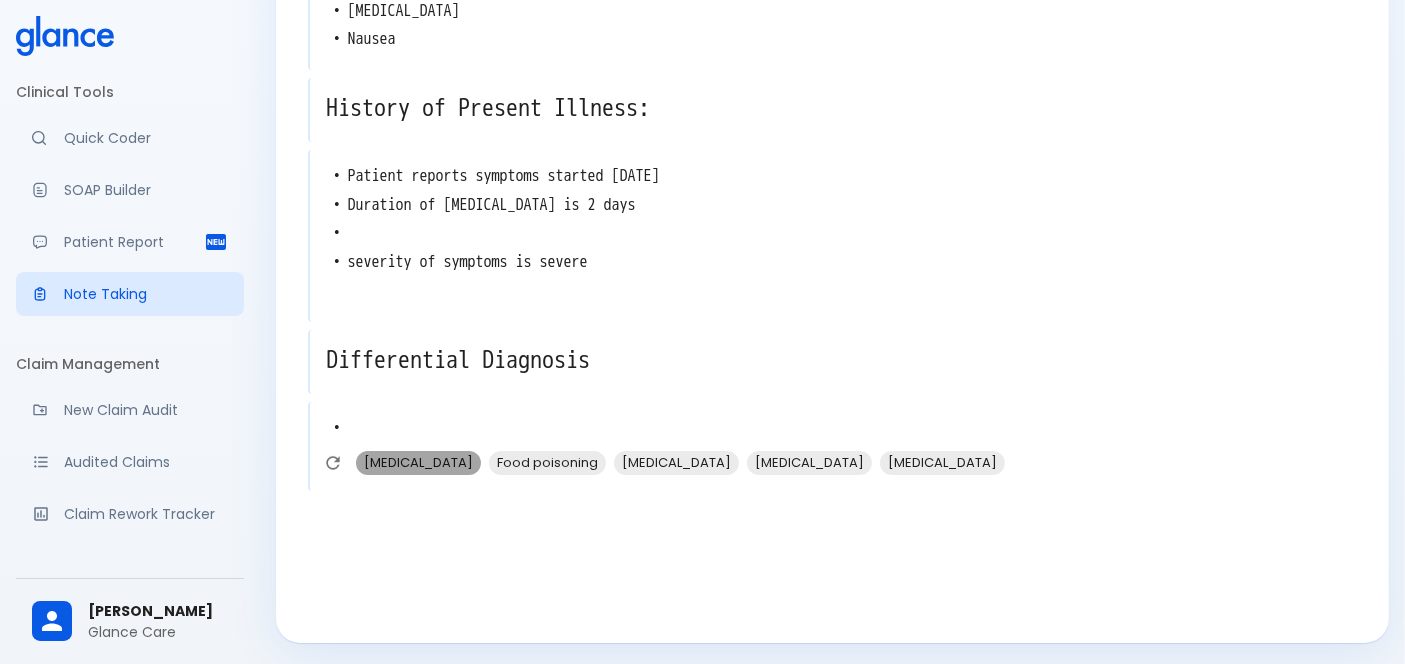 click on "Gastroenteritis" at bounding box center [418, 462] 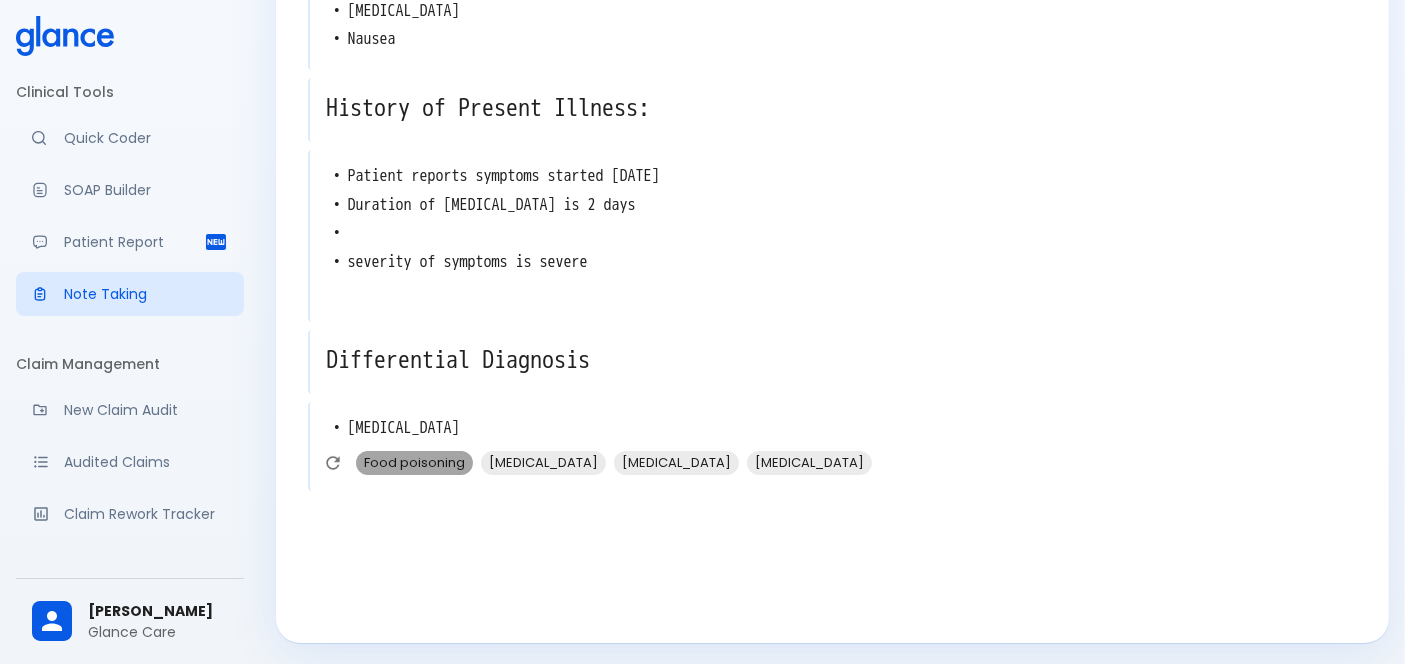 click on "Food poisoning" at bounding box center [414, 462] 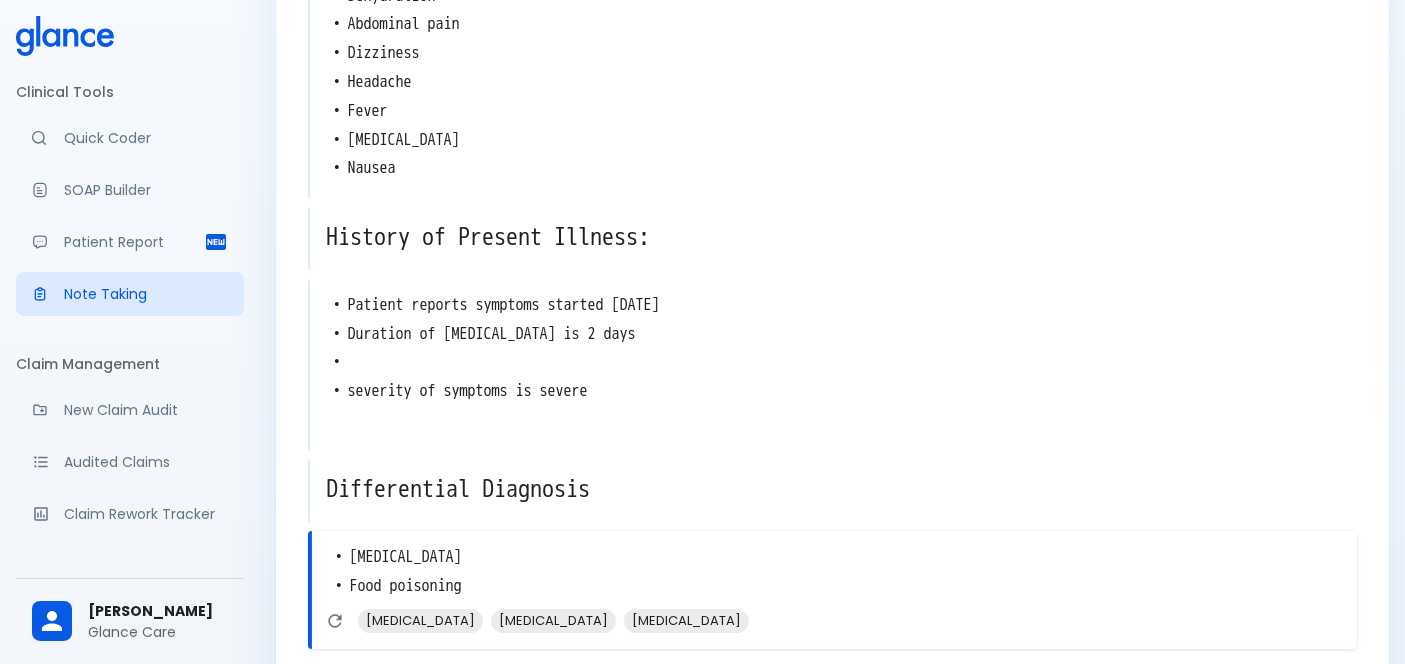 scroll, scrollTop: 460, scrollLeft: 0, axis: vertical 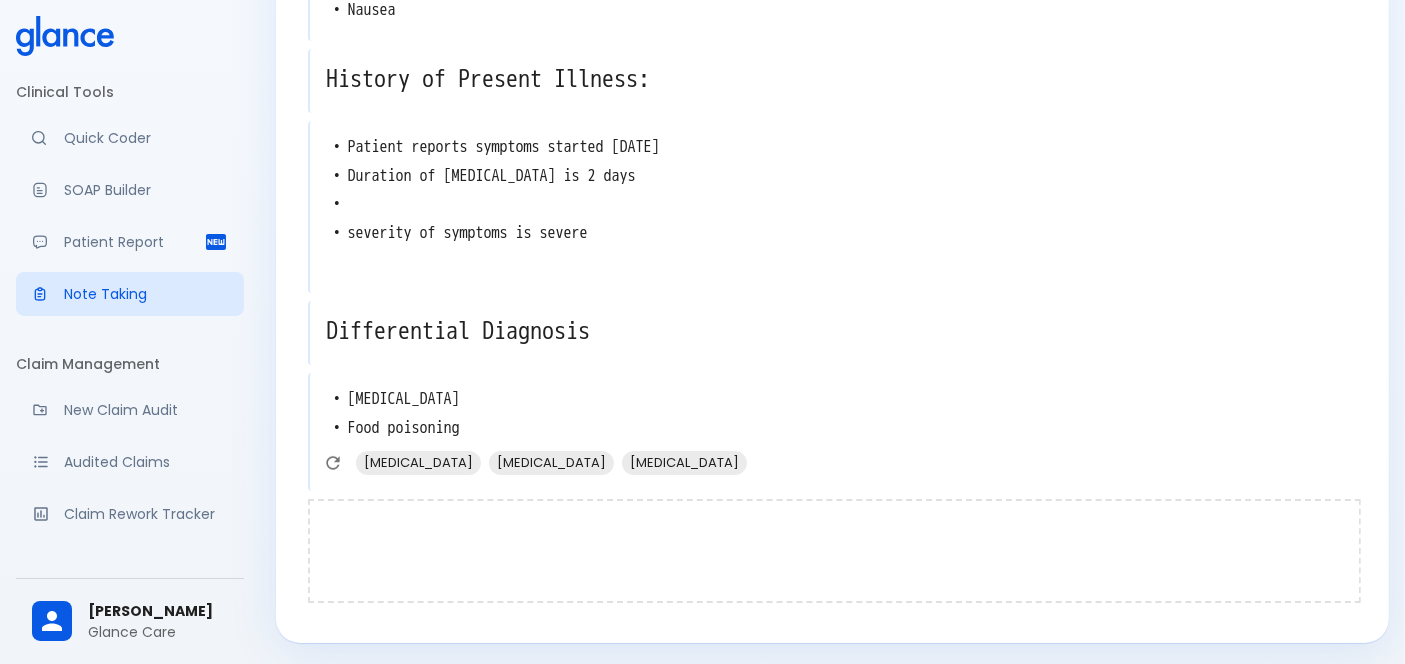 click at bounding box center (834, 551) 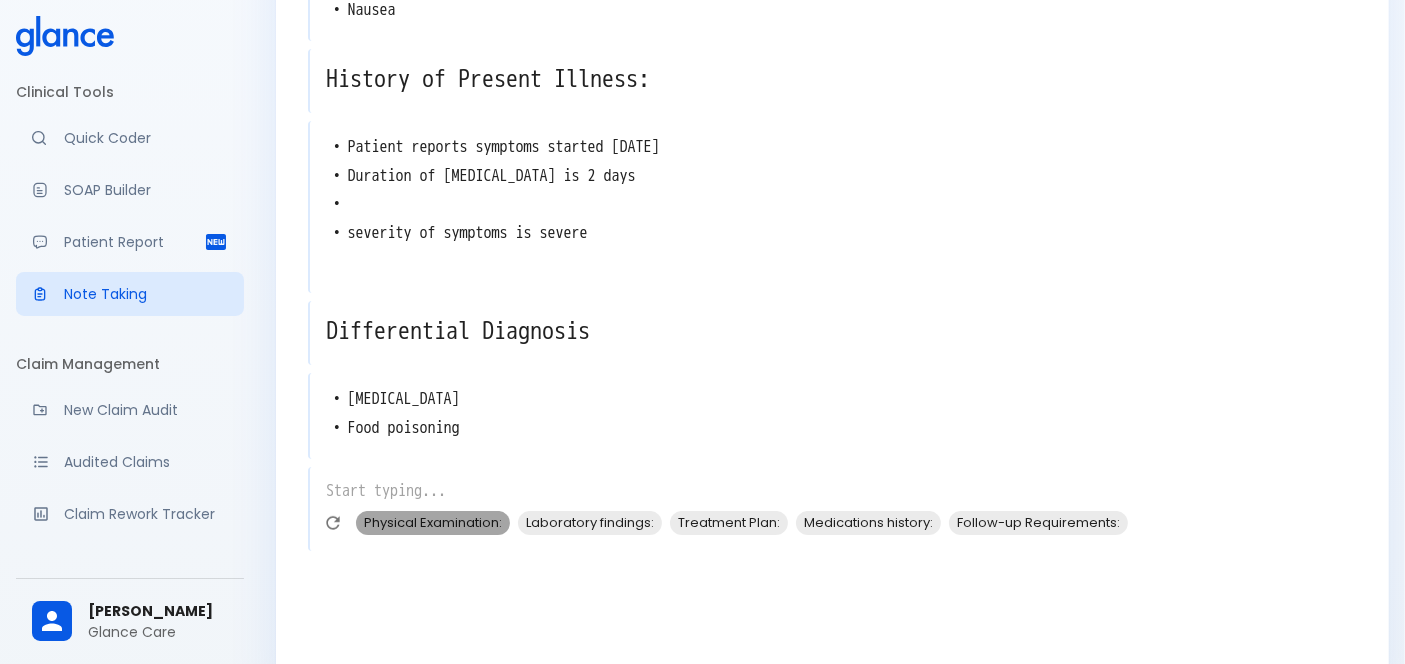 click on "Physical Examination:" at bounding box center [433, 522] 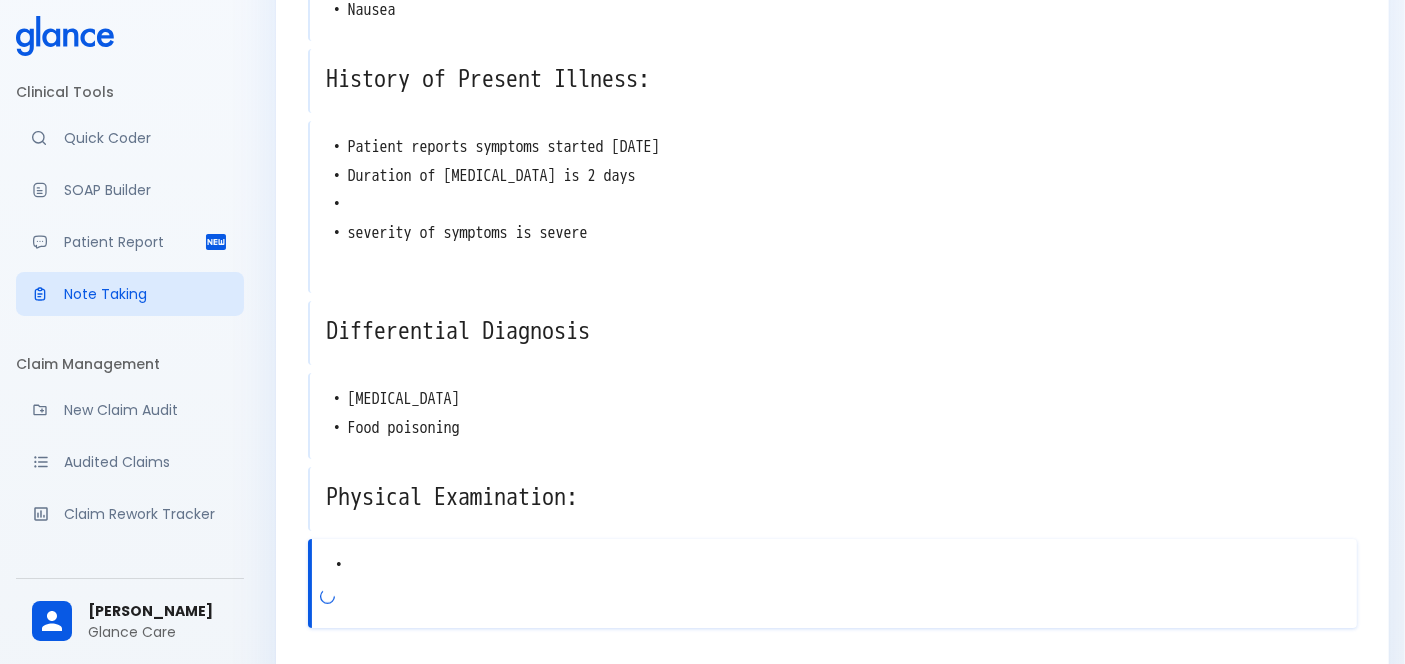 scroll, scrollTop: 597, scrollLeft: 0, axis: vertical 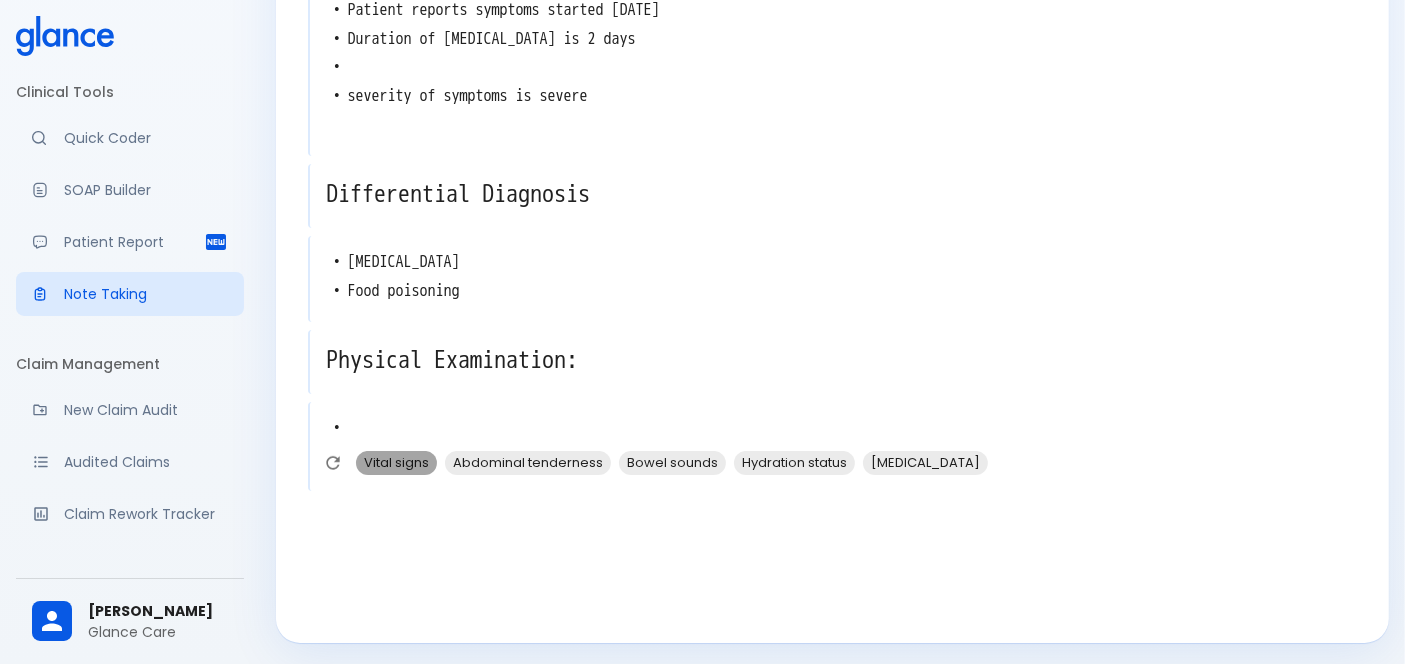 click on "Vital signs" at bounding box center [396, 462] 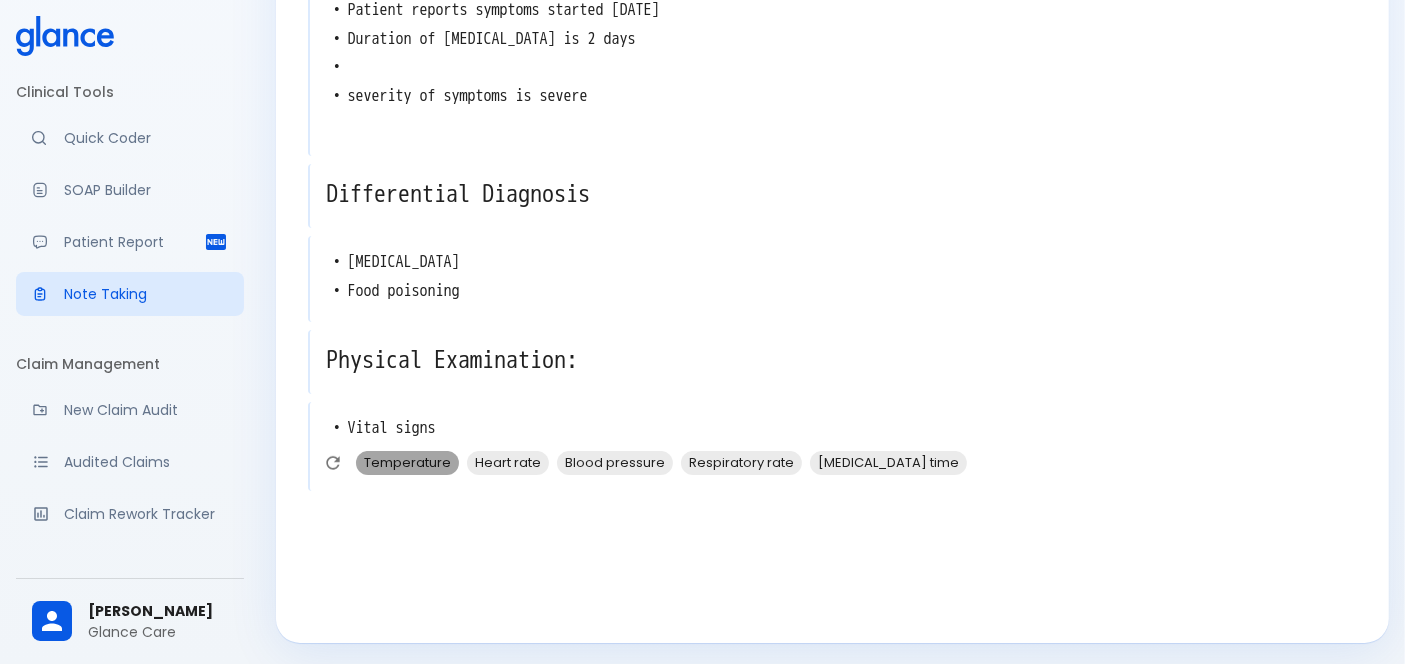 click on "Temperature" at bounding box center [407, 462] 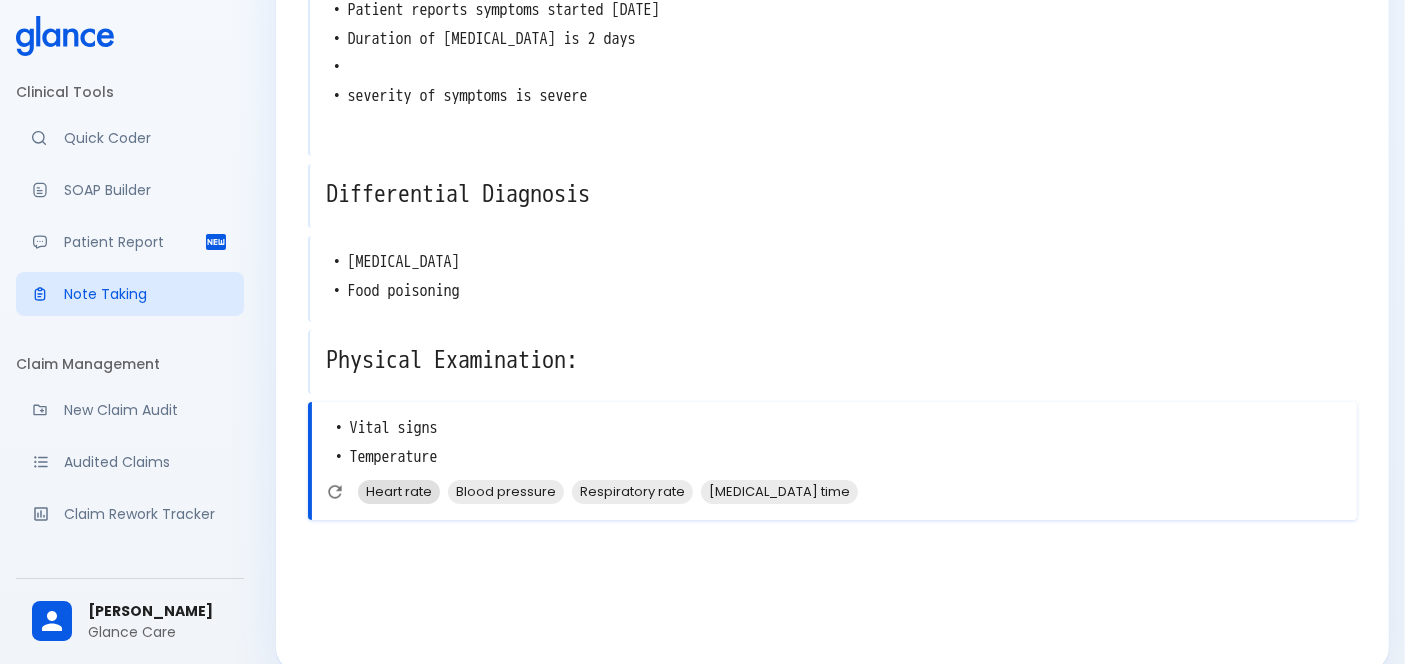 click on "Heart rate" at bounding box center (399, 491) 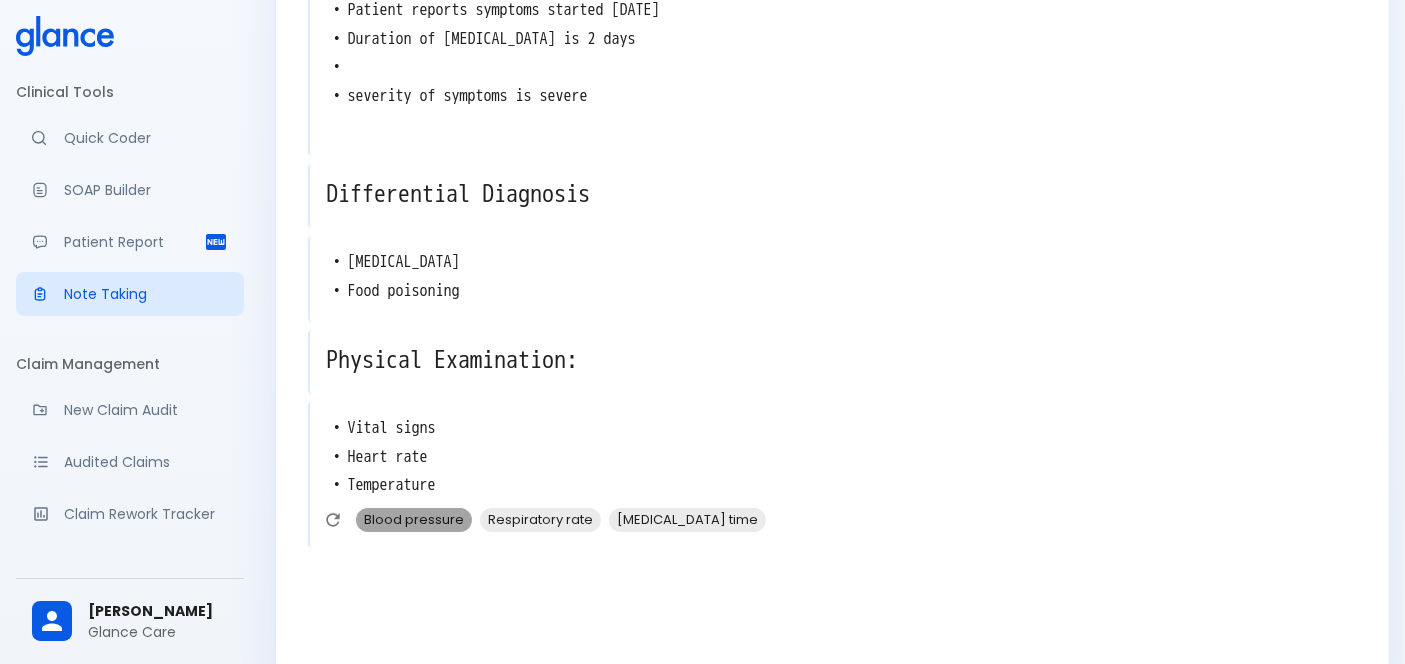 click on "Blood pressure" at bounding box center (414, 519) 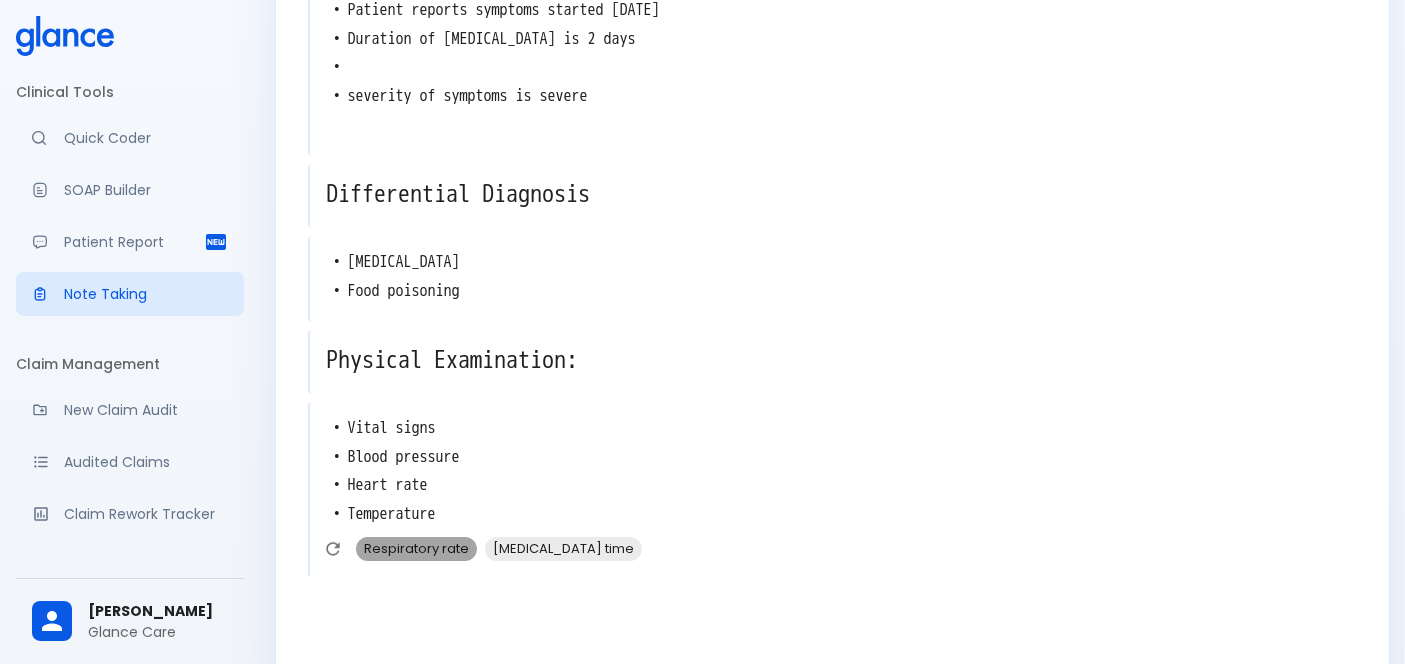 click on "Respiratory rate" at bounding box center [416, 548] 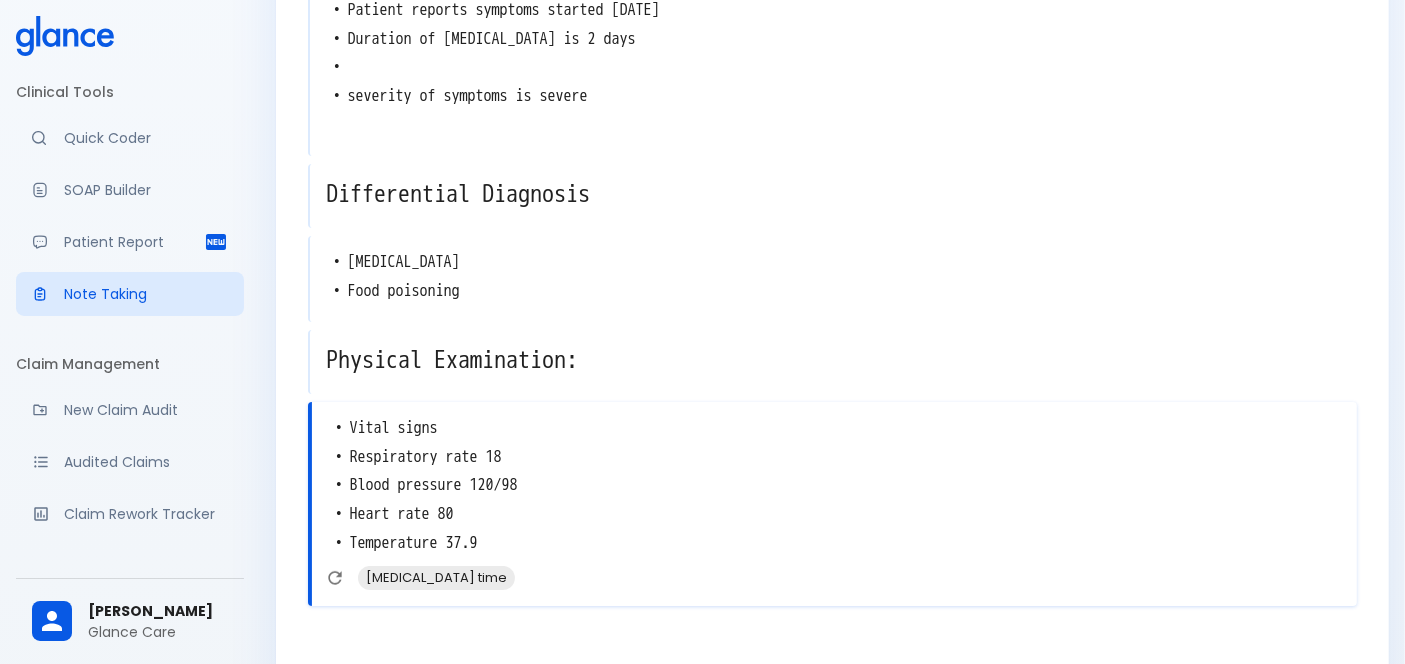 scroll, scrollTop: 652, scrollLeft: 0, axis: vertical 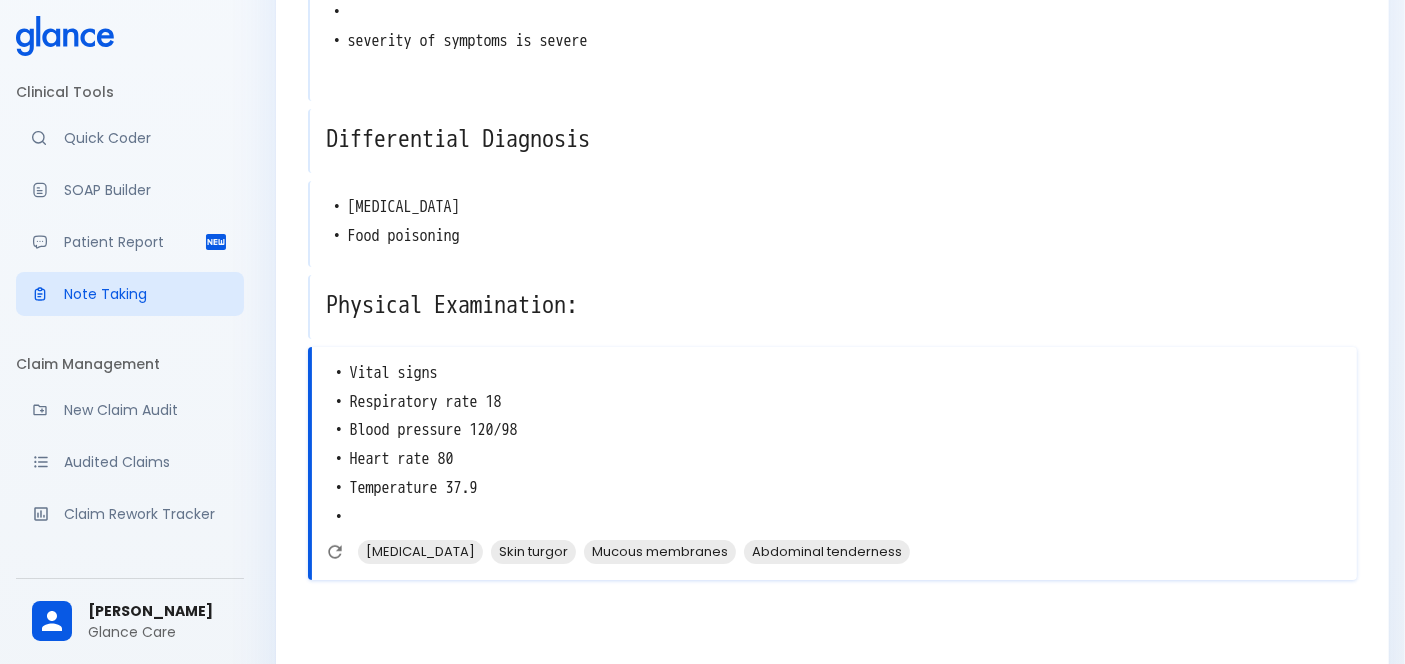 type on "• Vital signs
• Respiratory rate 18
• Blood pressure 120/98
• Heart rate 80
• Temperature 37.9
•" 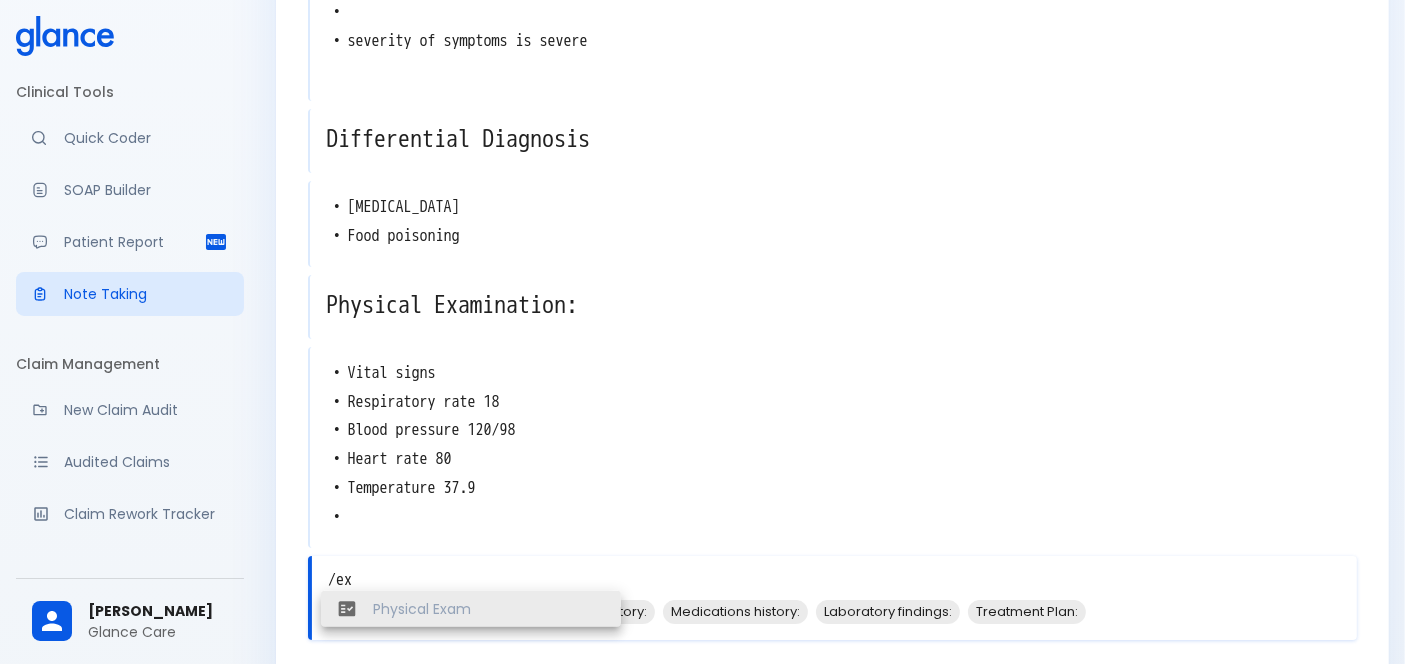 type on "Physical Exam:" 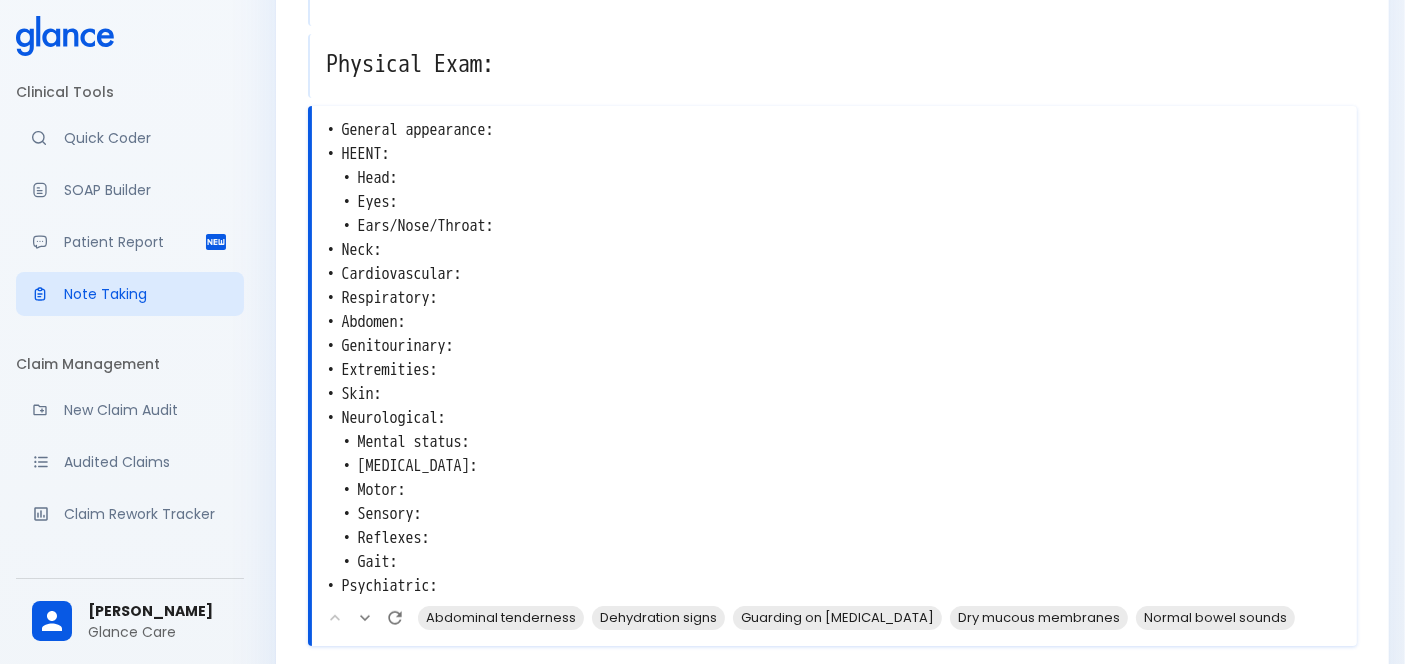 scroll, scrollTop: 1177, scrollLeft: 0, axis: vertical 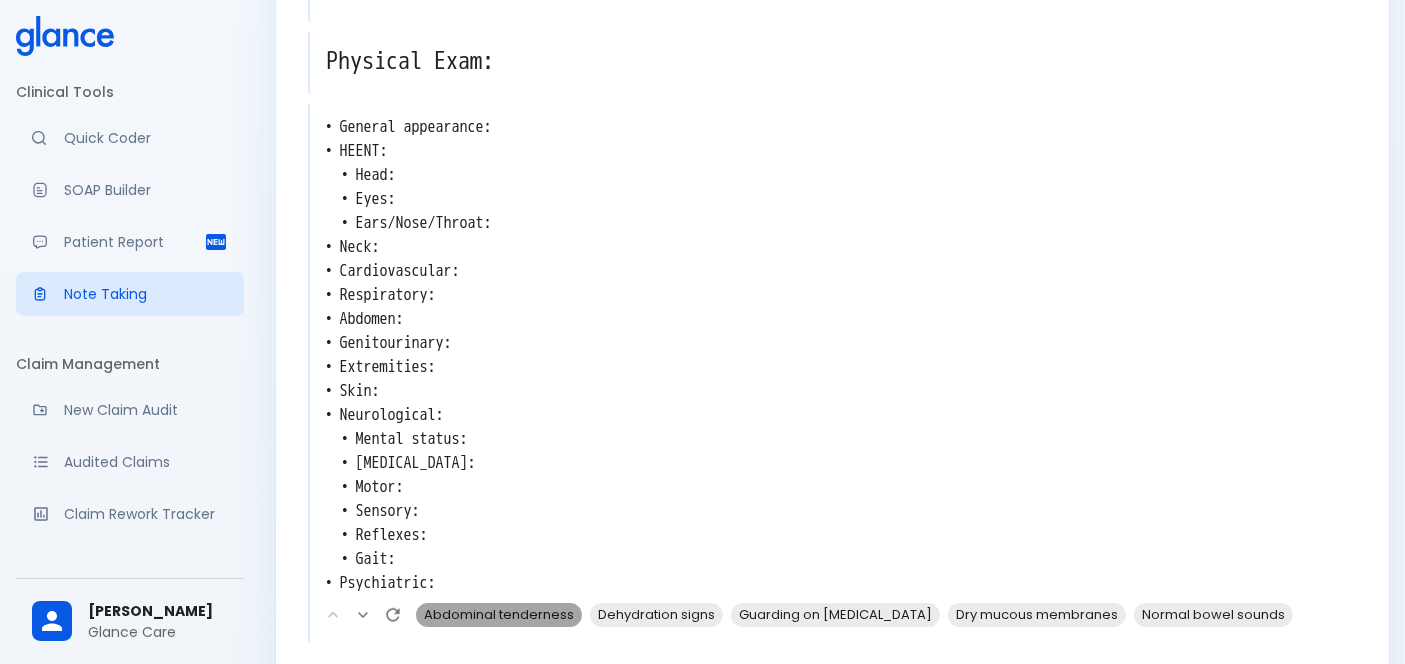 click on "Abdominal tenderness" at bounding box center (499, 614) 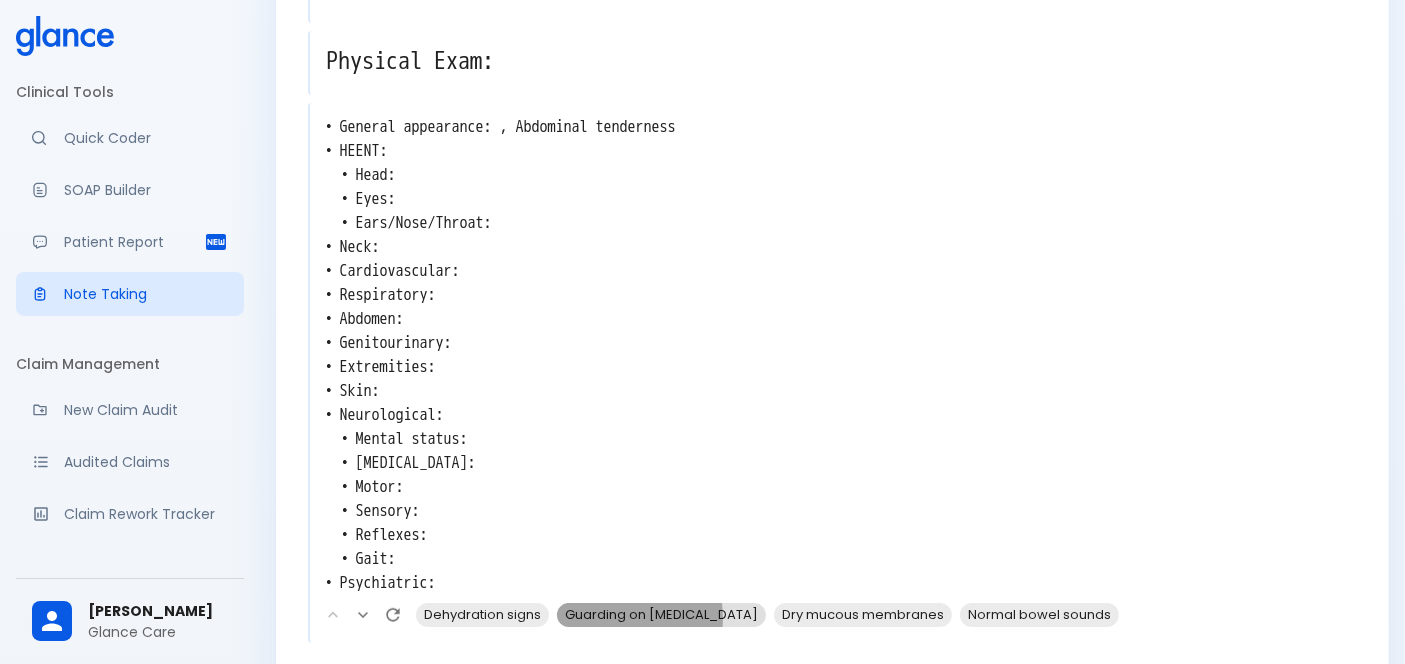 click on "Guarding on palpation" at bounding box center (661, 614) 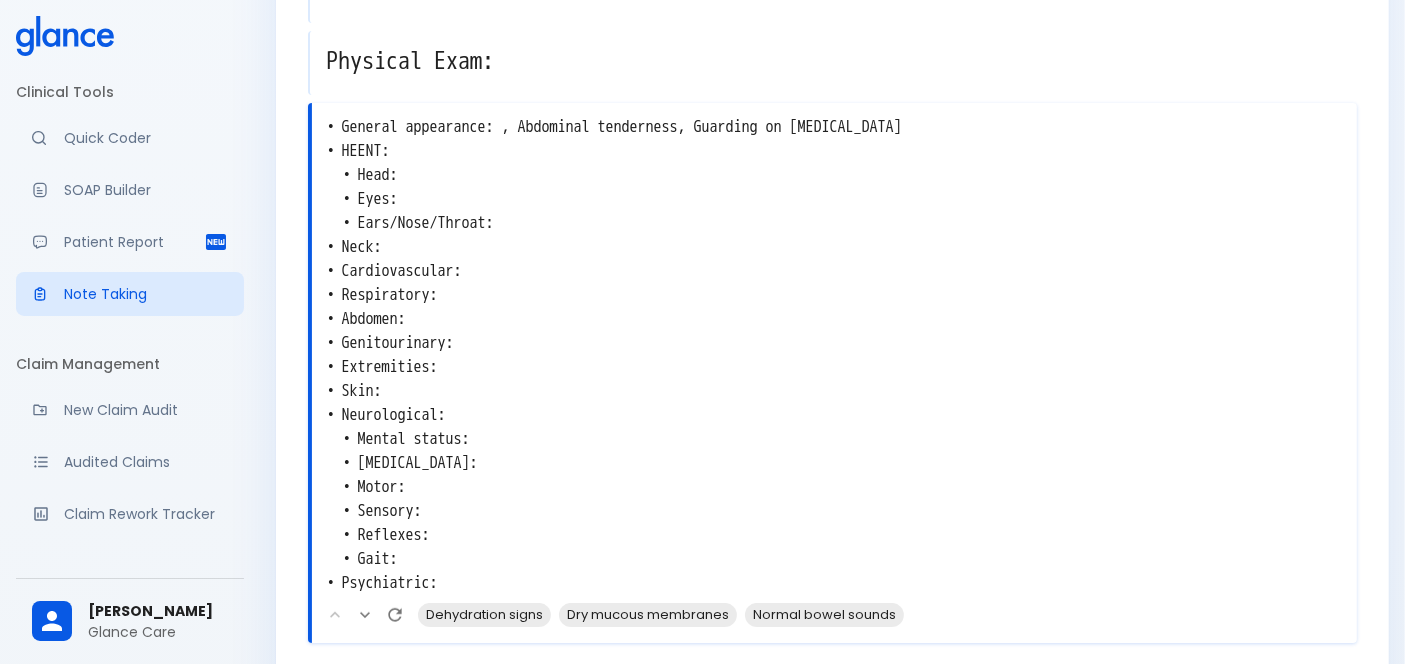 click on "• General appearance: , Abdominal tenderness, Guarding on [MEDICAL_DATA]
• HEENT:
• Head:
• Eyes:
• Ears/Nose/Throat:
• Neck:
• Cardiovascular:
• Respiratory:
• Abdomen:
• Genitourinary:
• Extremities:
• Skin:
• Neurological:
• Mental status:
• [MEDICAL_DATA]:
• Motor:
• Sensory:
• Reflexes:
• Gait:
• Psychiatric:" at bounding box center (834, 355) 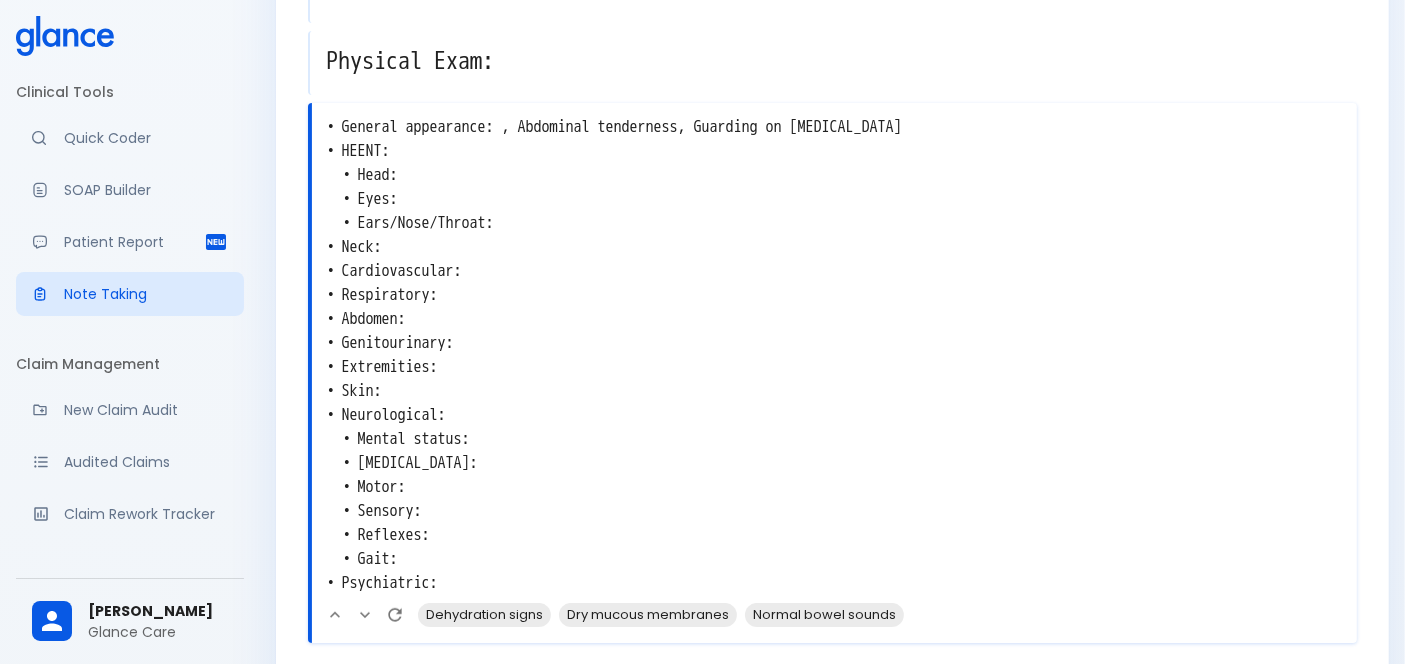click on "• General appearance: , Abdominal tenderness, Guarding on [MEDICAL_DATA]
• HEENT:
• Head:
• Eyes:
• Ears/Nose/Throat:
• Neck:
• Cardiovascular:
• Respiratory:
• Abdomen:
• Genitourinary:
• Extremities:
• Skin:
• Neurological:
• Mental status:
• [MEDICAL_DATA]:
• Motor:
• Sensory:
• Reflexes:
• Gait:
• Psychiatric:" at bounding box center (834, 355) 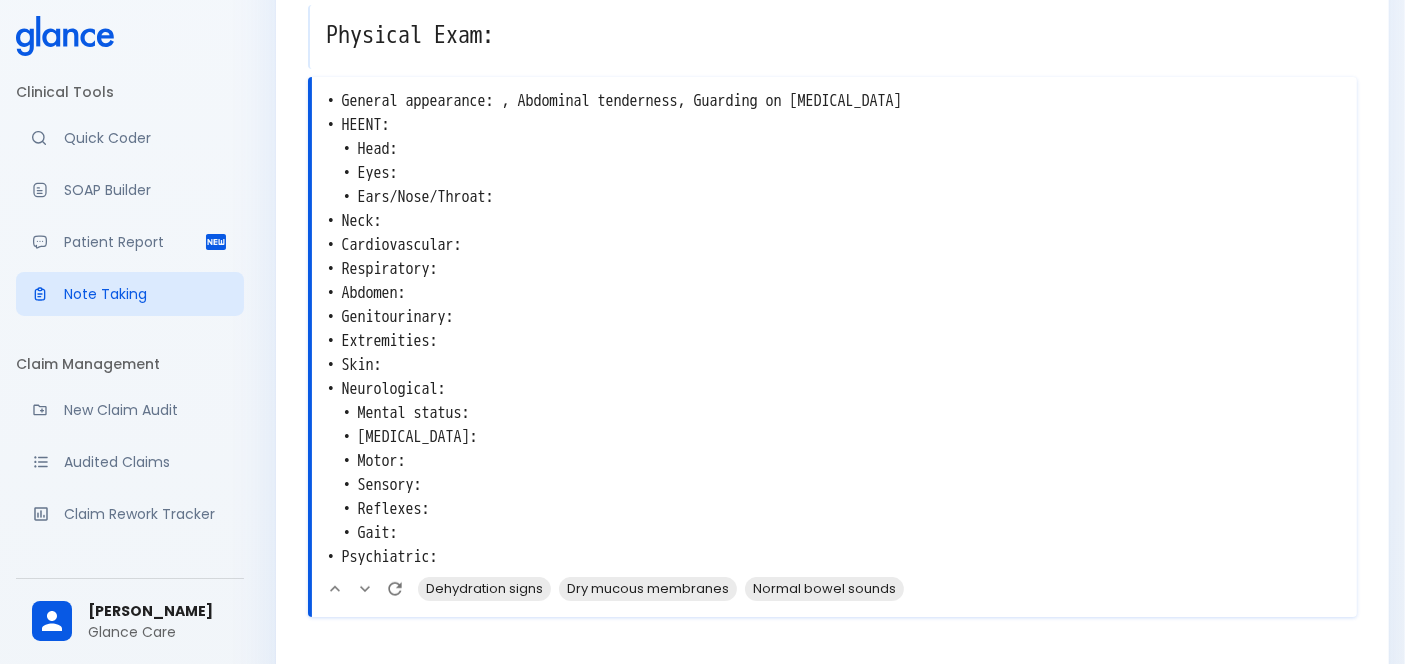 scroll, scrollTop: 1206, scrollLeft: 0, axis: vertical 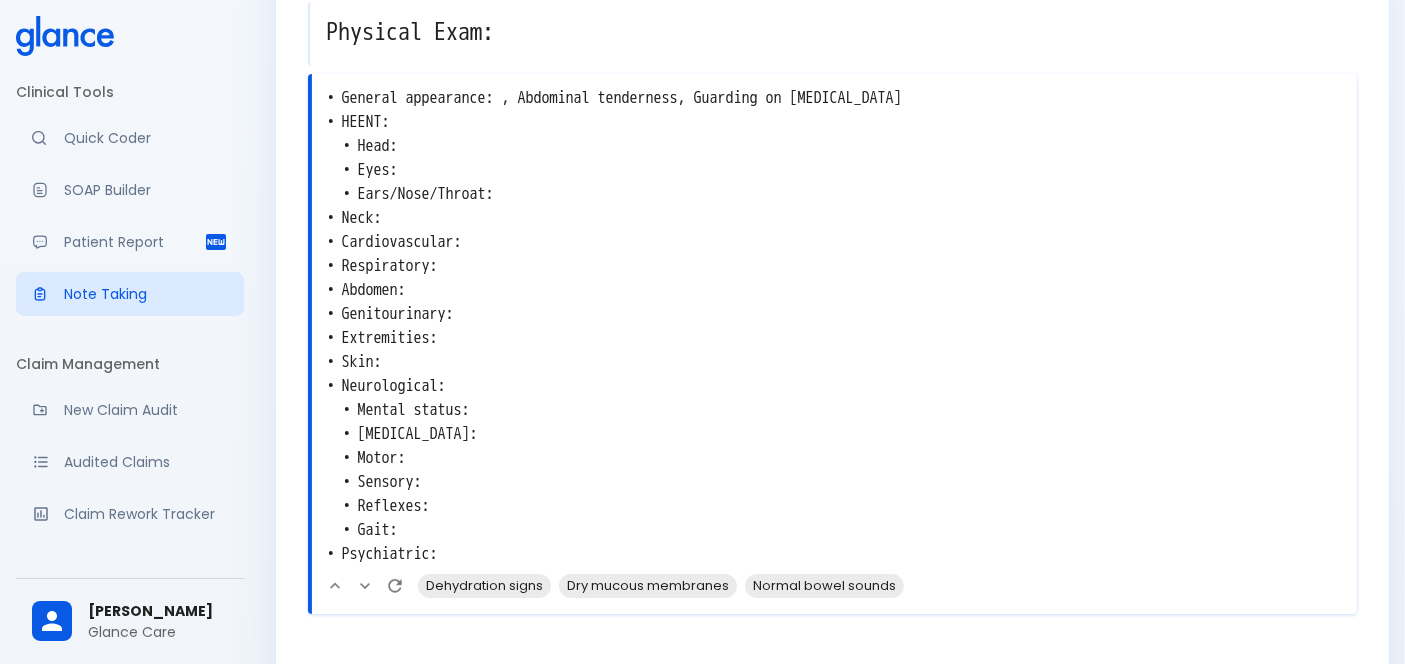 click on "• General appearance: , Abdominal tenderness, Guarding on [MEDICAL_DATA]
• HEENT:
• Head:
• Eyes:
• Ears/Nose/Throat:
• Neck:
• Cardiovascular:
• Respiratory:
• Abdomen:
• Genitourinary:
• Extremities:
• Skin:
• Neurological:
• Mental status:
• [MEDICAL_DATA]:
• Motor:
• Sensory:
• Reflexes:
• Gait:
• Psychiatric:" at bounding box center (834, 326) 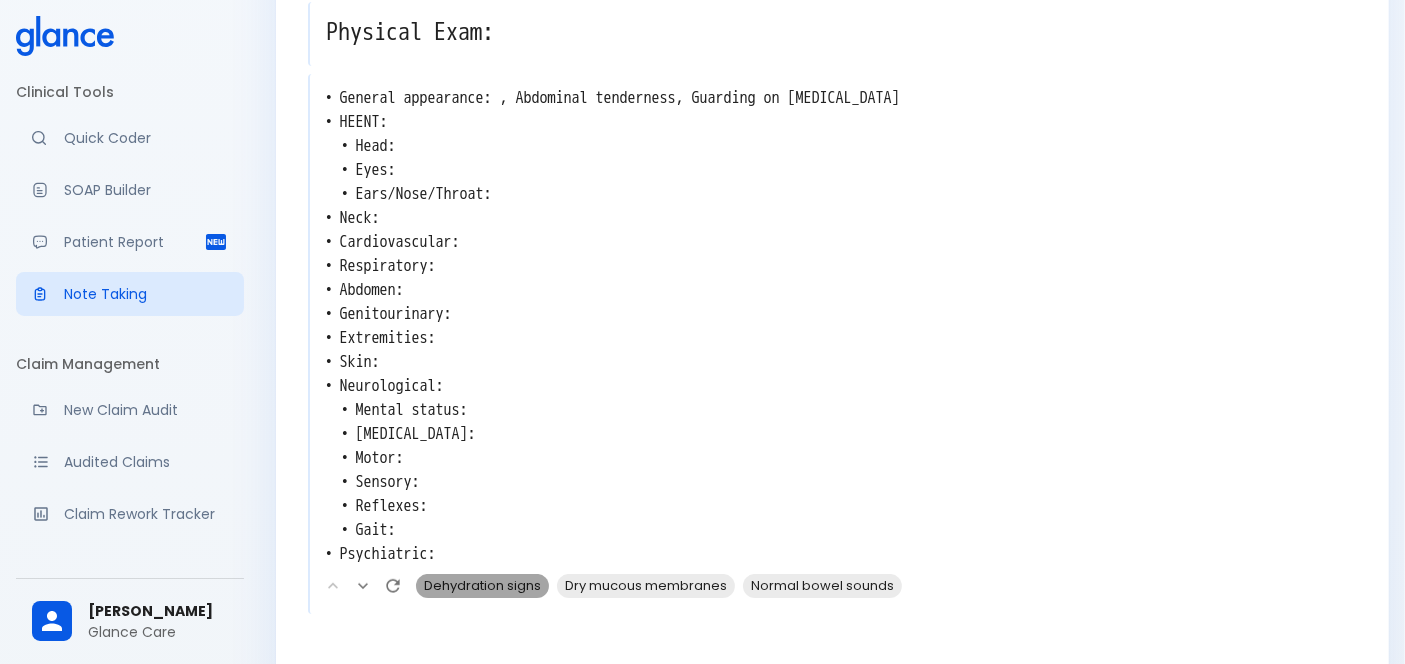 click on "Dehydration signs" at bounding box center (482, 585) 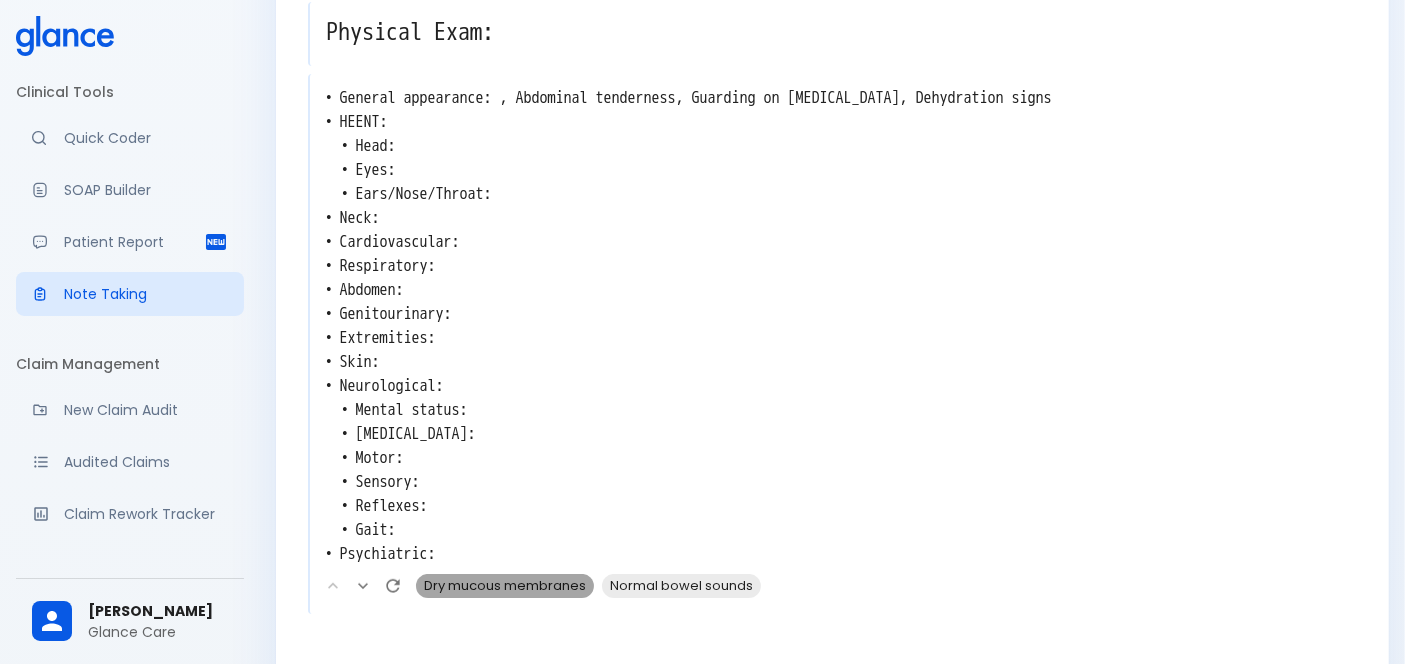 click on "Dry mucous membranes" at bounding box center (505, 585) 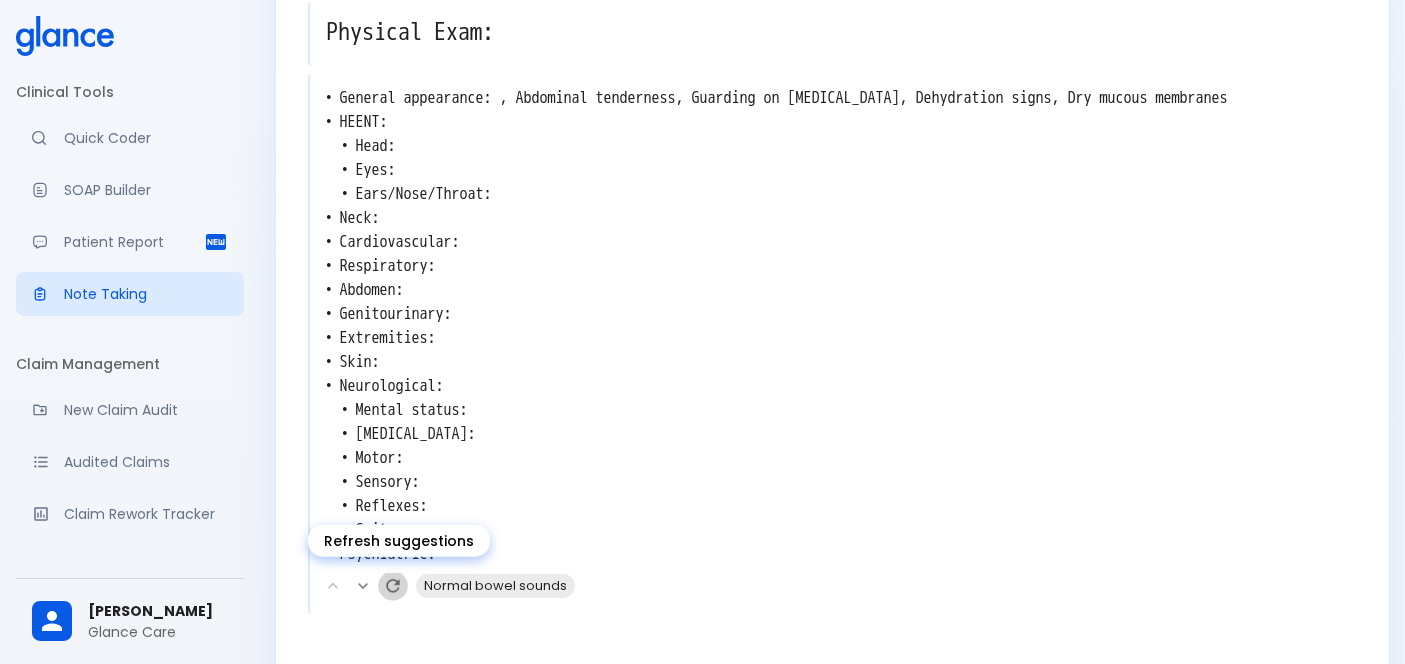 click 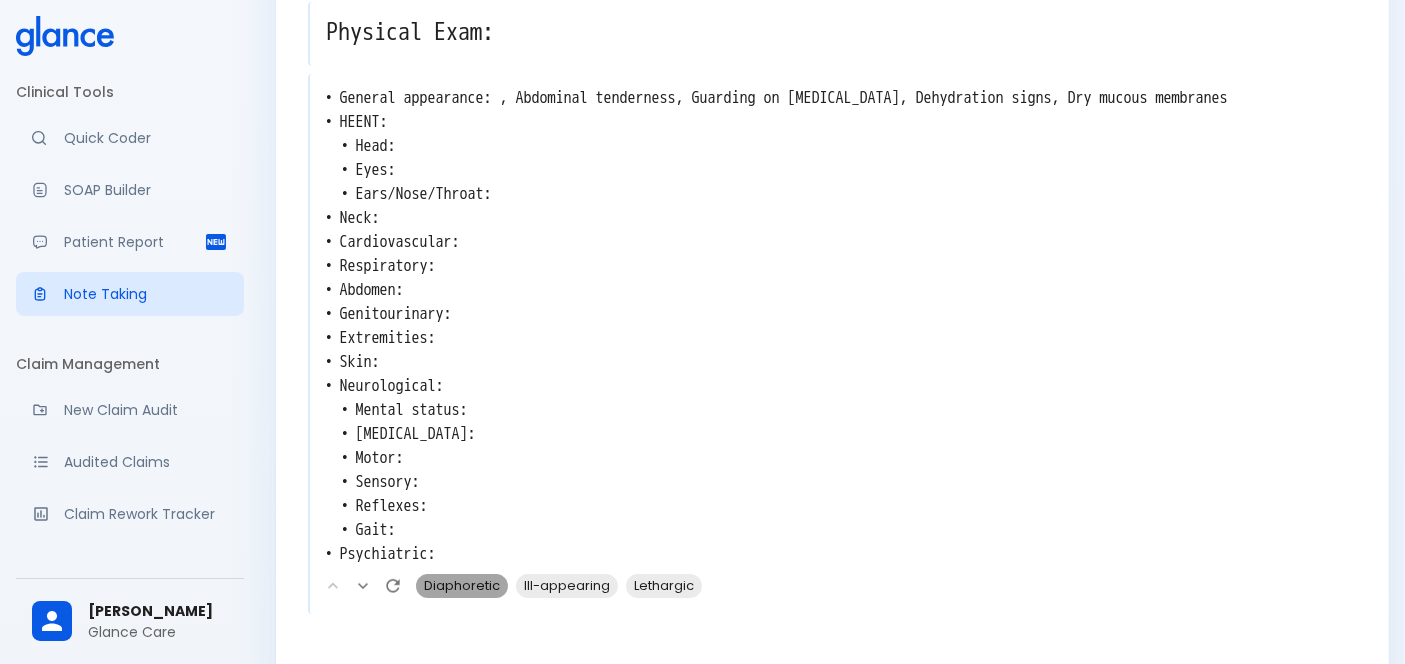 click on "Diaphoretic" at bounding box center (462, 585) 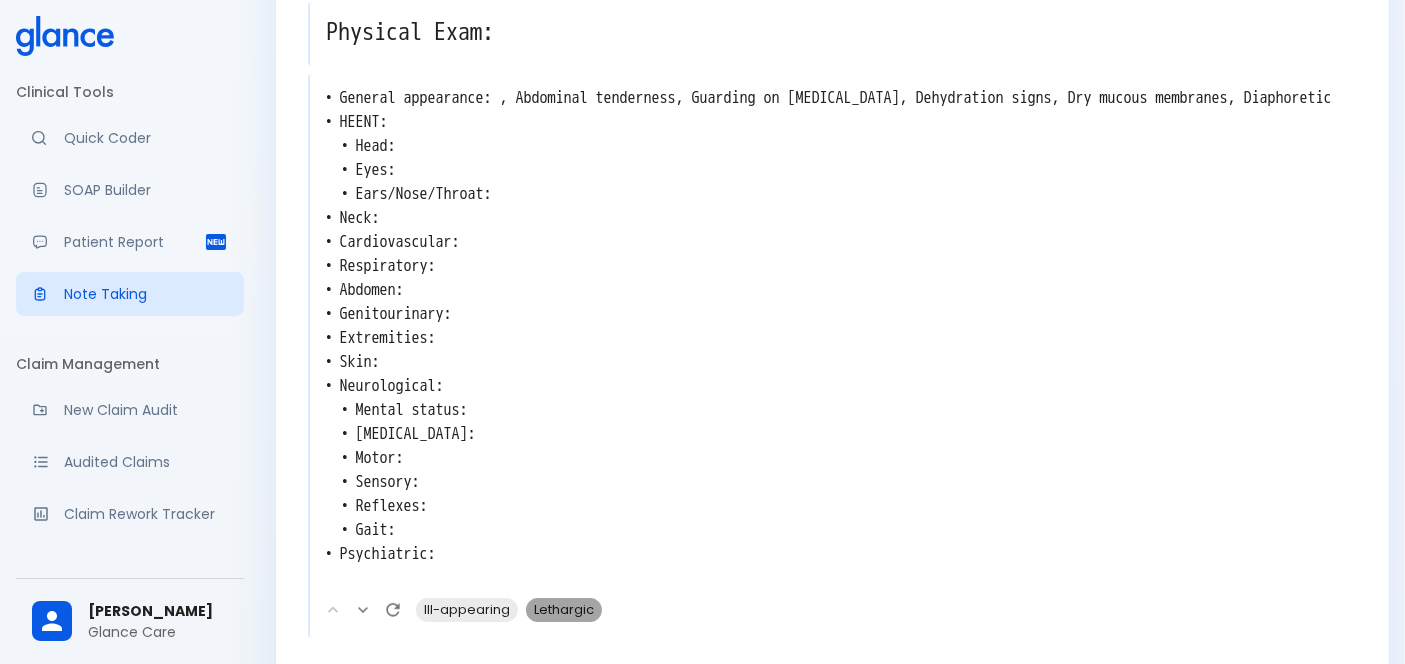 click on "Lethargic" at bounding box center (564, 609) 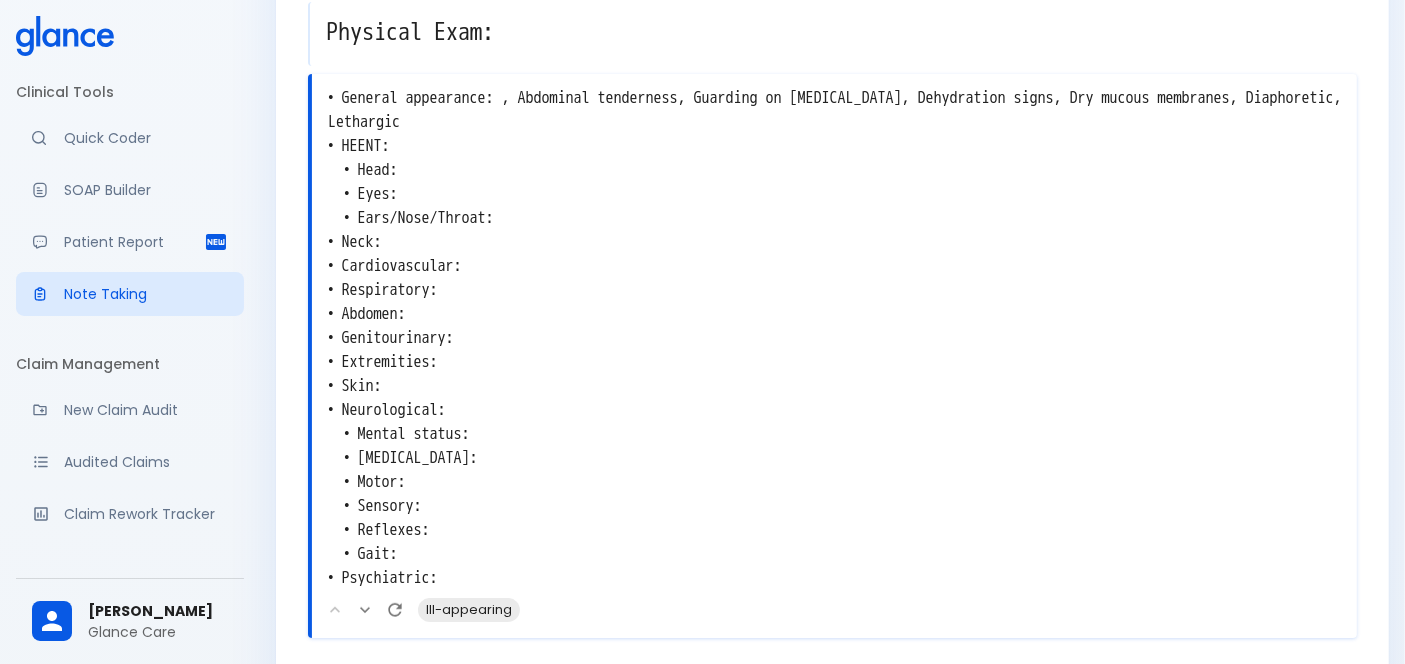 click on "• General appearance: , Abdominal tenderness, Guarding on palpation, Dehydration signs, Dry mucous membranes, Diaphoretic, Lethargic
• HEENT:
• Head:
• Eyes:
• Ears/Nose/Throat:
• Neck:
• Cardiovascular:
• Respiratory:
• Abdomen:
• Genitourinary:
• Extremities:
• Skin:
• Neurological:
• Mental status:
• Cranial nerves:
• Motor:
• Sensory:
• Reflexes:
• Gait:
• Psychiatric:" at bounding box center (834, 338) 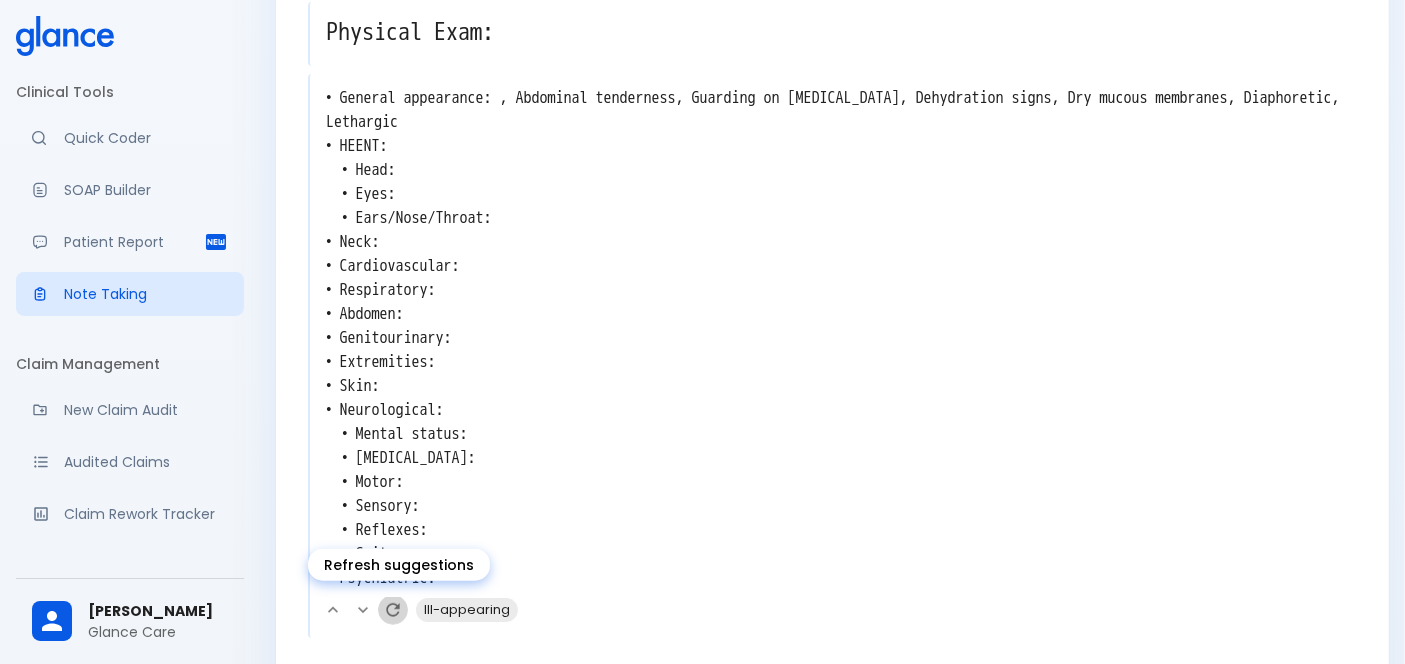 click 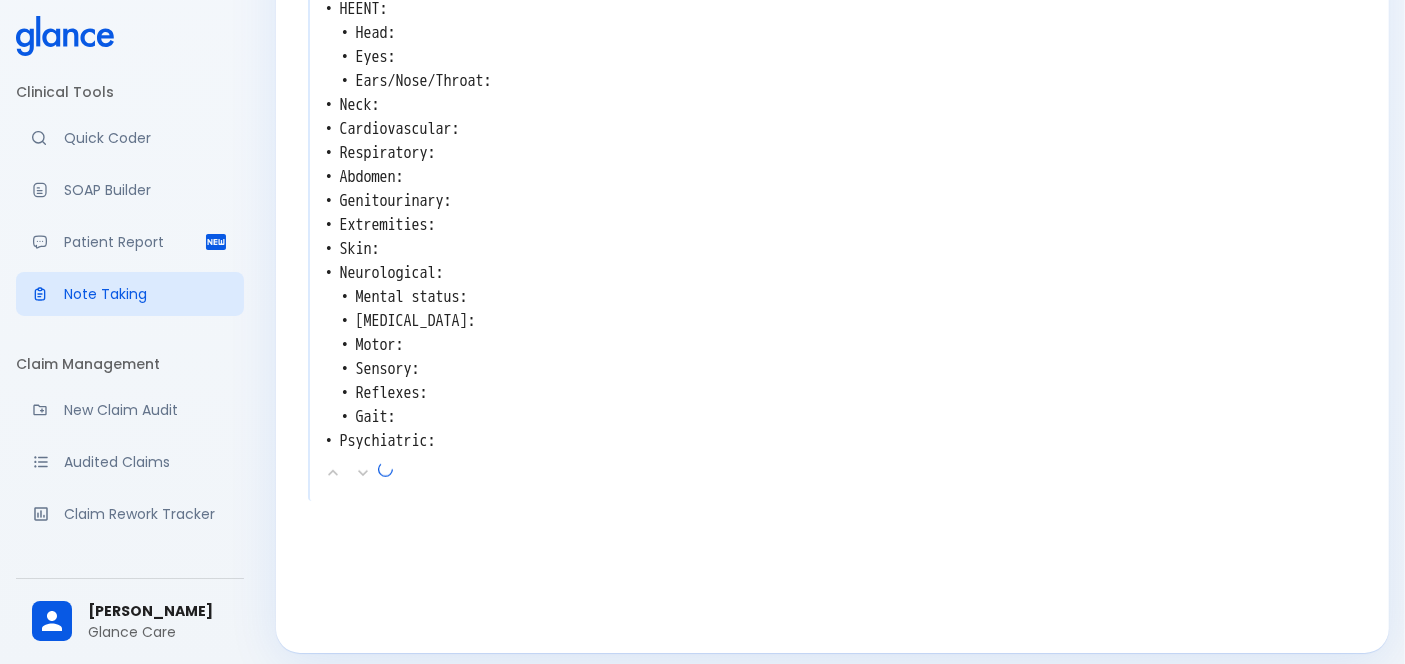 scroll, scrollTop: 1344, scrollLeft: 0, axis: vertical 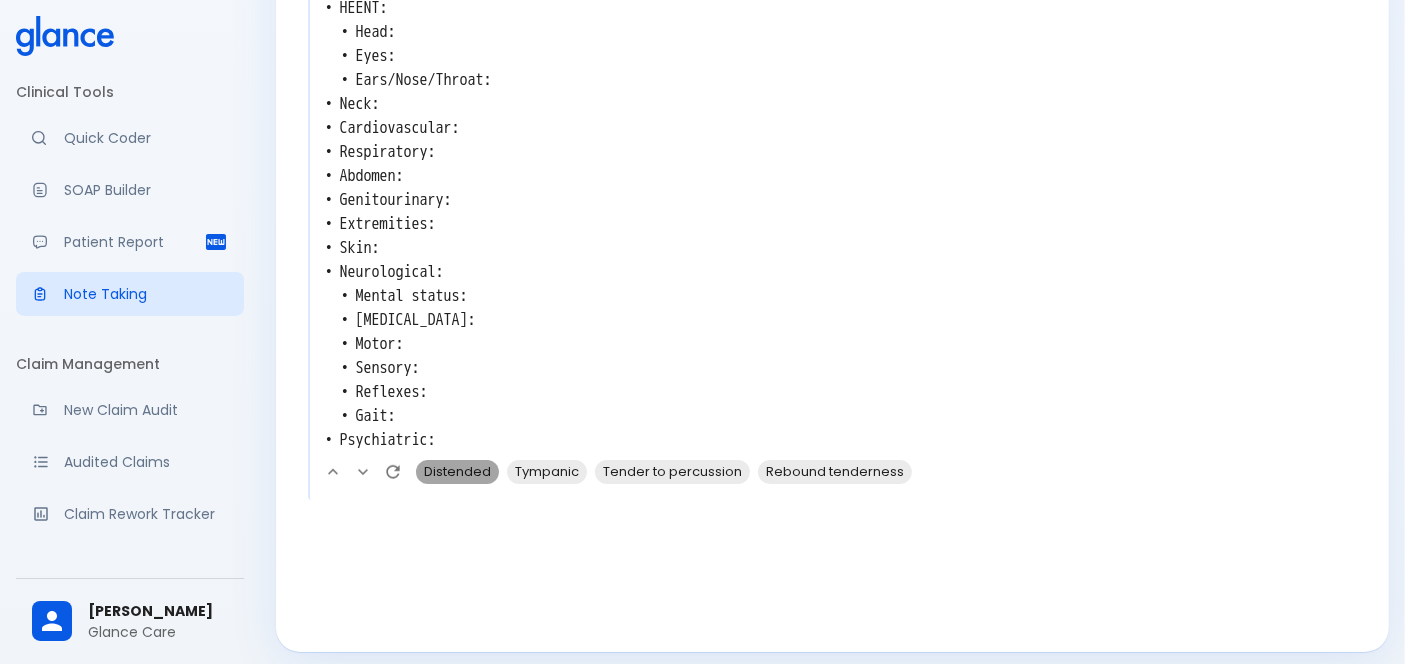 click on "Distended" at bounding box center (457, 471) 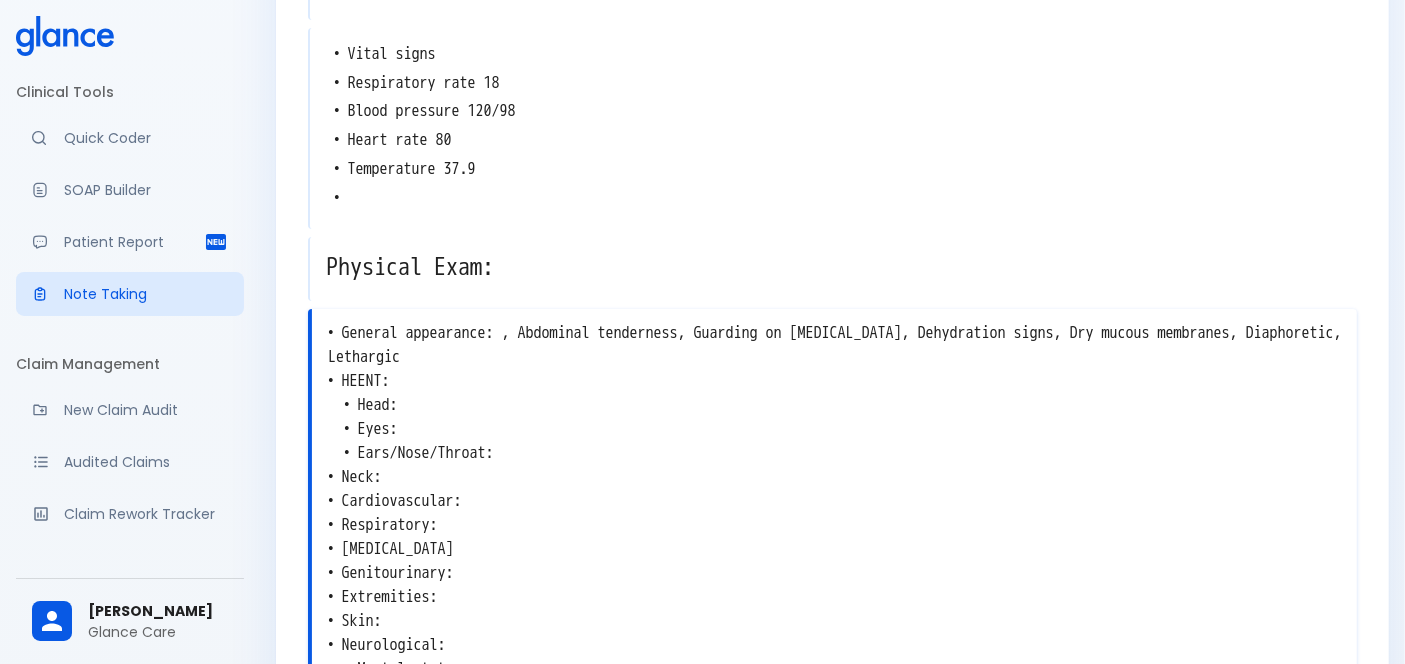 scroll, scrollTop: 1253, scrollLeft: 0, axis: vertical 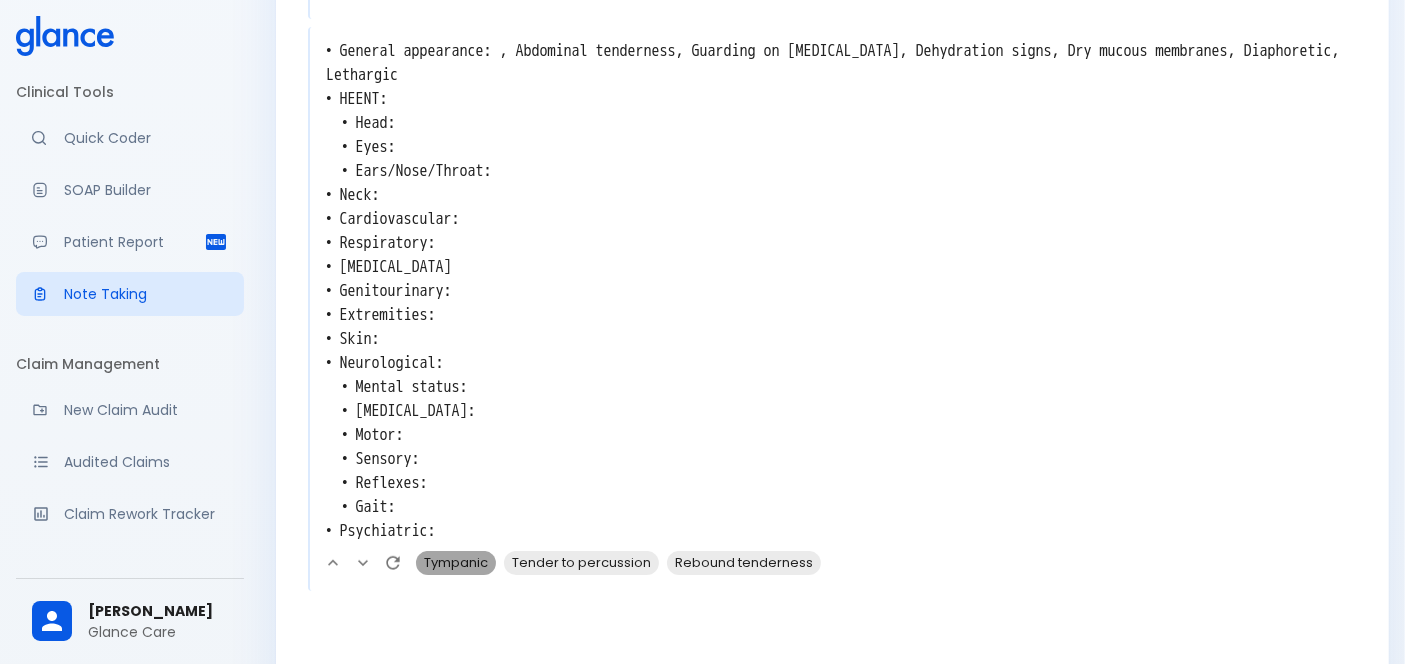 click on "Tympanic" at bounding box center [456, 562] 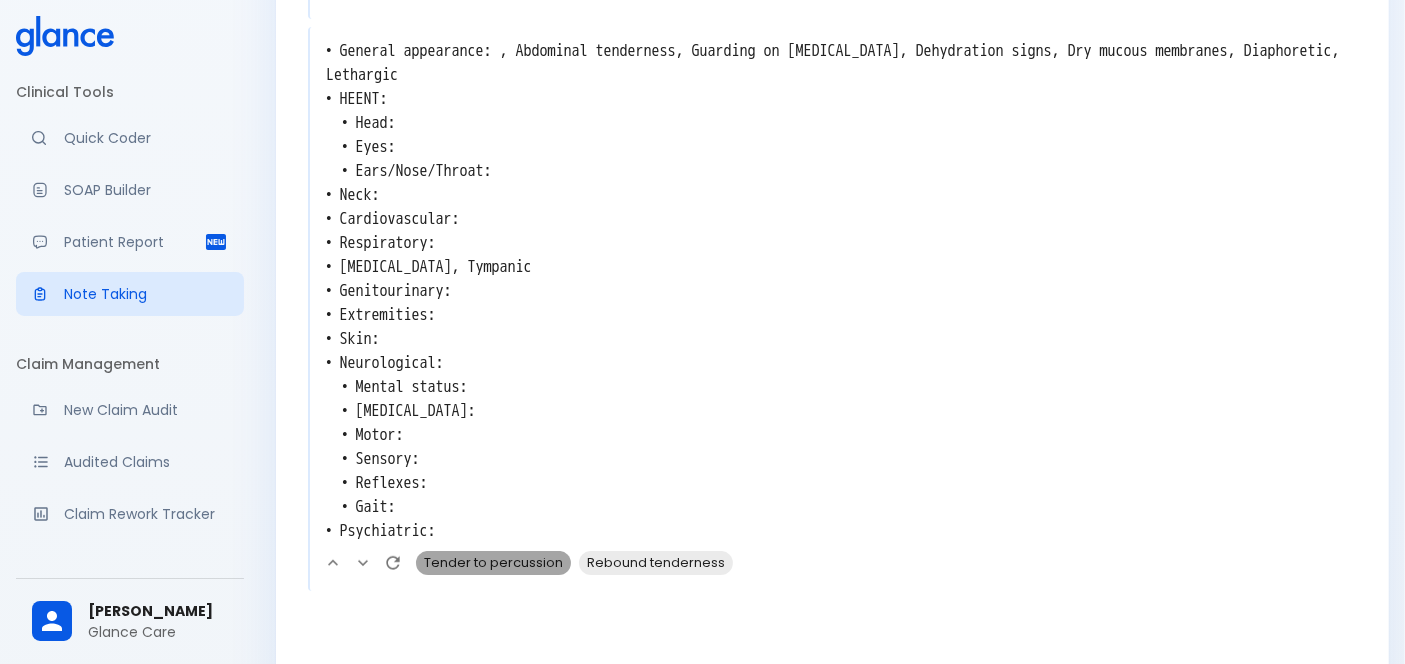 click on "Tender to percussion" at bounding box center (493, 562) 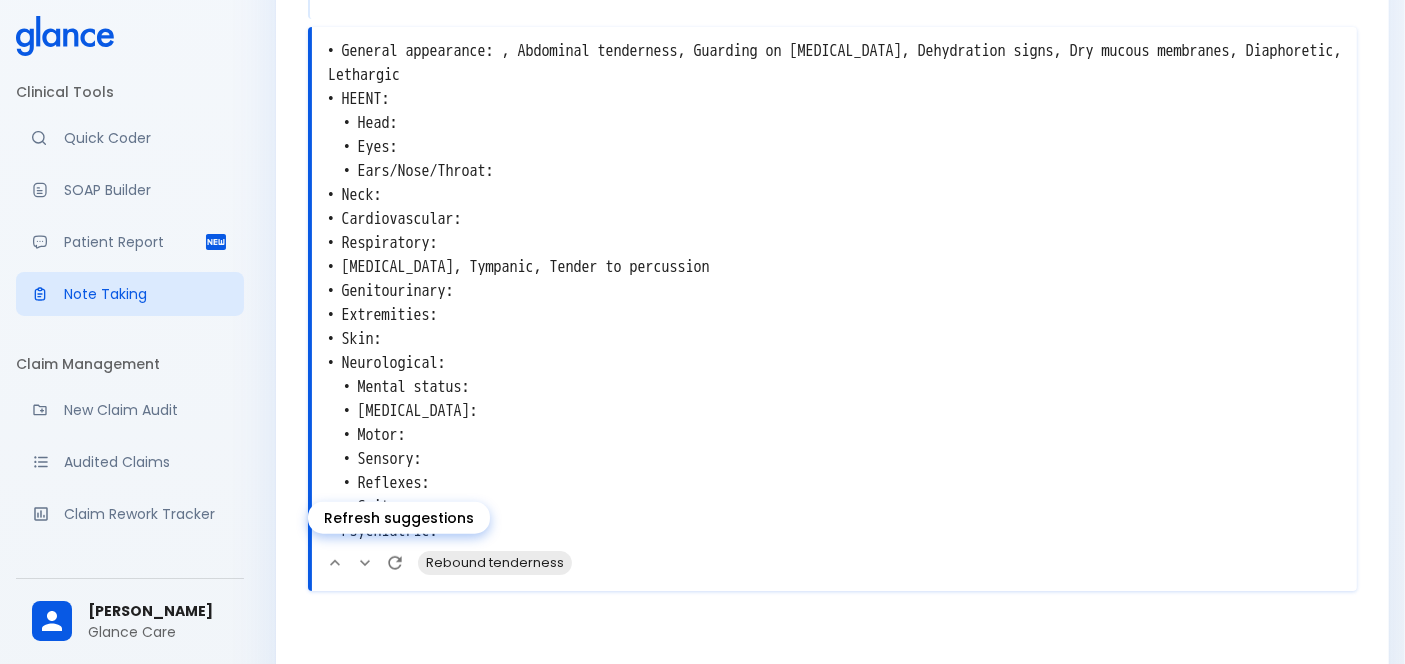 click 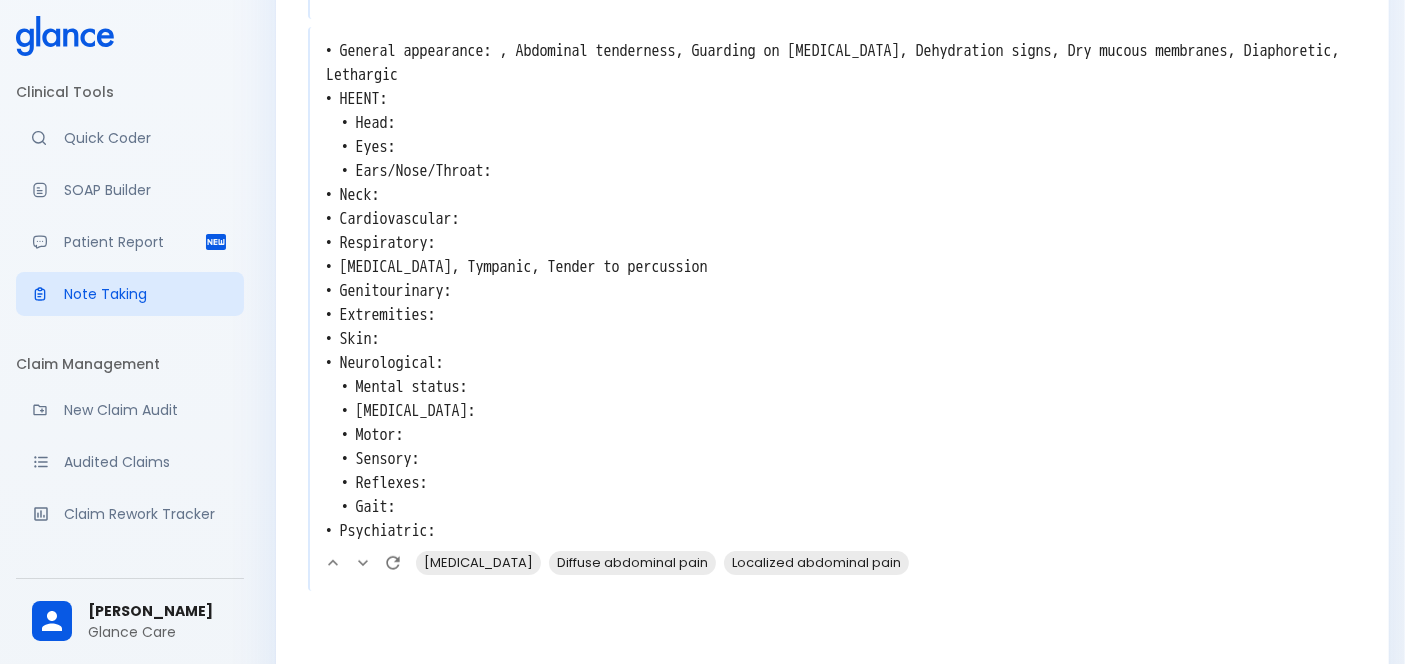 scroll, scrollTop: 1321, scrollLeft: 0, axis: vertical 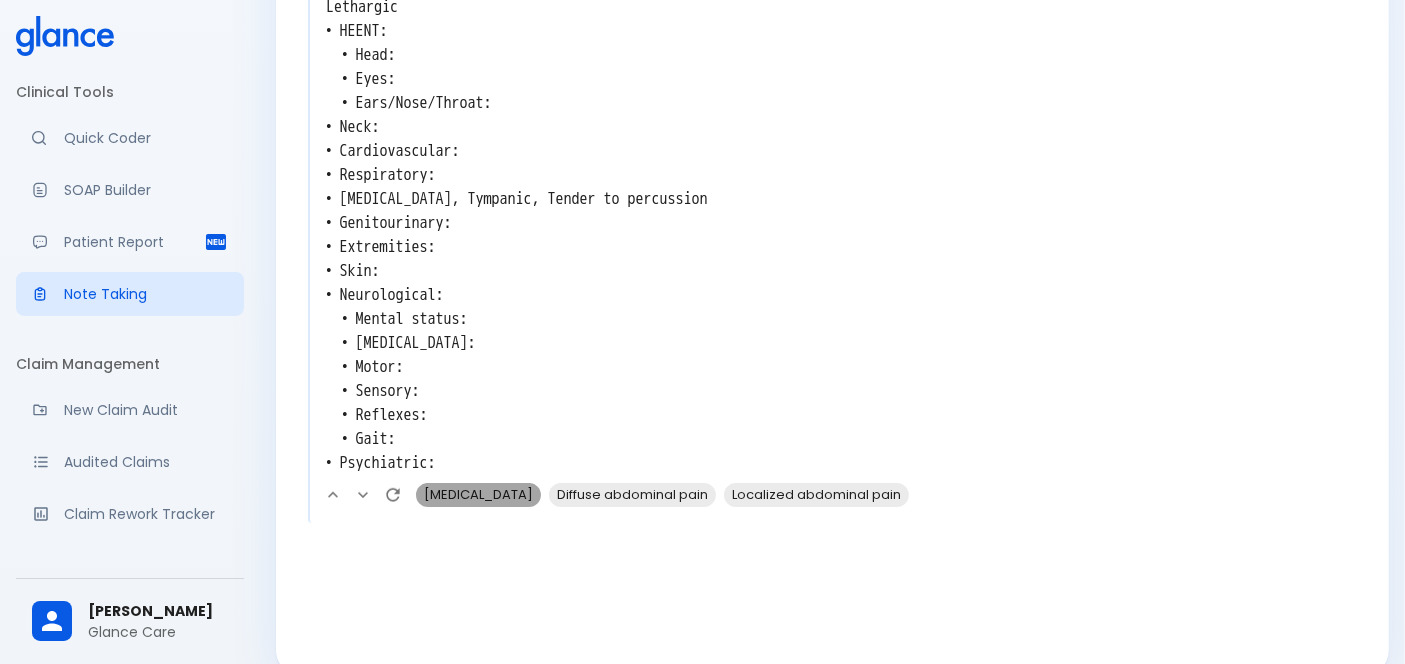click on "Hyperactive bowel sounds" at bounding box center (478, 494) 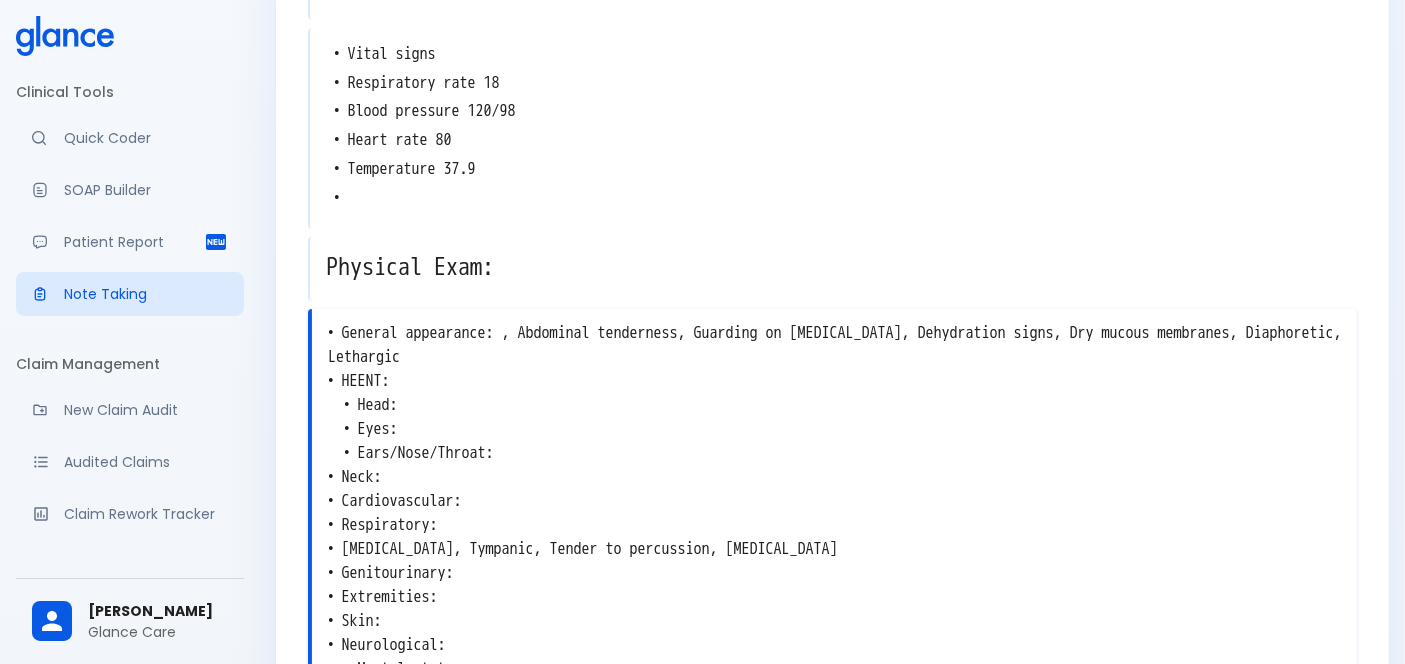 scroll, scrollTop: 1354, scrollLeft: 0, axis: vertical 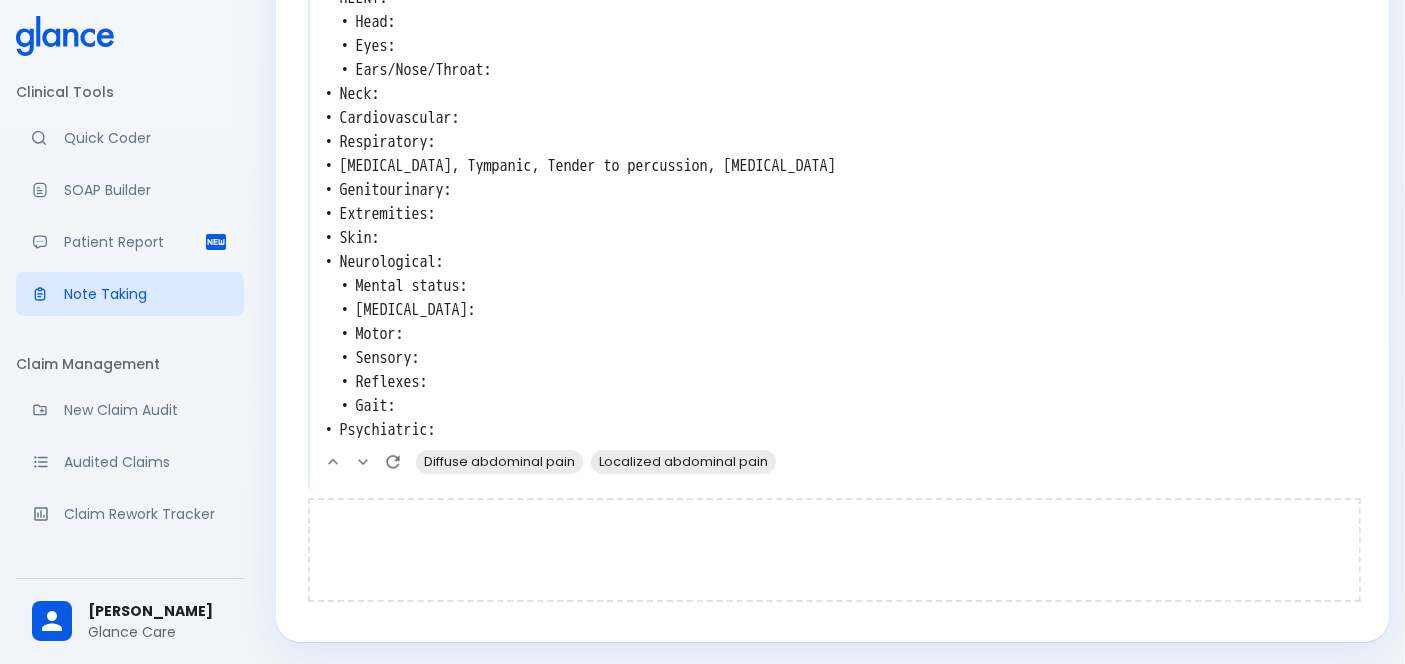 click at bounding box center (834, 550) 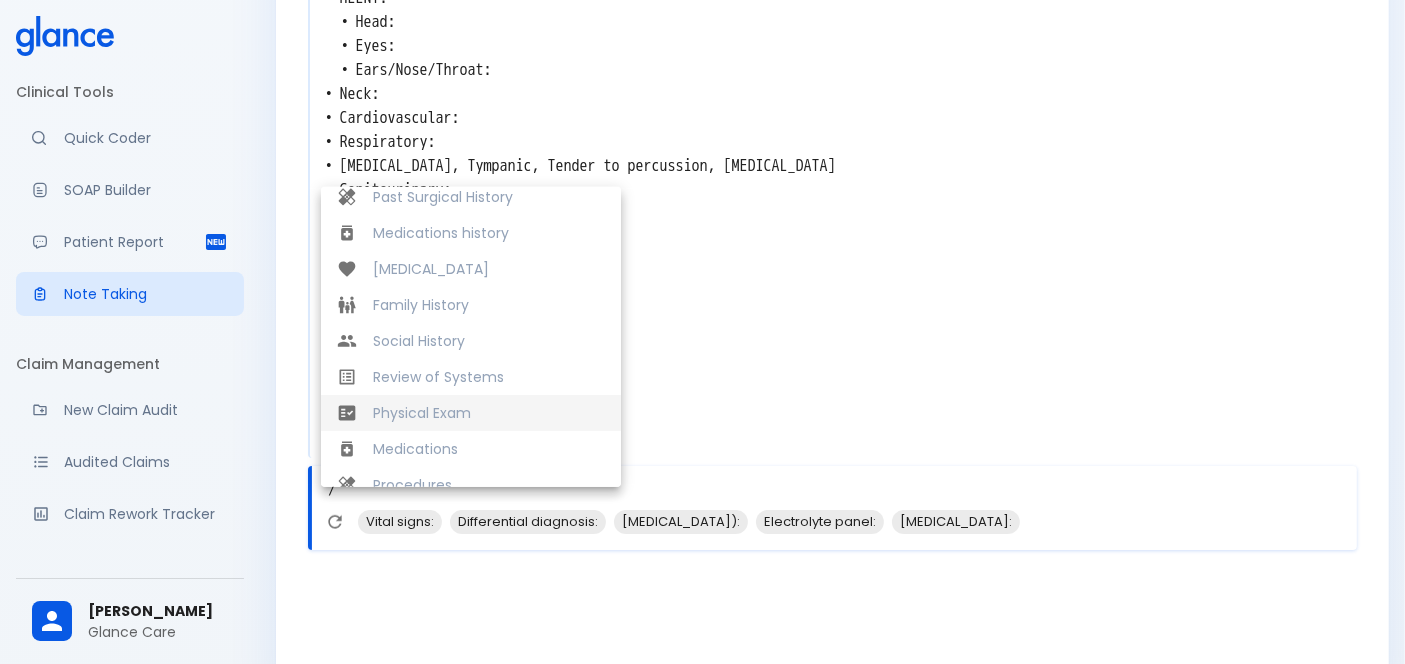 scroll, scrollTop: 384, scrollLeft: 0, axis: vertical 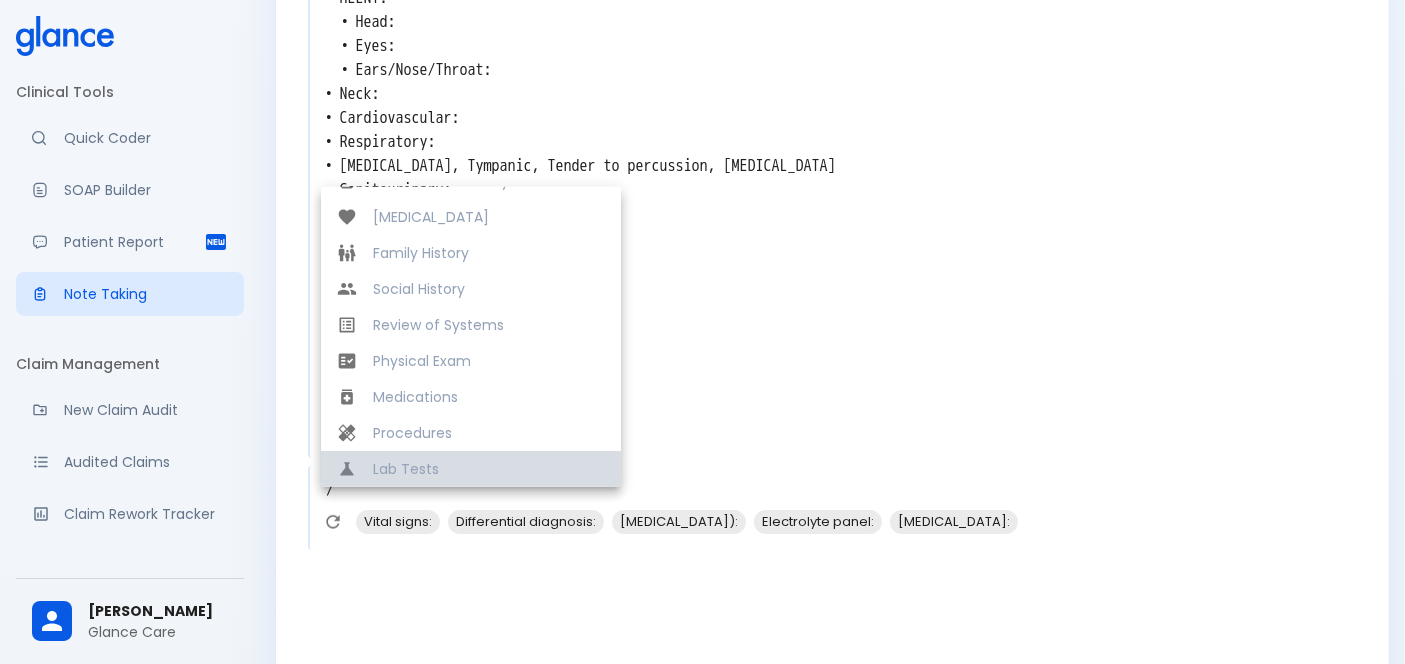 click on "Lab Tests" at bounding box center [489, 469] 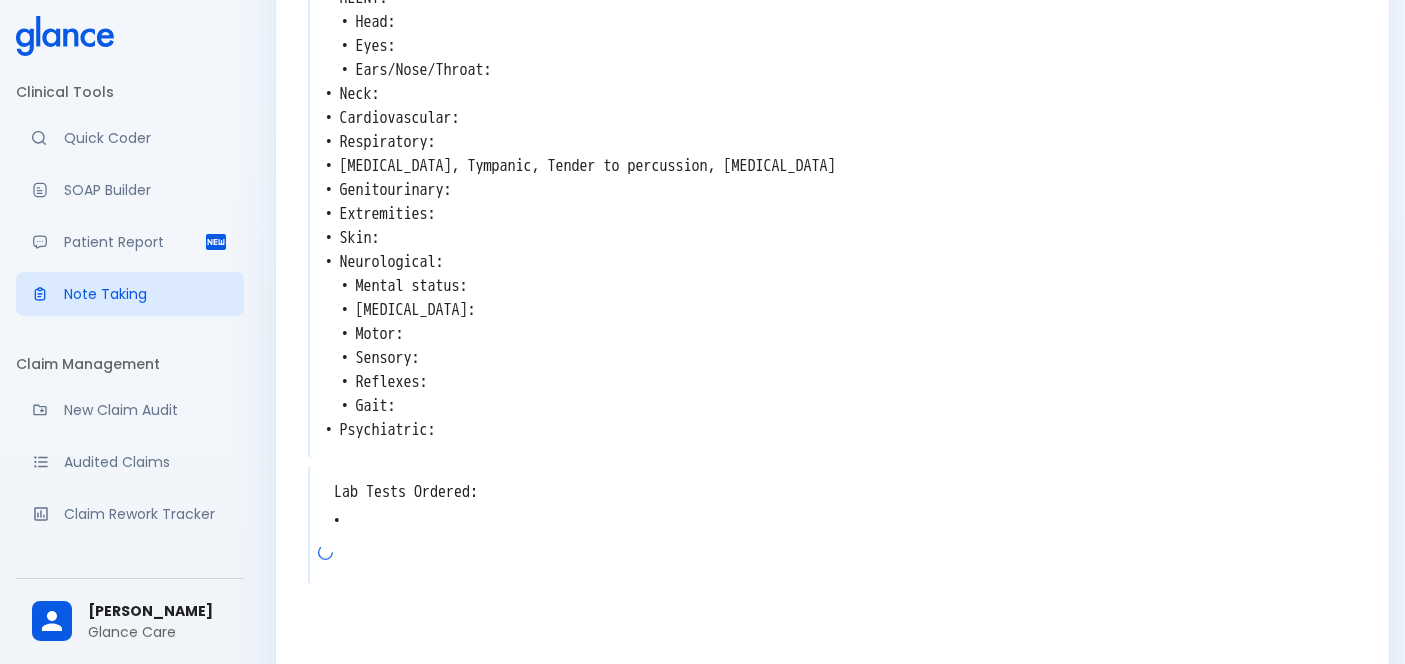 click at bounding box center [325, 555] 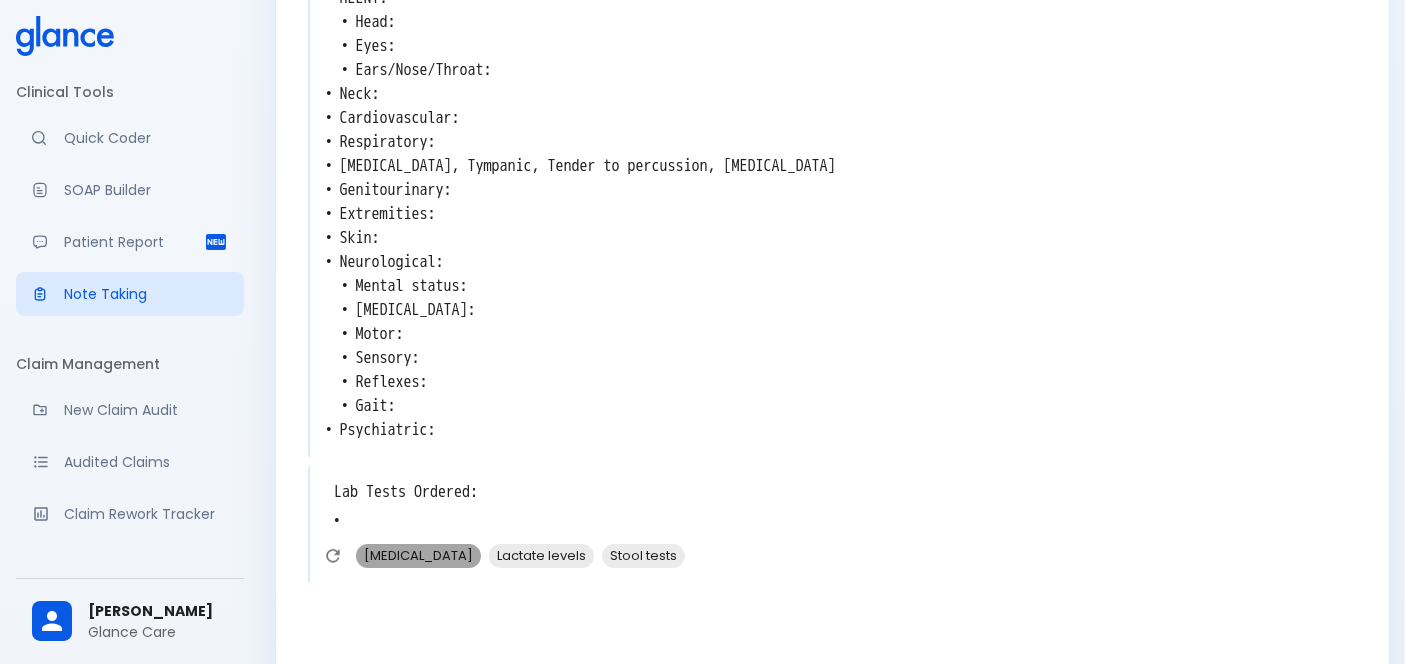 click on "Liver function tests" at bounding box center [418, 555] 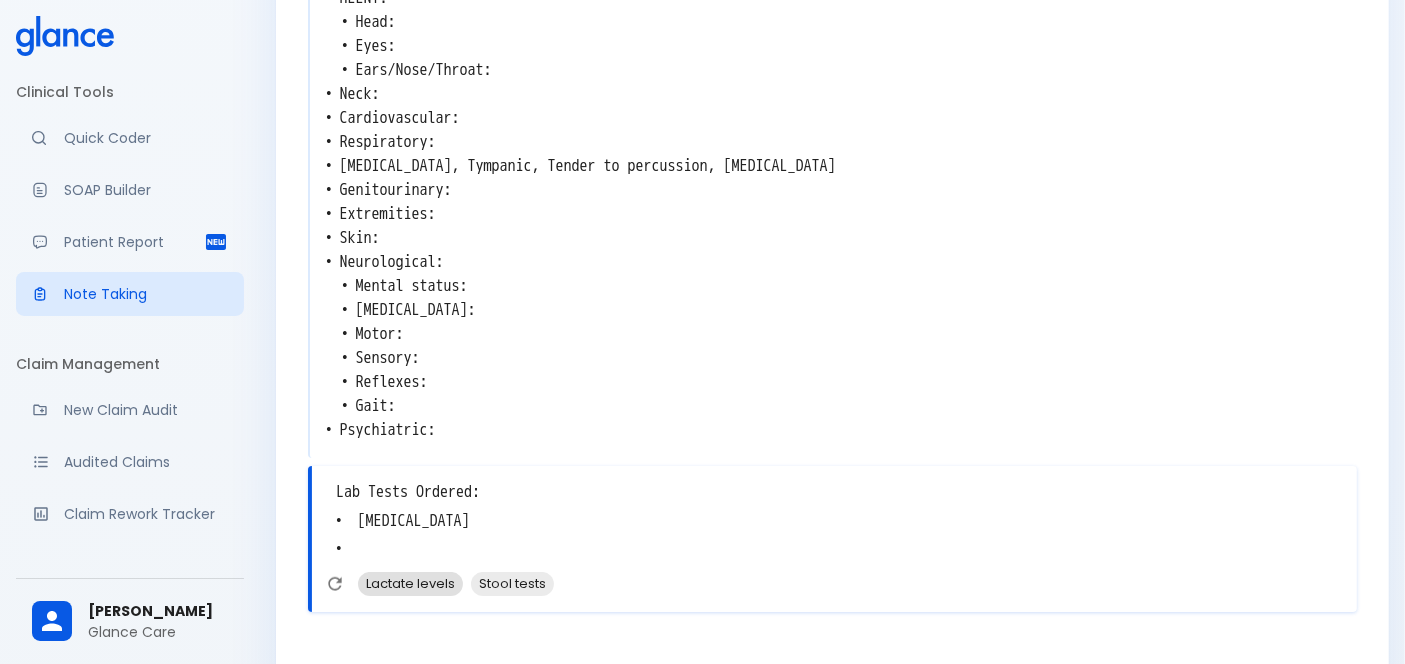 click on "Lactate levels" at bounding box center (410, 583) 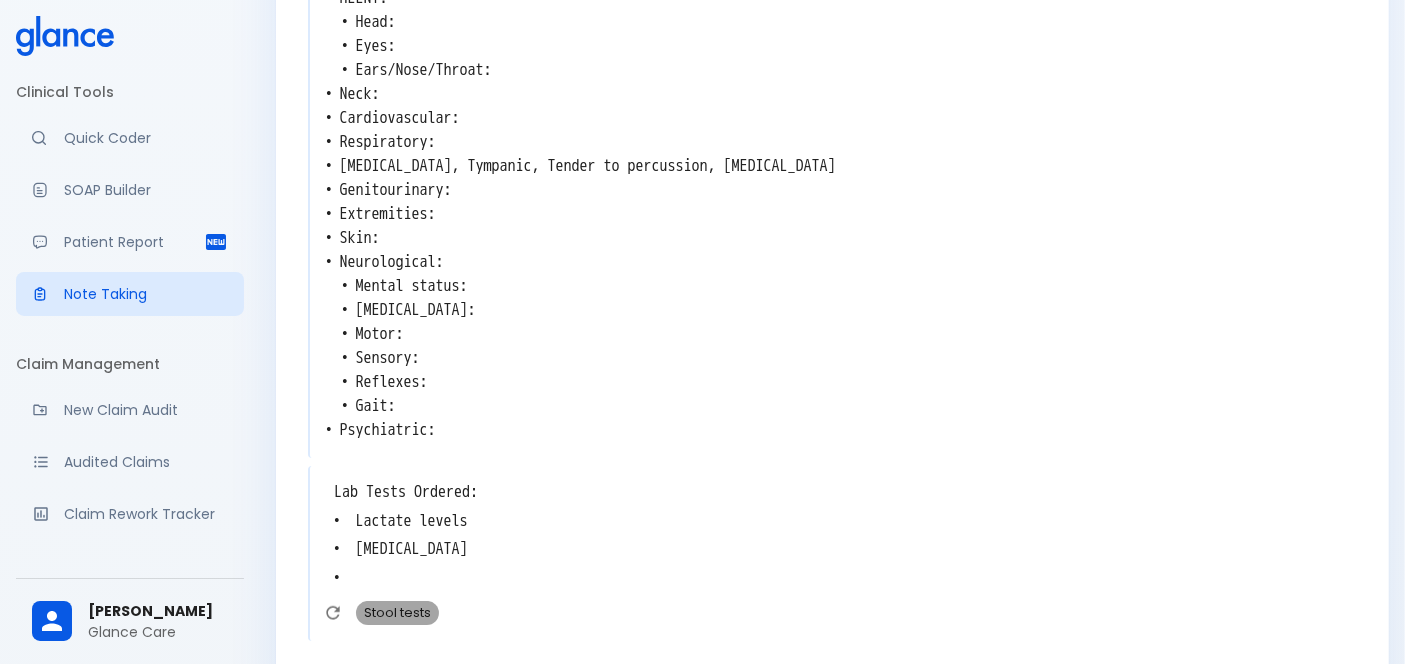 click on "Stool tests" at bounding box center (397, 612) 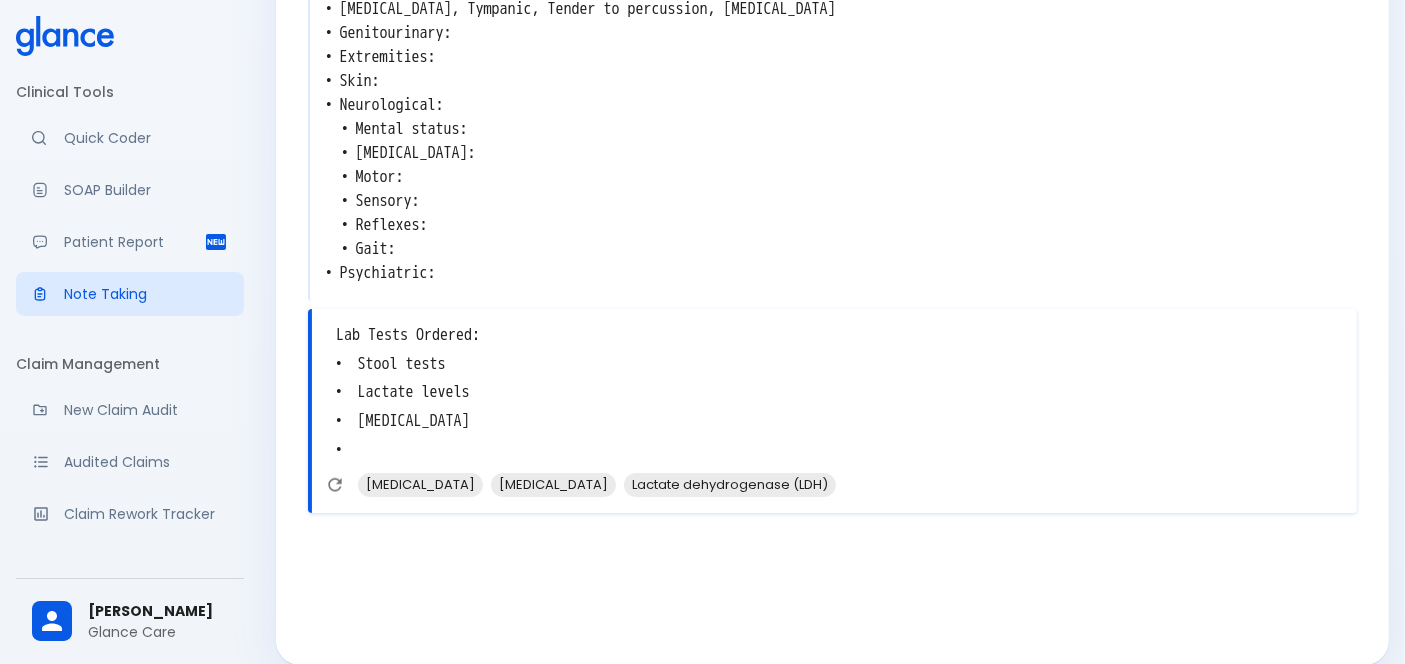scroll, scrollTop: 1513, scrollLeft: 0, axis: vertical 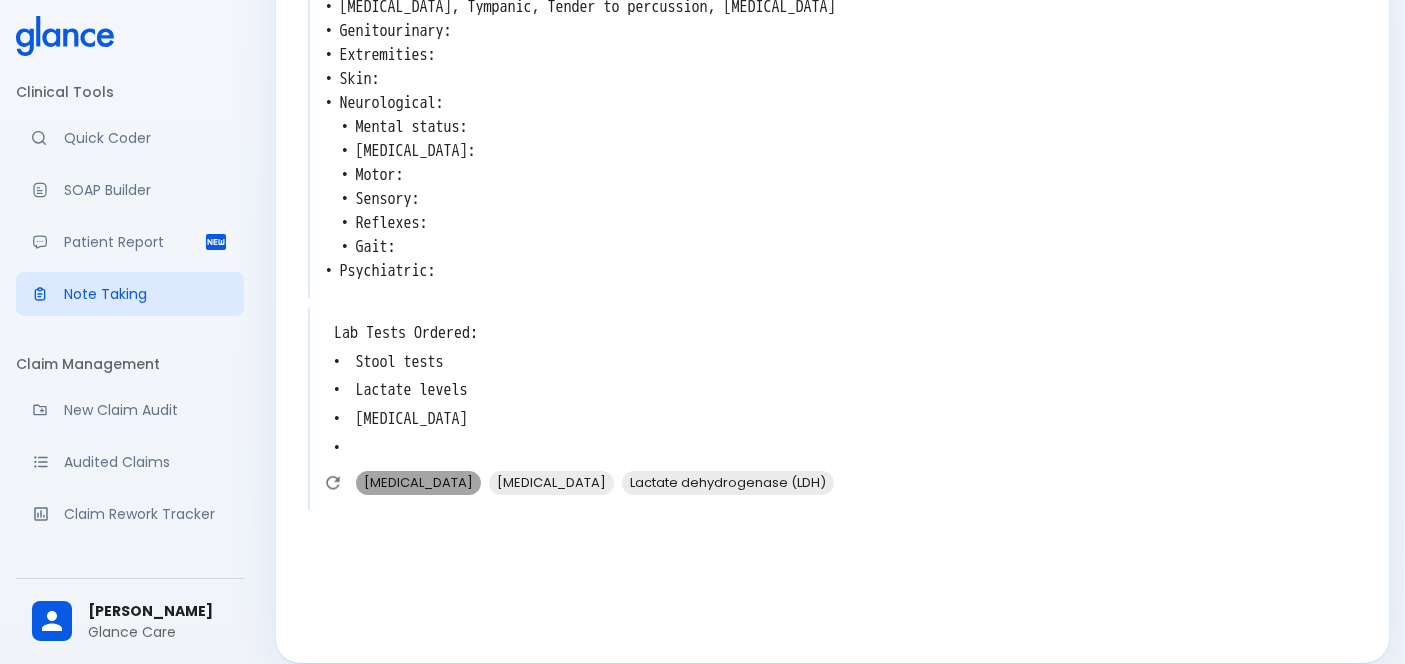 click on "Leukocyte count" at bounding box center [418, 482] 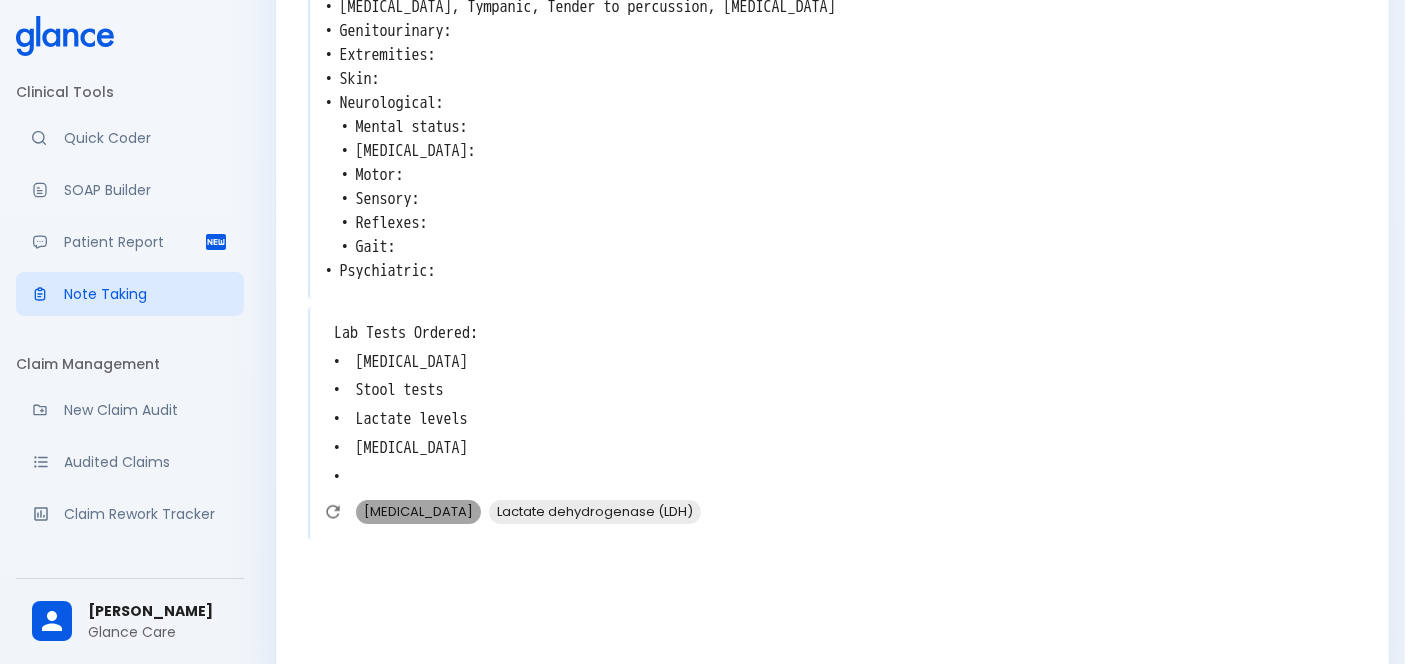 click on "Liver enzymes" at bounding box center [418, 511] 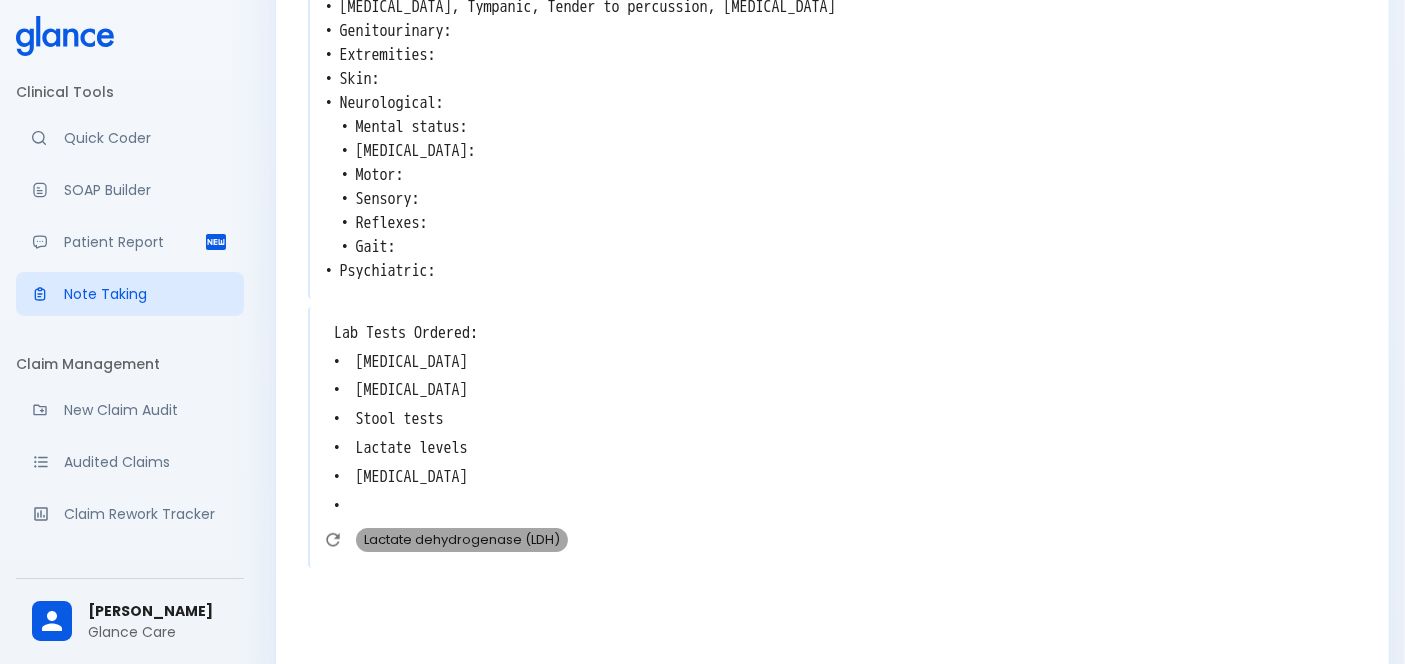 click on "Lactate dehydrogenase (LDH)" at bounding box center (462, 539) 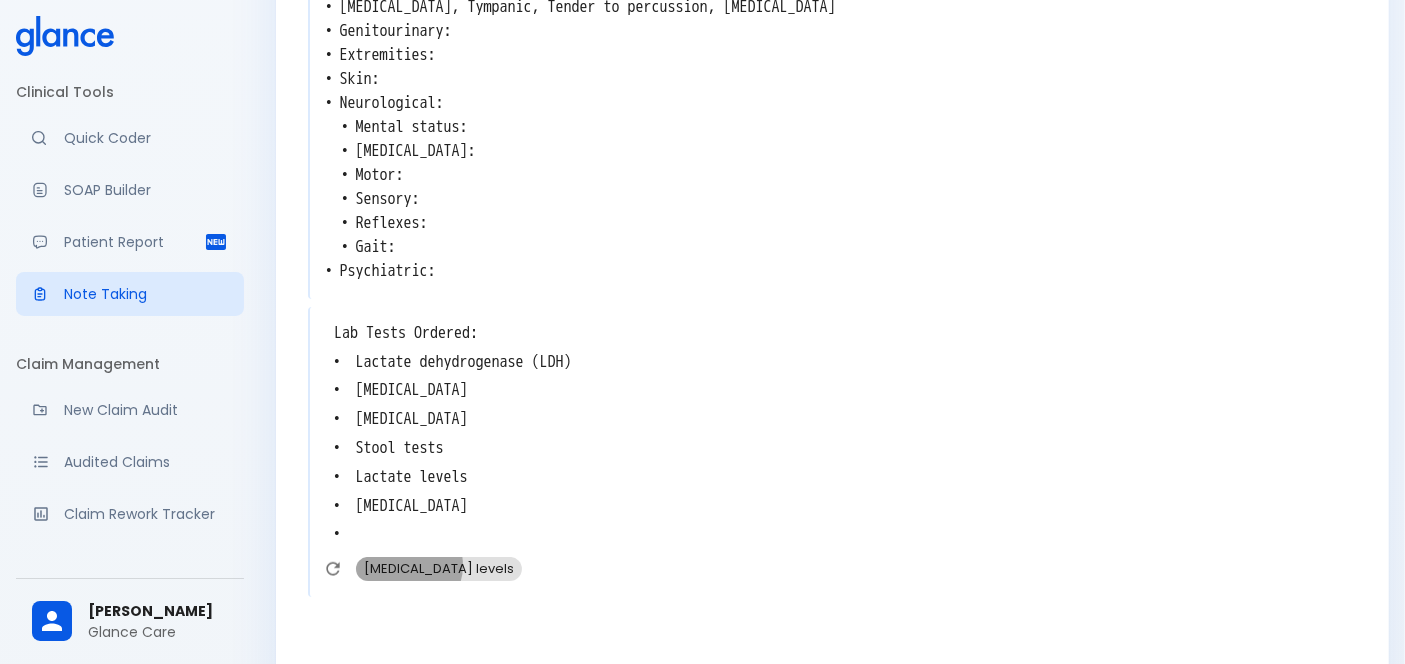 click on "Lipase levels" at bounding box center (439, 568) 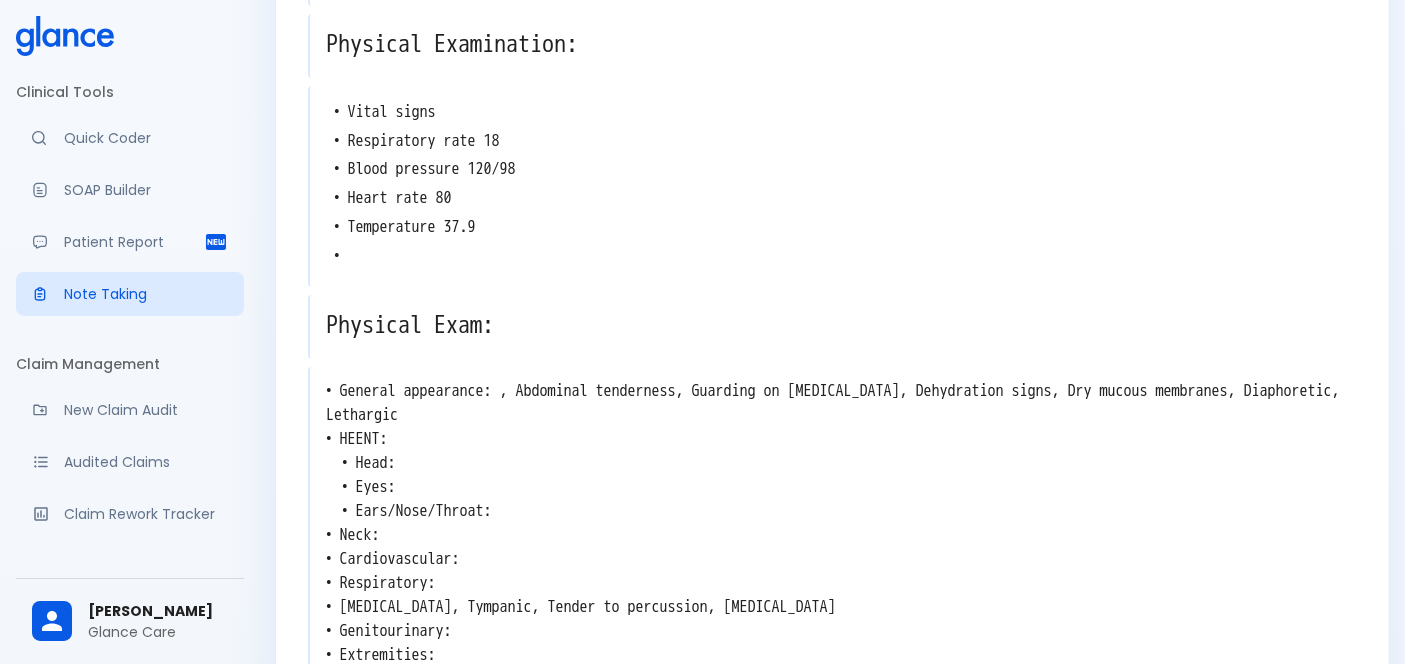 scroll, scrollTop: 946, scrollLeft: 0, axis: vertical 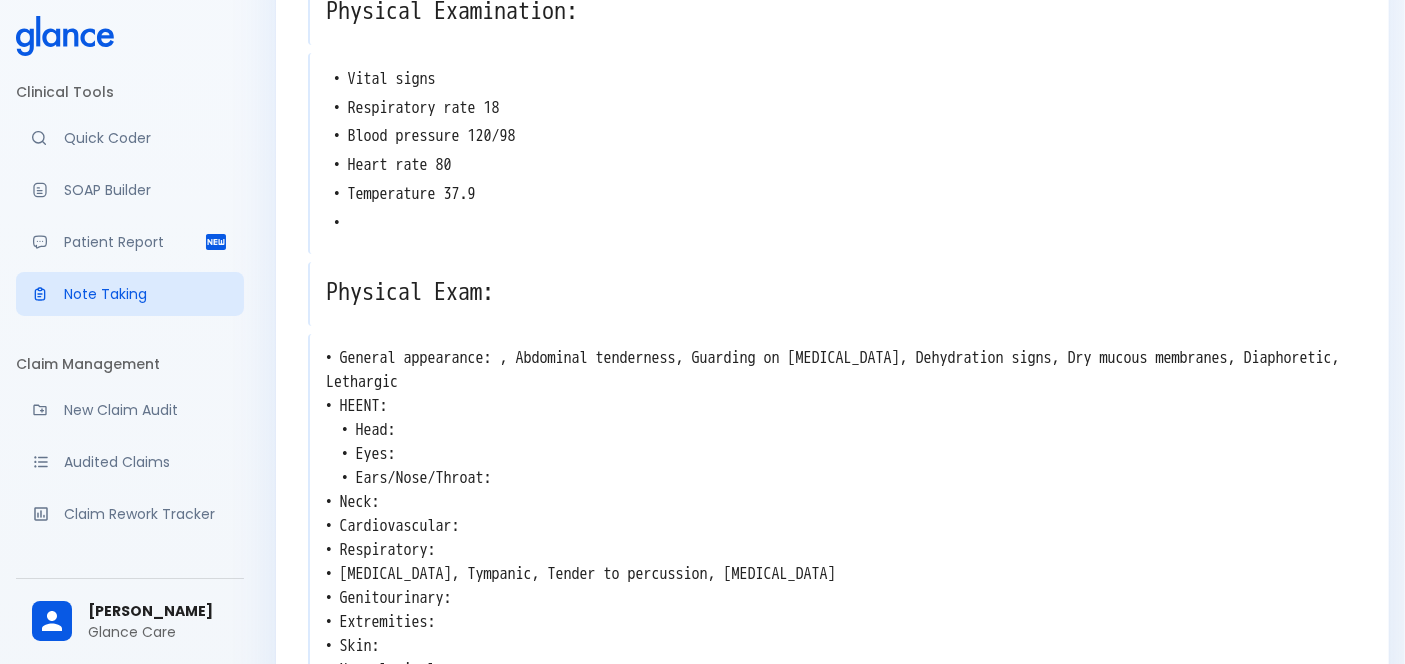click on "• General appearance: , Abdominal tenderness, Guarding on palpation, Dehydration signs, Dry mucous membranes, Diaphoretic, Lethargic
• HEENT:
• Head:
• Eyes:
• Ears/Nose/Throat:
• Neck:
• Cardiovascular:
• Respiratory:
• Abdomen: , Distended, Tympanic, Tender to percussion, Hyperactive bowel sounds
• Genitourinary:
• Extremities:
• Skin:
• Neurological:
• Mental status:
• Cranial nerves:
• Motor:
• Sensory:
• Reflexes:
• Gait:
• Psychiatric:" at bounding box center (833, 598) 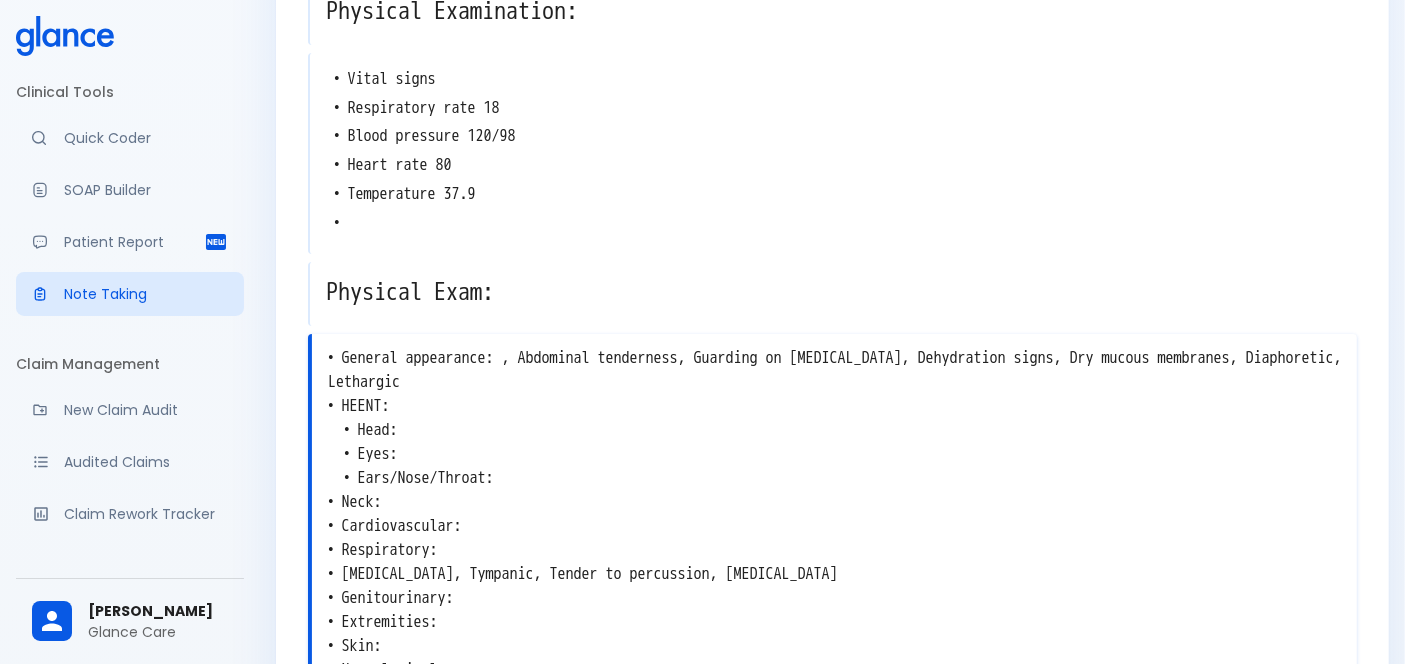 click on "• General appearance: , Abdominal tenderness, Guarding on palpation, Dehydration signs, Dry mucous membranes, Diaphoretic, Lethargic
• HEENT:
• Head:
• Eyes:
• Ears/Nose/Throat:
• Neck:
• Cardiovascular:
• Respiratory:
• Abdomen: , Distended, Tympanic, Tender to percussion, Hyperactive bowel sounds
• Genitourinary:
• Extremities:
• Skin:
• Neurological:
• Mental status:
• Cranial nerves:
• Motor:
• Sensory:
• Reflexes:
• Gait:
• Psychiatric:" at bounding box center (834, 598) 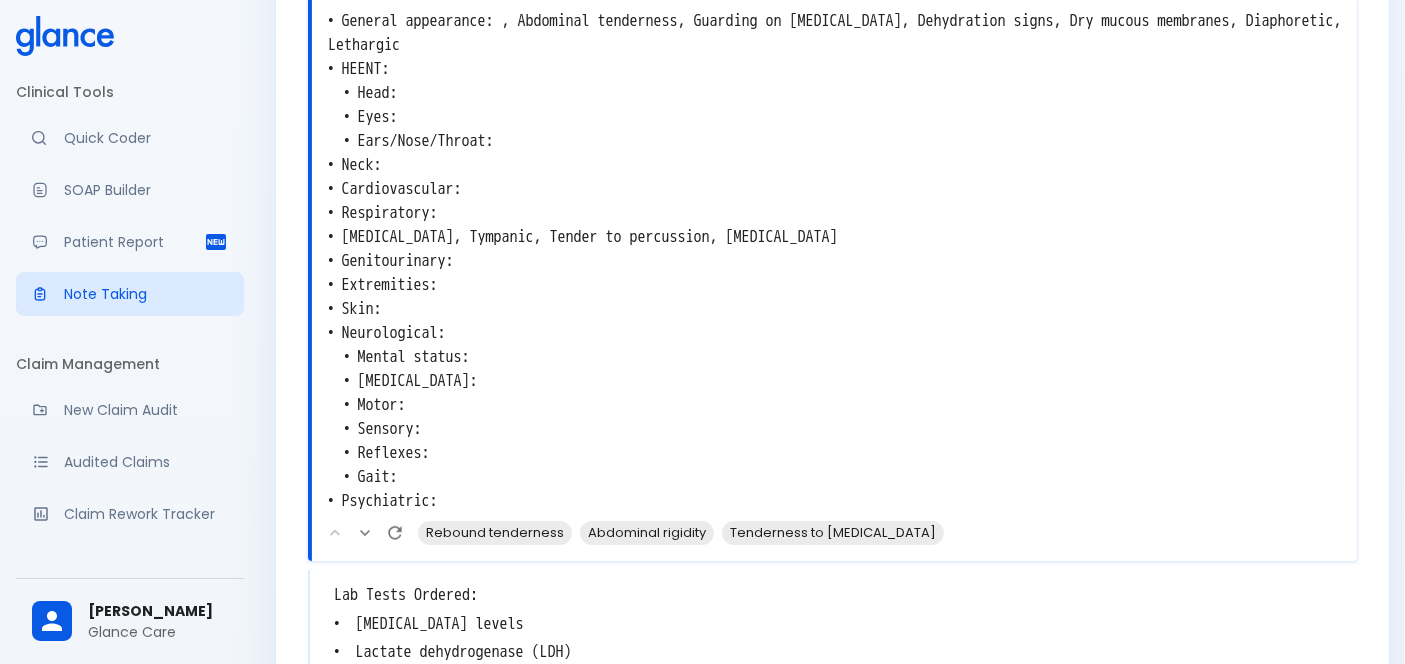 scroll, scrollTop: 1441, scrollLeft: 0, axis: vertical 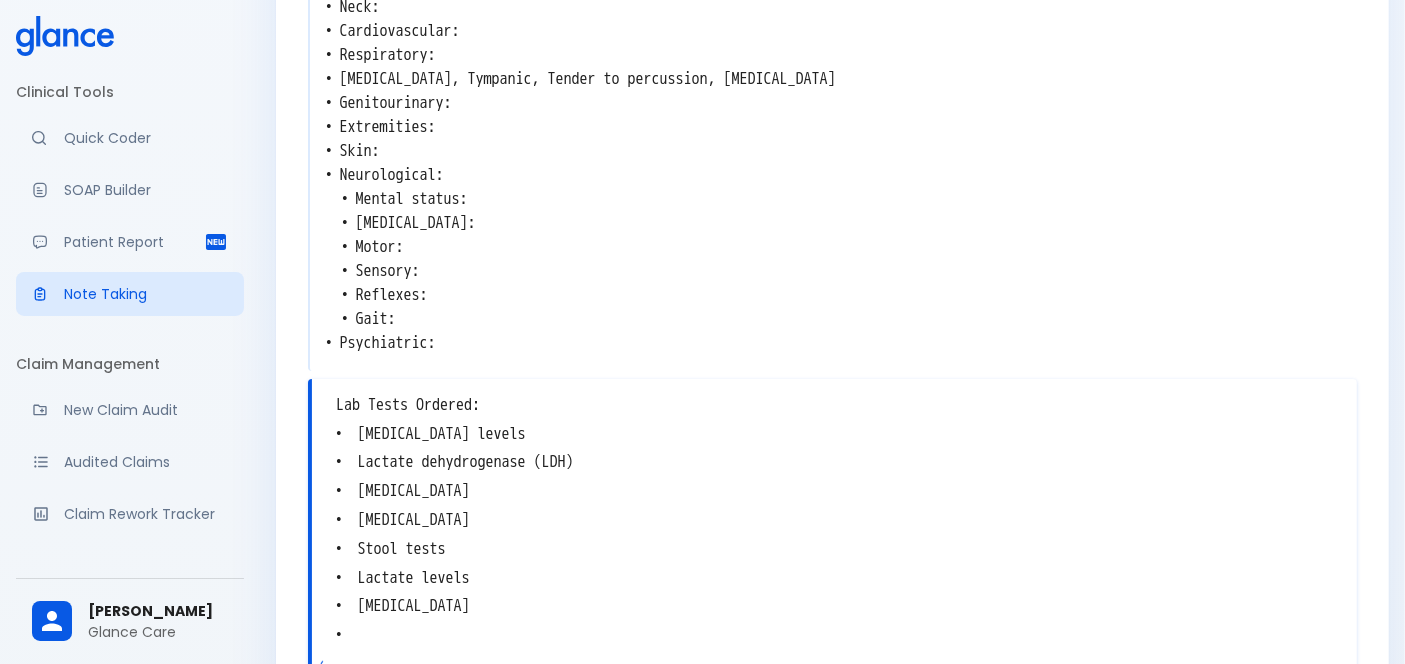 click on "Lab Tests Ordered:
•  Lipase levels
•  Lactate dehydrogenase (LDH)
•  Liver enzymes
•  Leukocyte count
•  Stool tests
•  Lactate levels
•  Liver function tests
•" at bounding box center [834, 520] 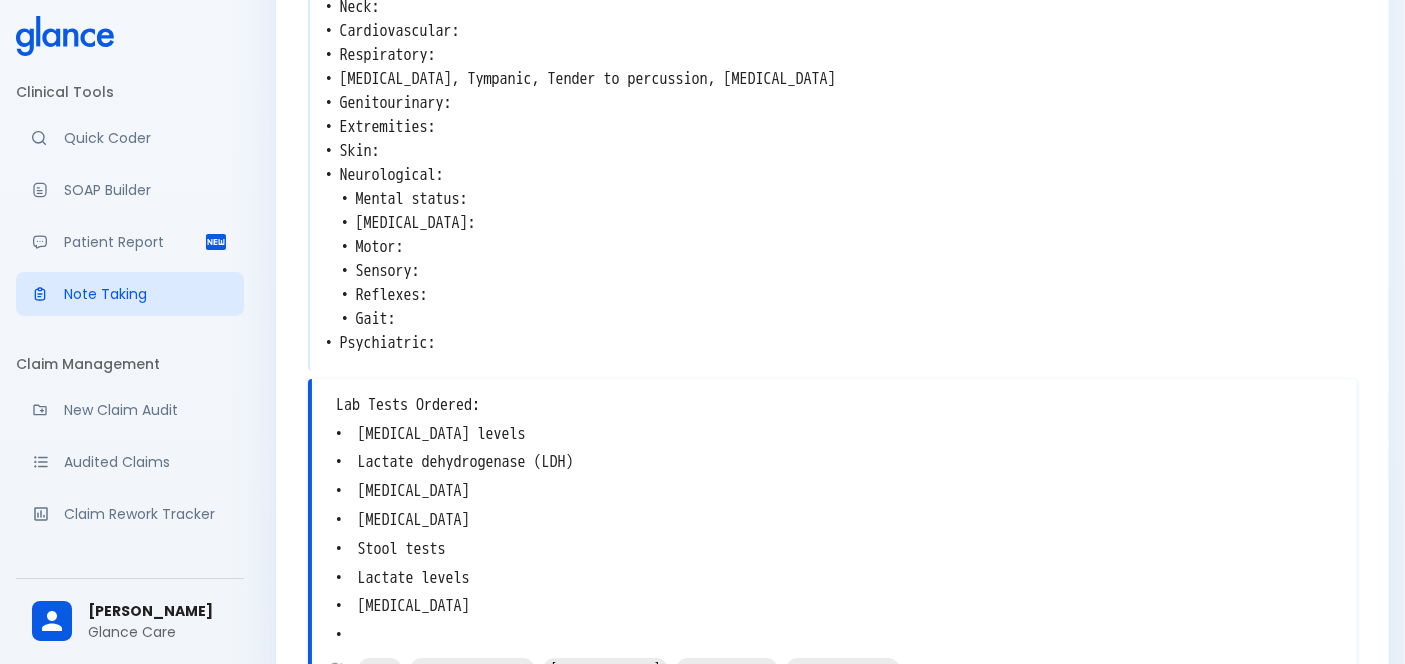 scroll, scrollTop: 1375, scrollLeft: 0, axis: vertical 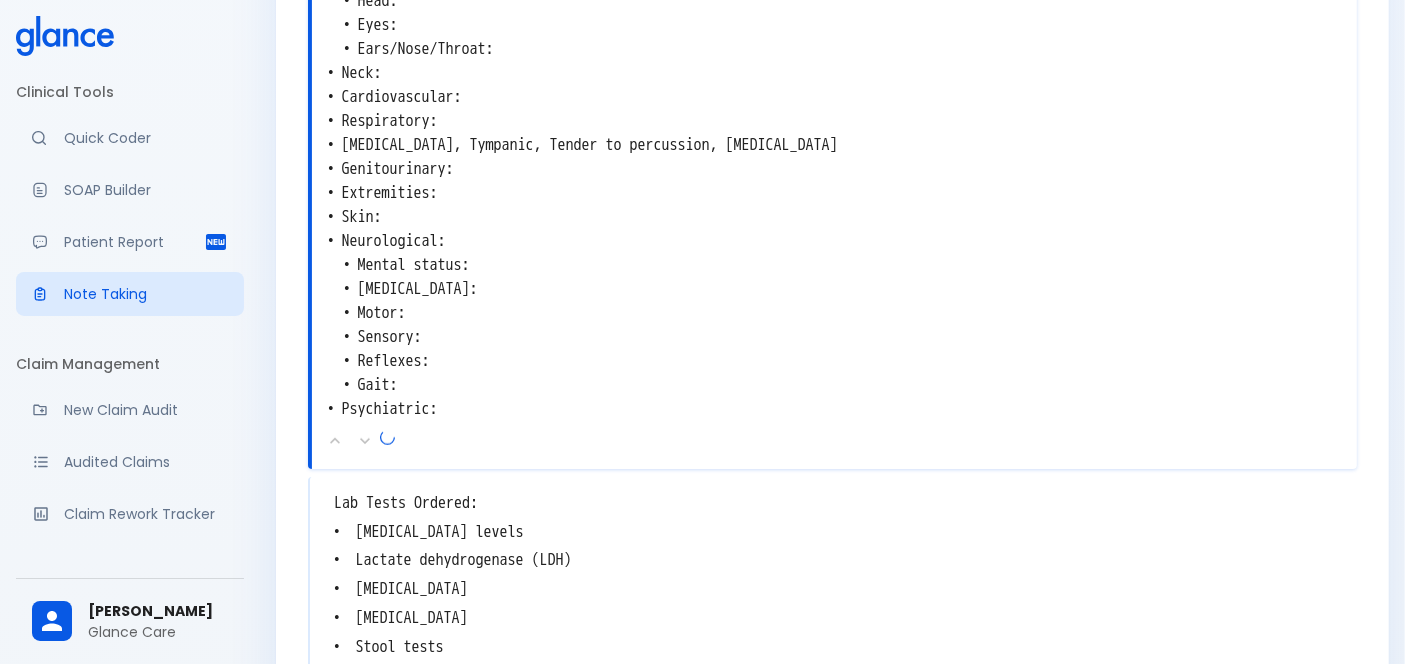 click on "• General appearance: , Abdominal tenderness, Guarding on palpation, Dehydration signs, Dry mucous membranes, Diaphoretic, Lethargic
• HEENT:
• Head:
• Eyes:
• Ears/Nose/Throat:
• Neck:
• Cardiovascular:
• Respiratory:
• Abdomen: , Distended, Tympanic, Tender to percussion, Hyperactive bowel sounds
• Genitourinary:
• Extremities:
• Skin:
• Neurological:
• Mental status:
• Cranial nerves:
• Motor:
• Sensory:
• Reflexes:
• Gait:
• Psychiatric:" at bounding box center (834, 169) 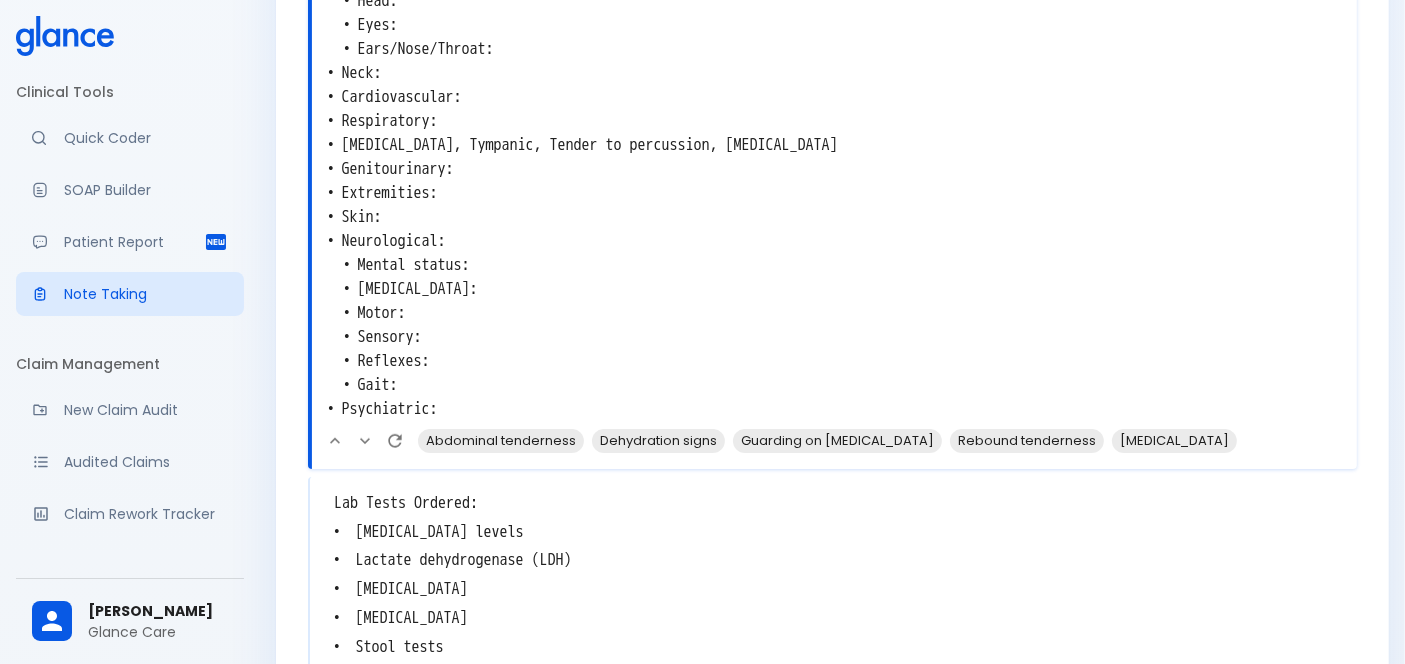 scroll, scrollTop: 1648, scrollLeft: 0, axis: vertical 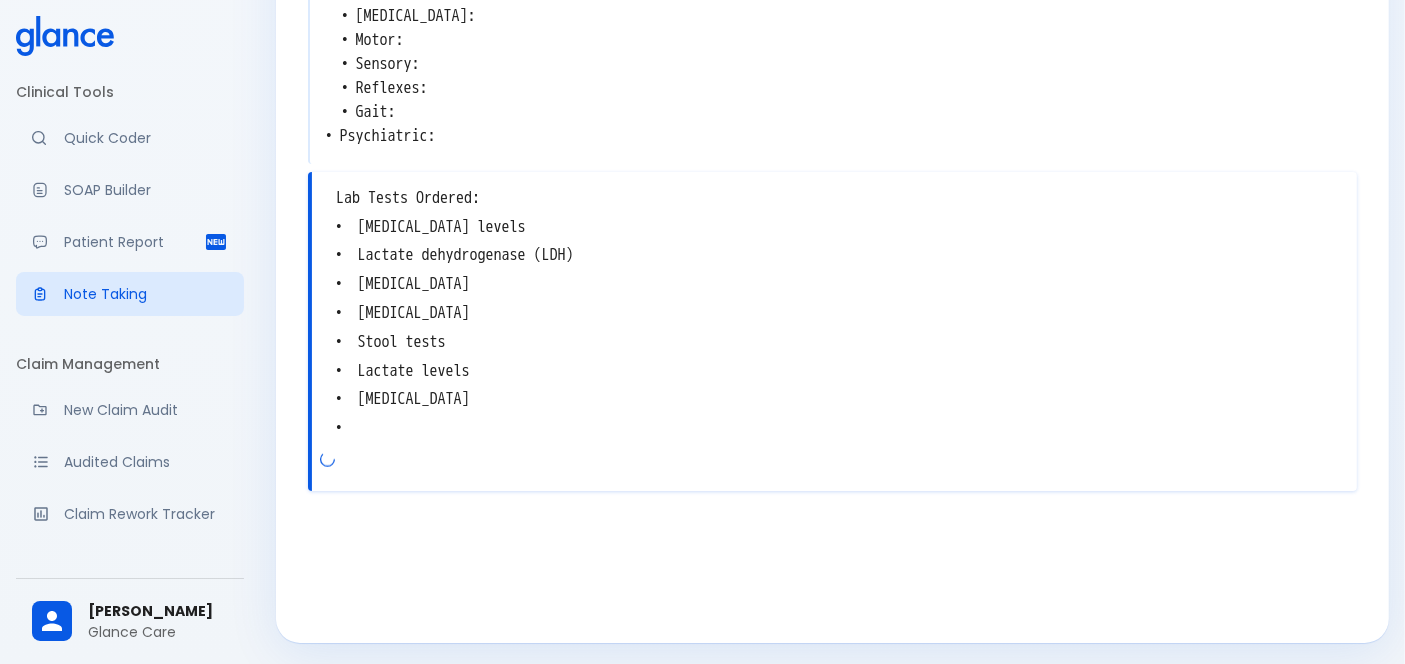click on "Lab Tests Ordered:
•  Lipase levels
•  Lactate dehydrogenase (LDH)
•  Liver enzymes
•  Leukocyte count
•  Stool tests
•  Lactate levels
•  Liver function tests
•" at bounding box center (834, 313) 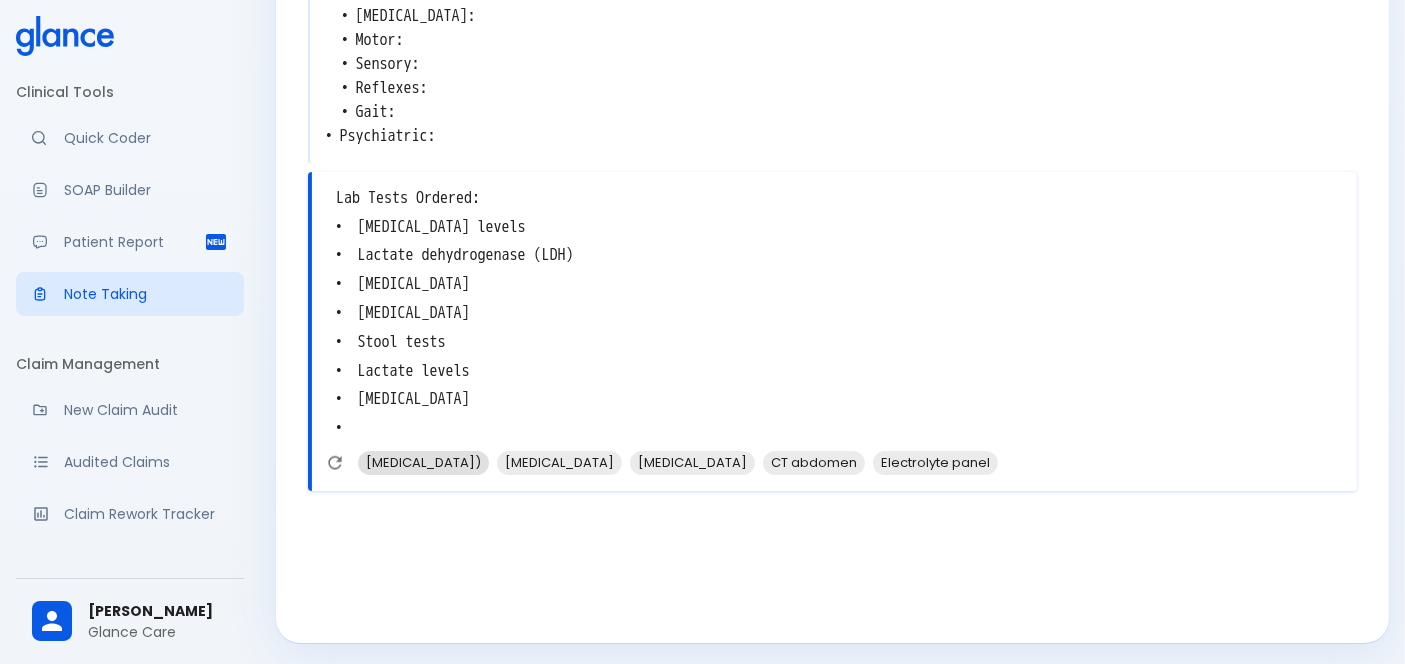 click on "Complete Blood Count (CBC)" at bounding box center [423, 462] 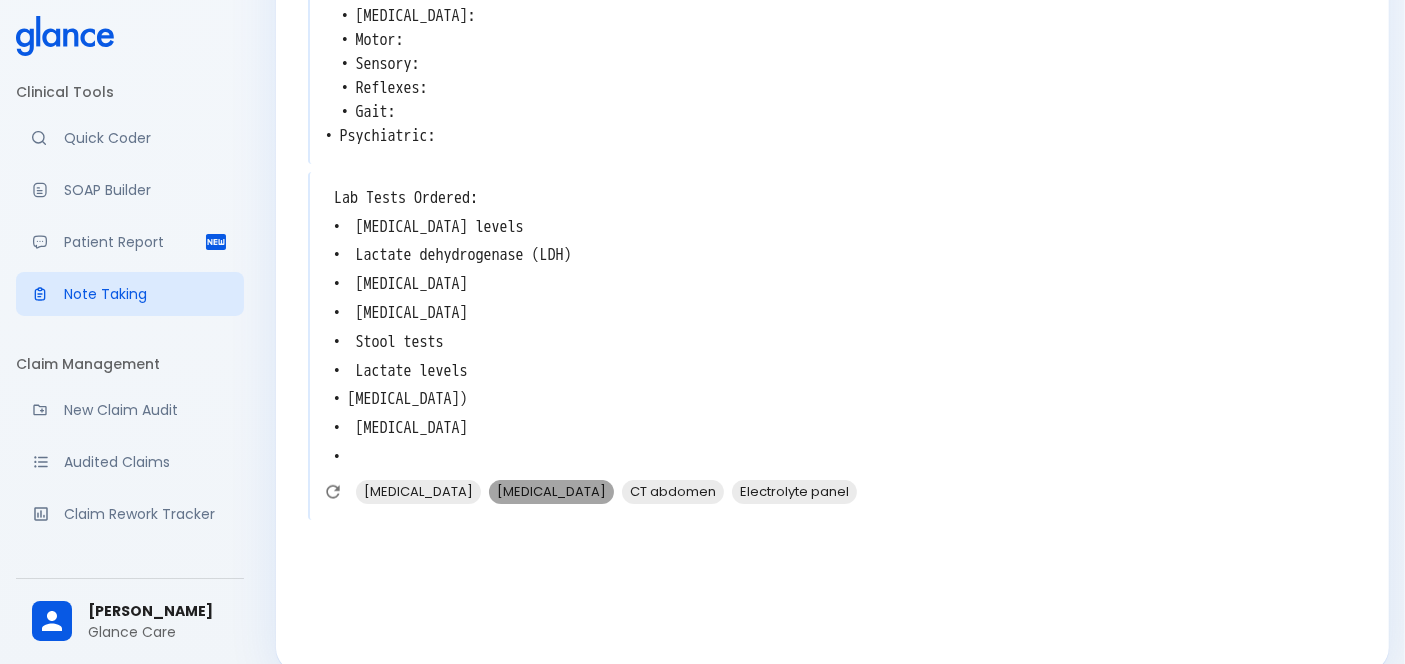 click on "Abdominal X-ray" at bounding box center [551, 491] 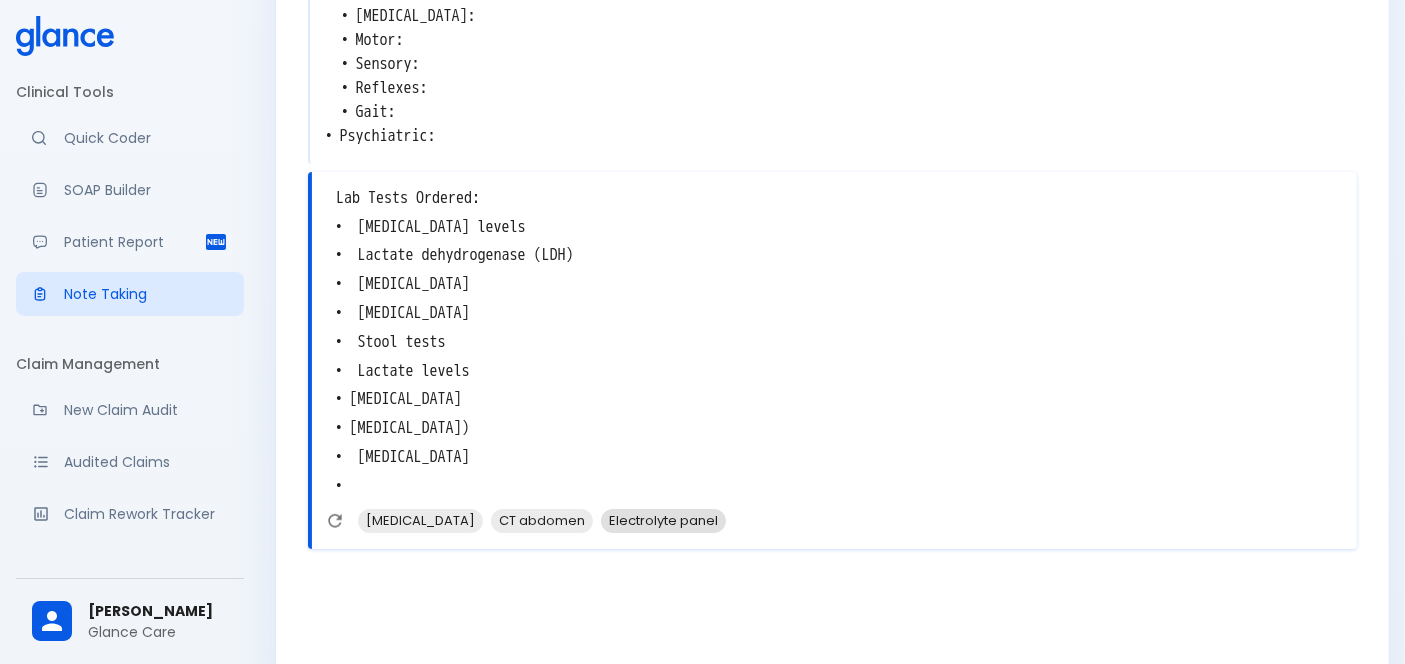 click on "Electrolyte panel" at bounding box center [663, 520] 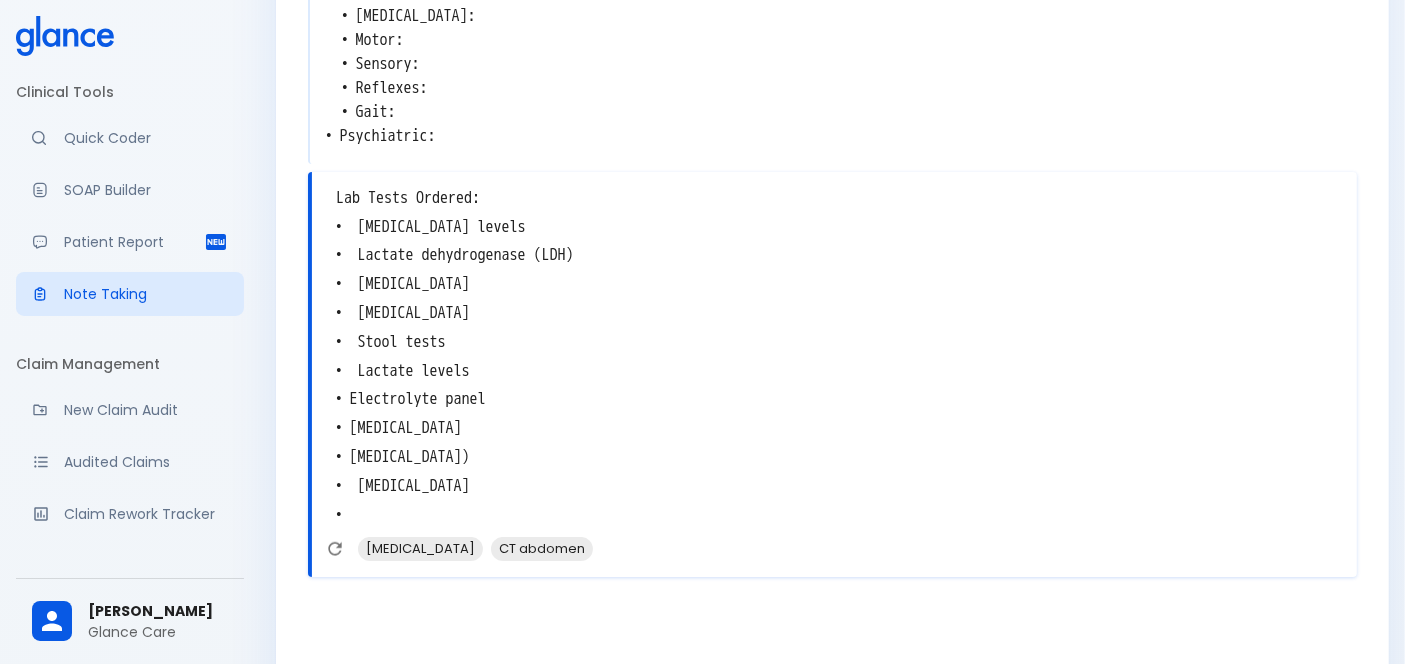 scroll, scrollTop: 1734, scrollLeft: 0, axis: vertical 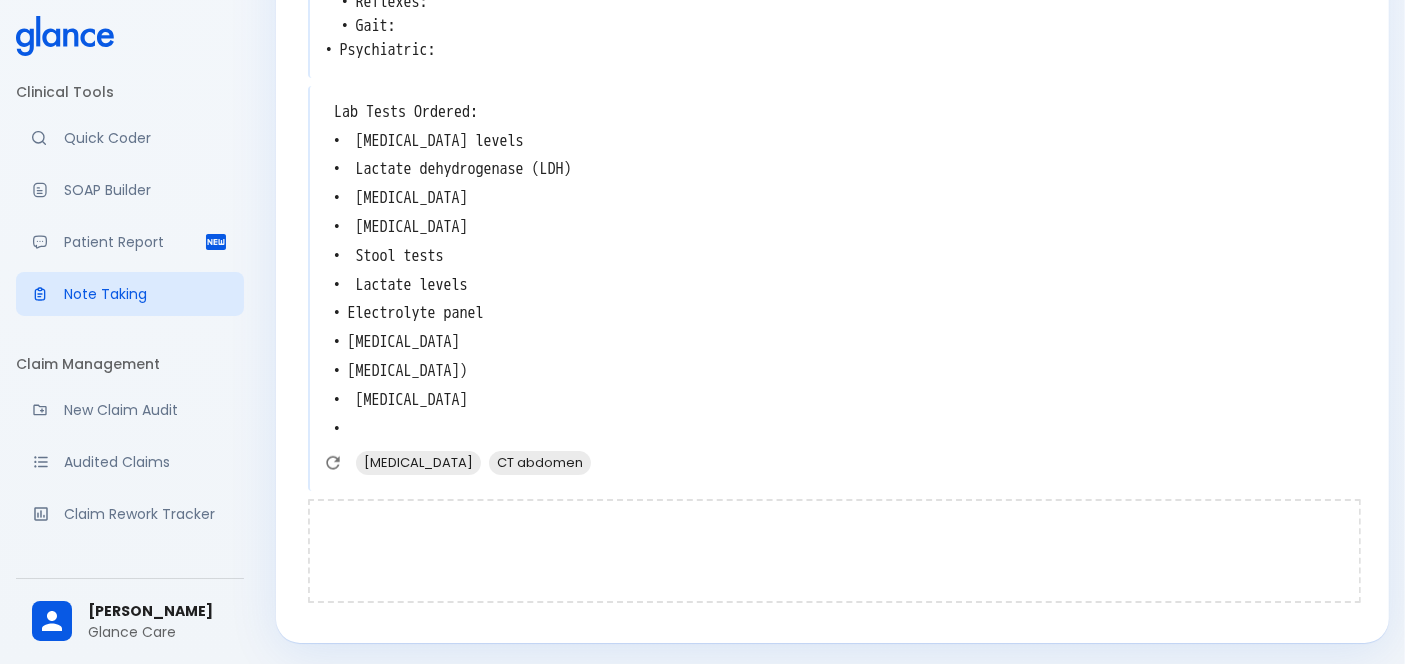 click at bounding box center [834, 551] 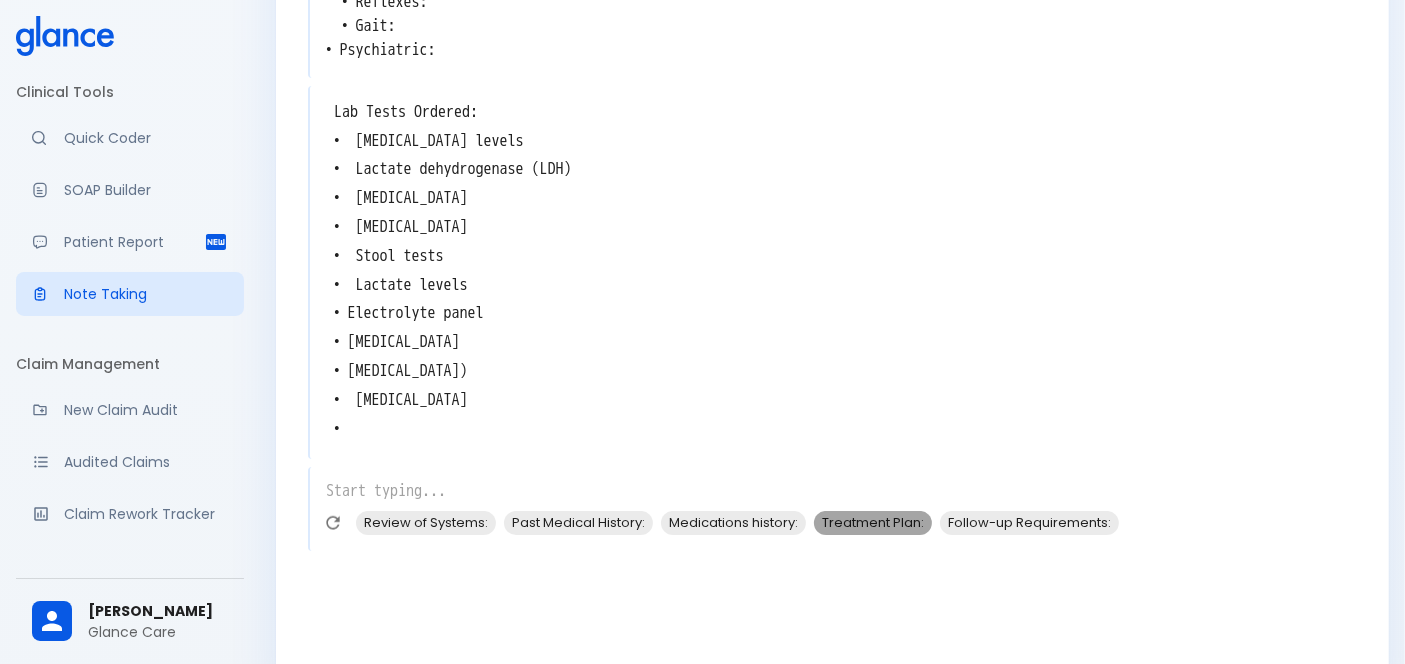 click on "Treatment Plan:" at bounding box center [873, 522] 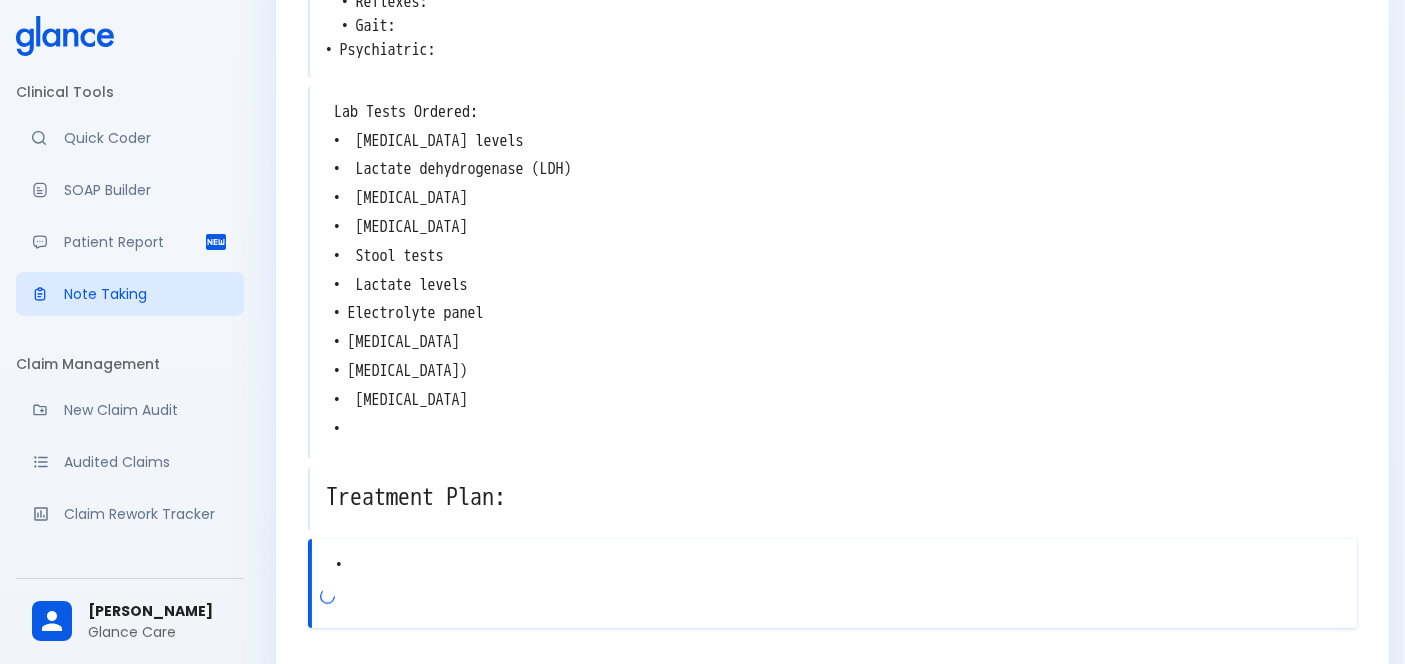 scroll, scrollTop: 1871, scrollLeft: 0, axis: vertical 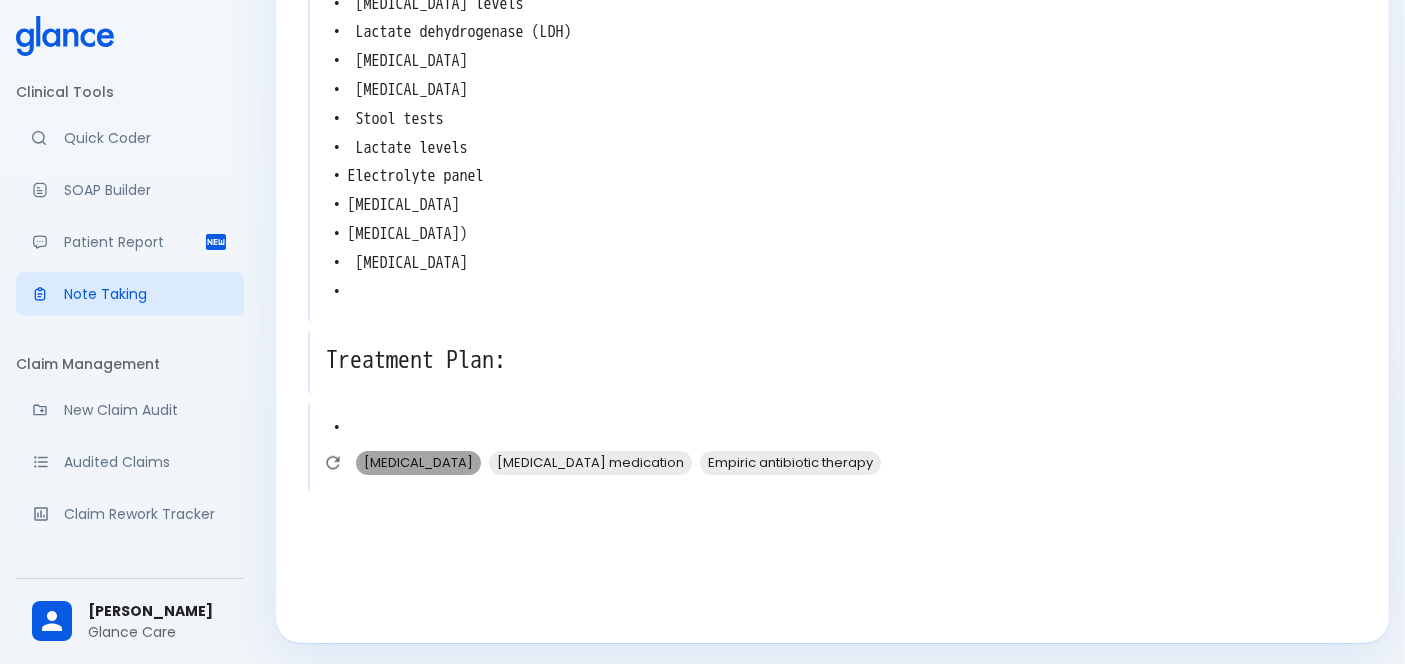 click on "[MEDICAL_DATA]" at bounding box center [418, 462] 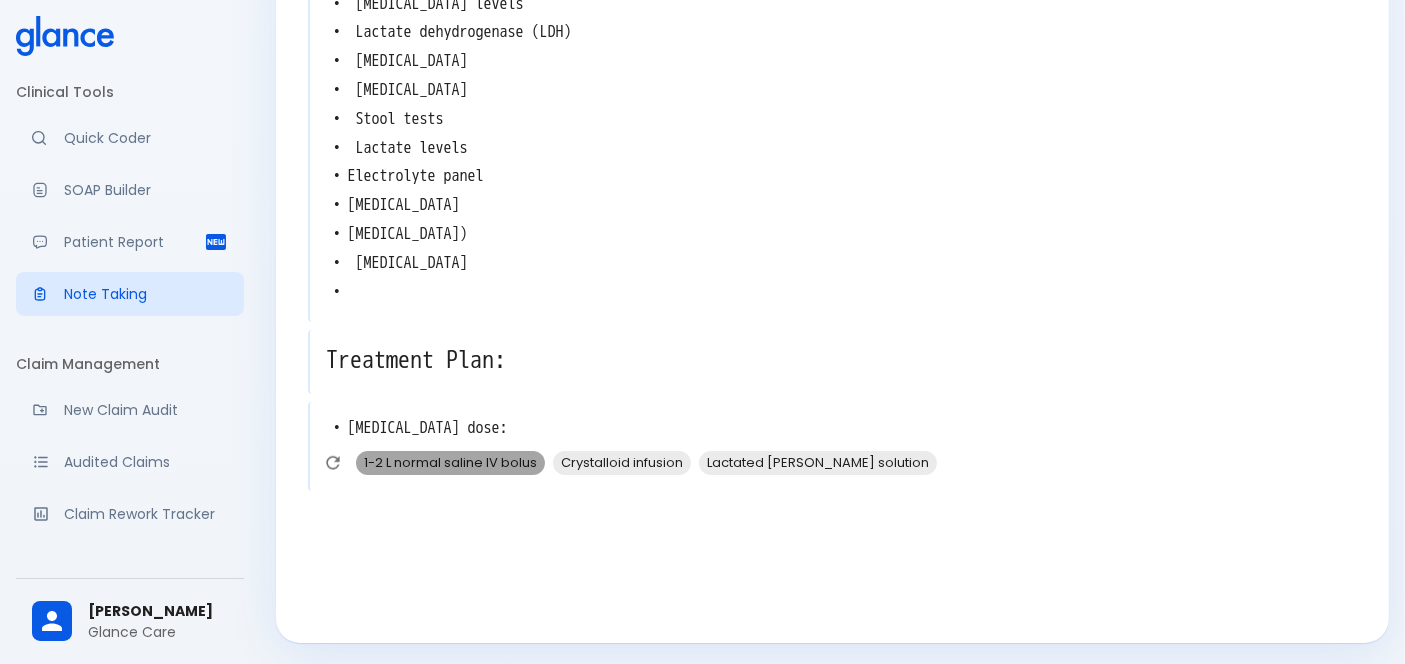 click on "1-2 L normal saline IV bolus" at bounding box center (450, 462) 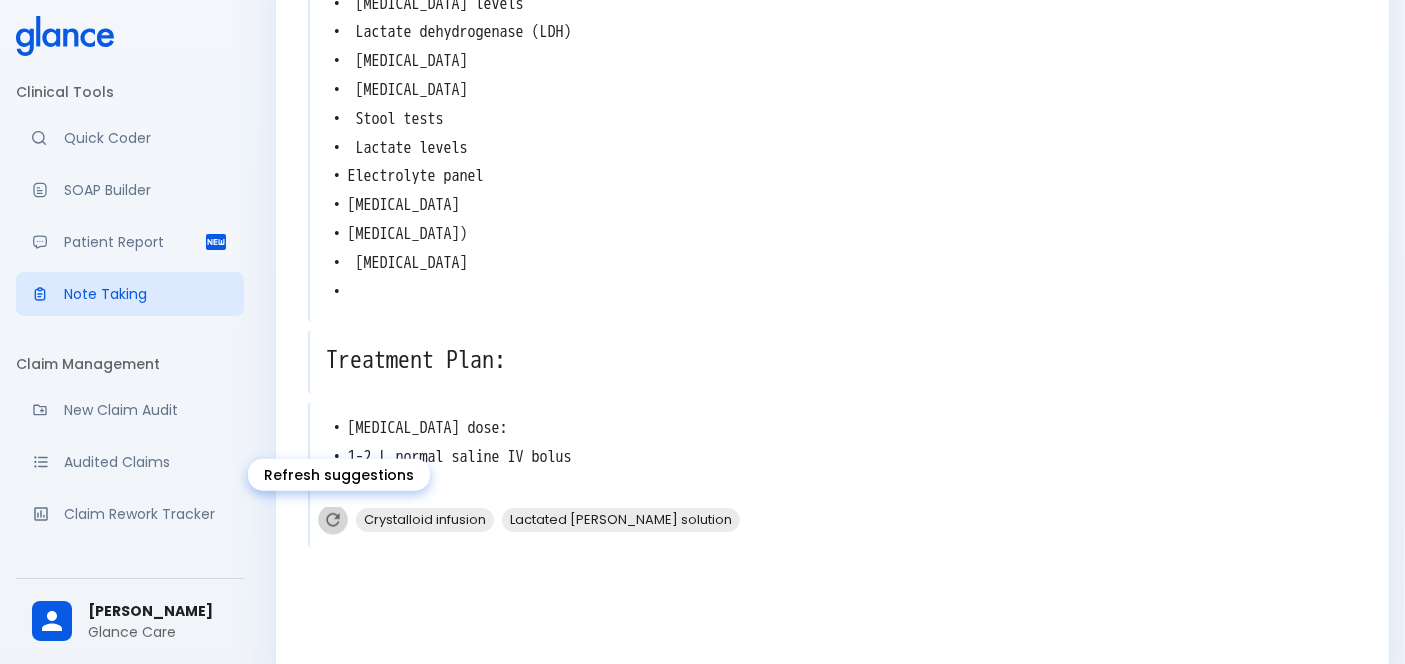 click 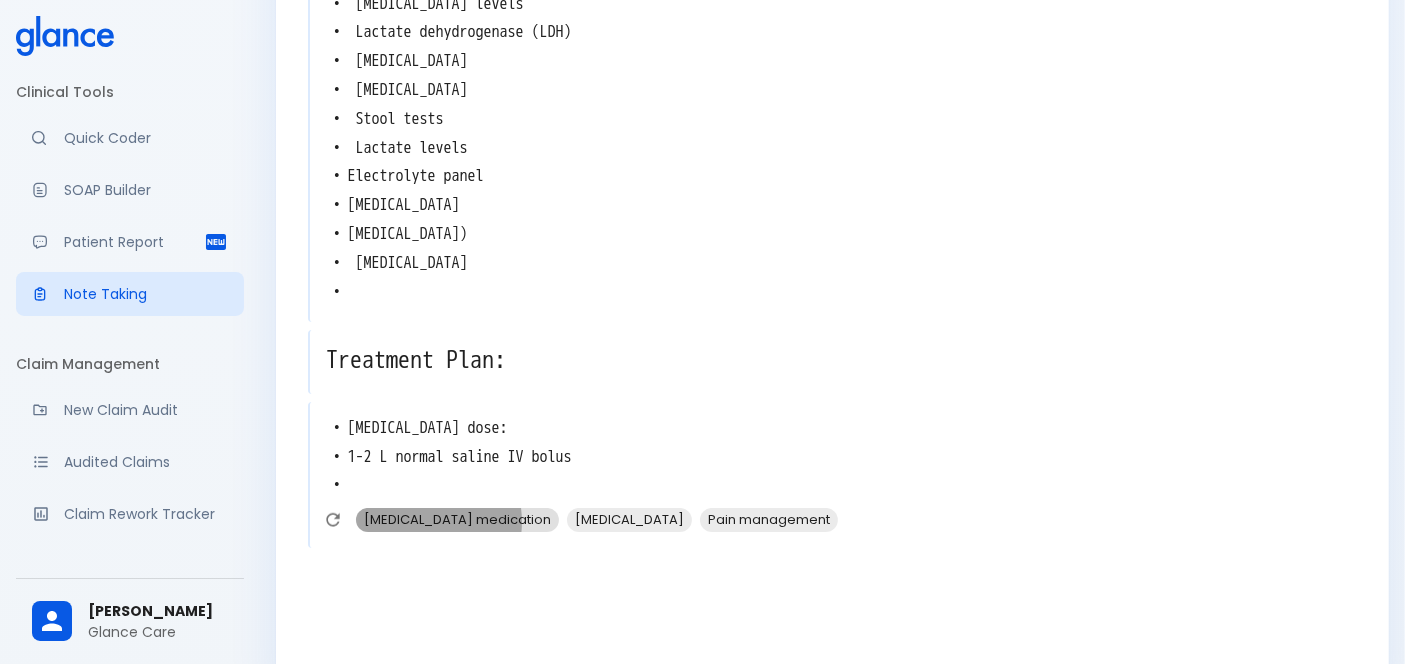 click on "Antiemetic medication" at bounding box center [457, 519] 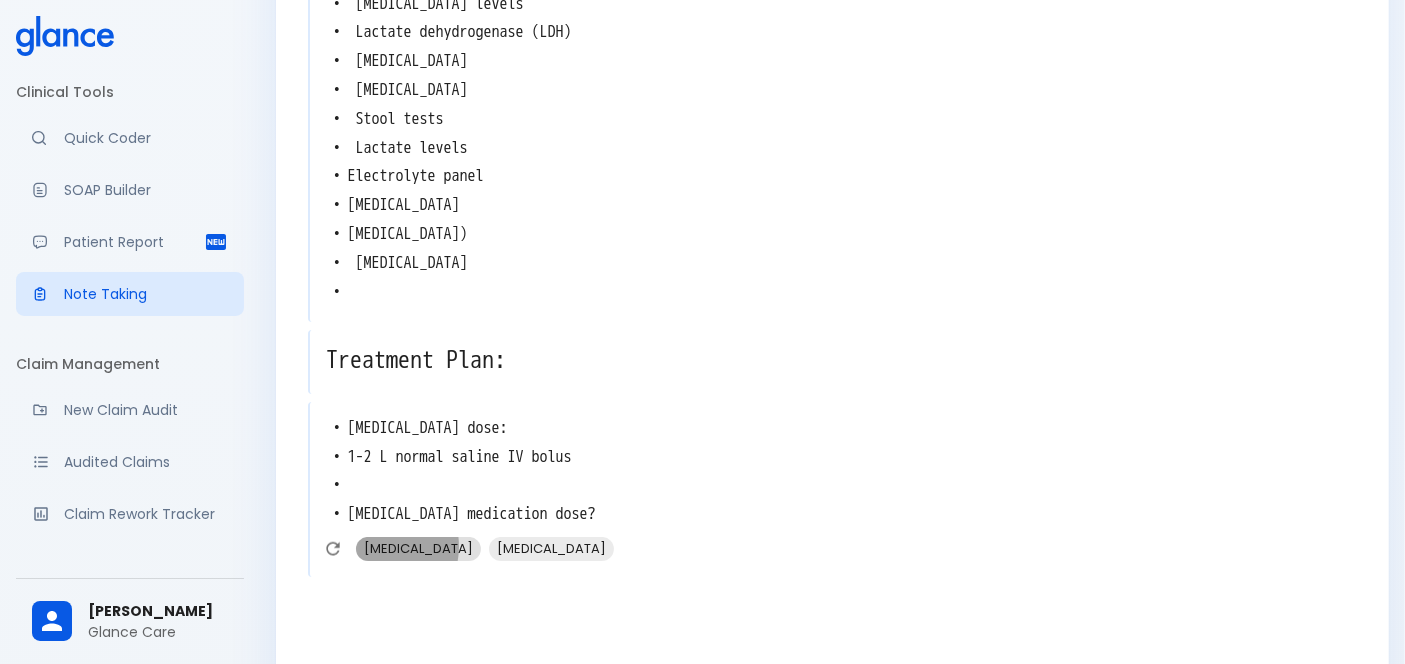 click on "Ondansetron" at bounding box center (418, 548) 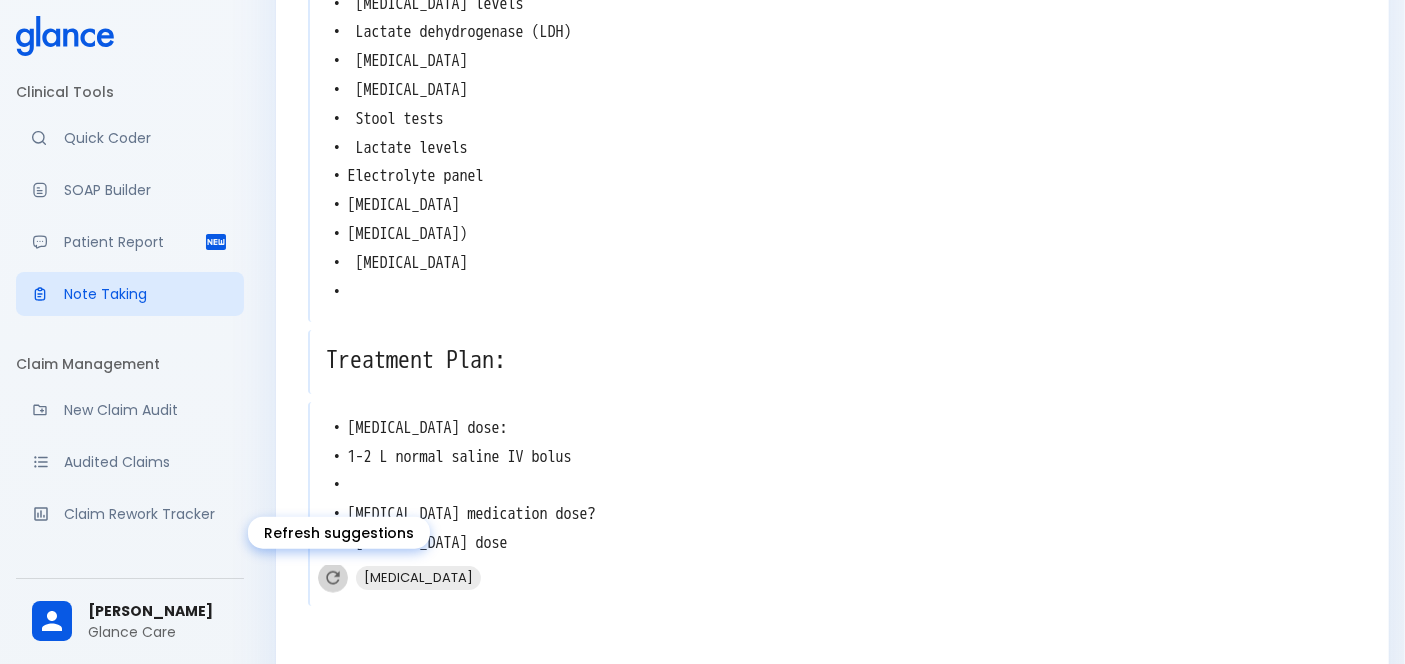 click at bounding box center [333, 578] 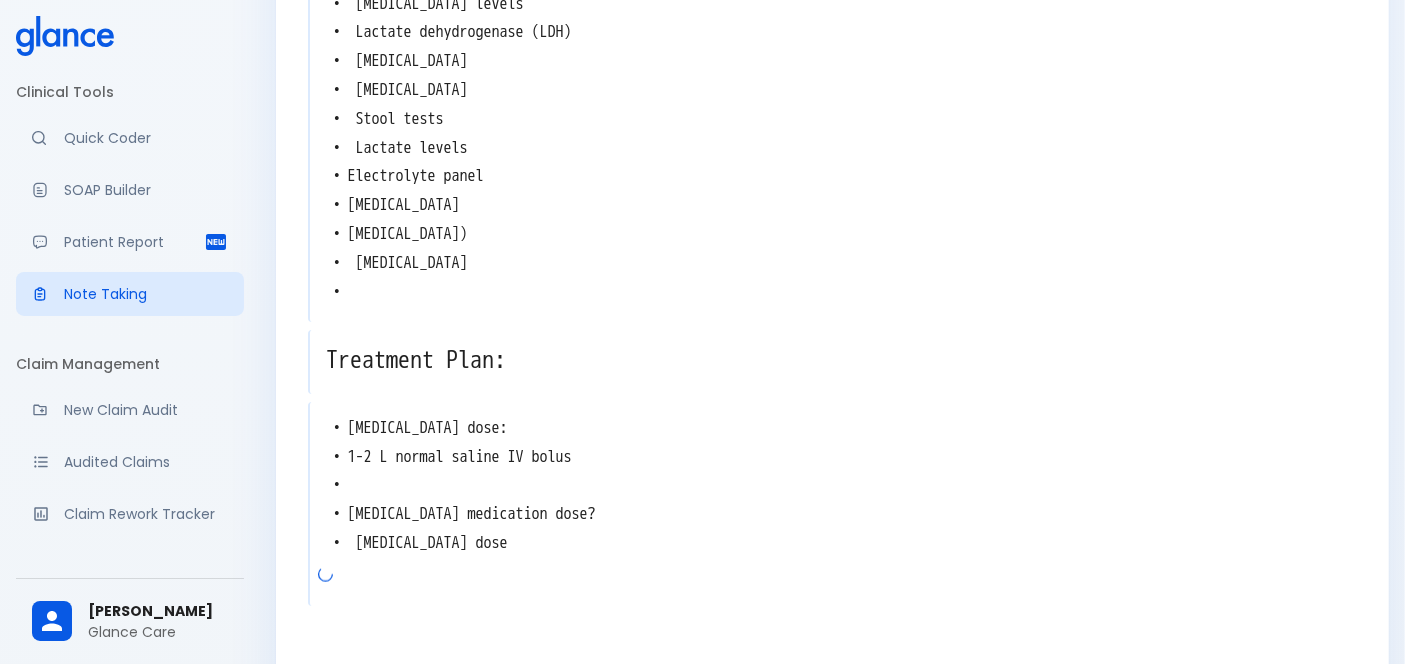 scroll, scrollTop: 1986, scrollLeft: 0, axis: vertical 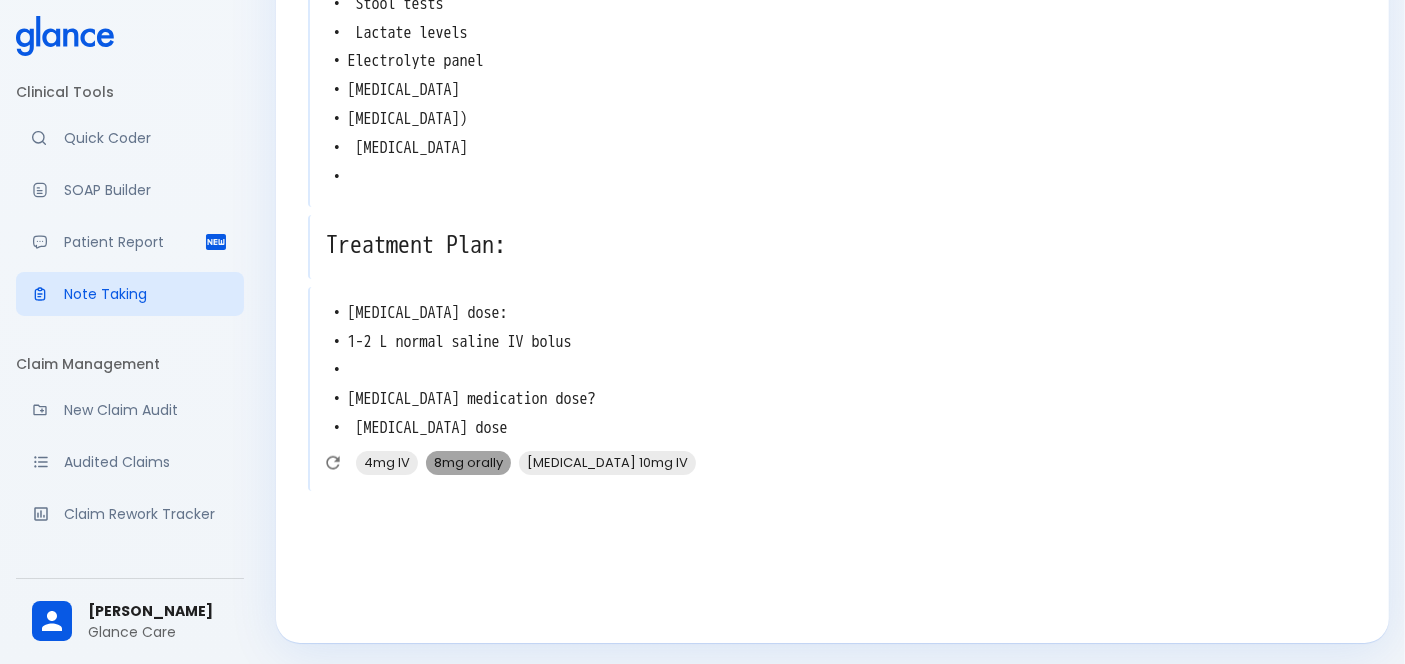 click on "8mg orally" at bounding box center (468, 462) 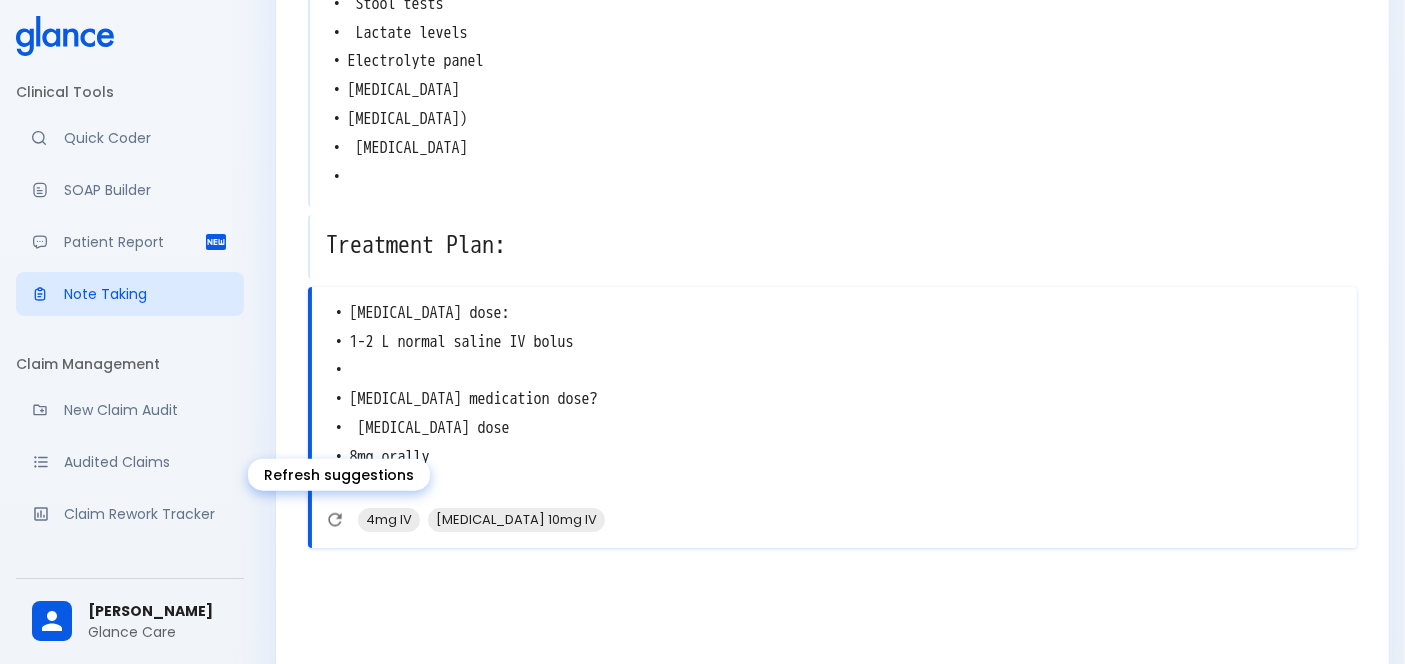 click 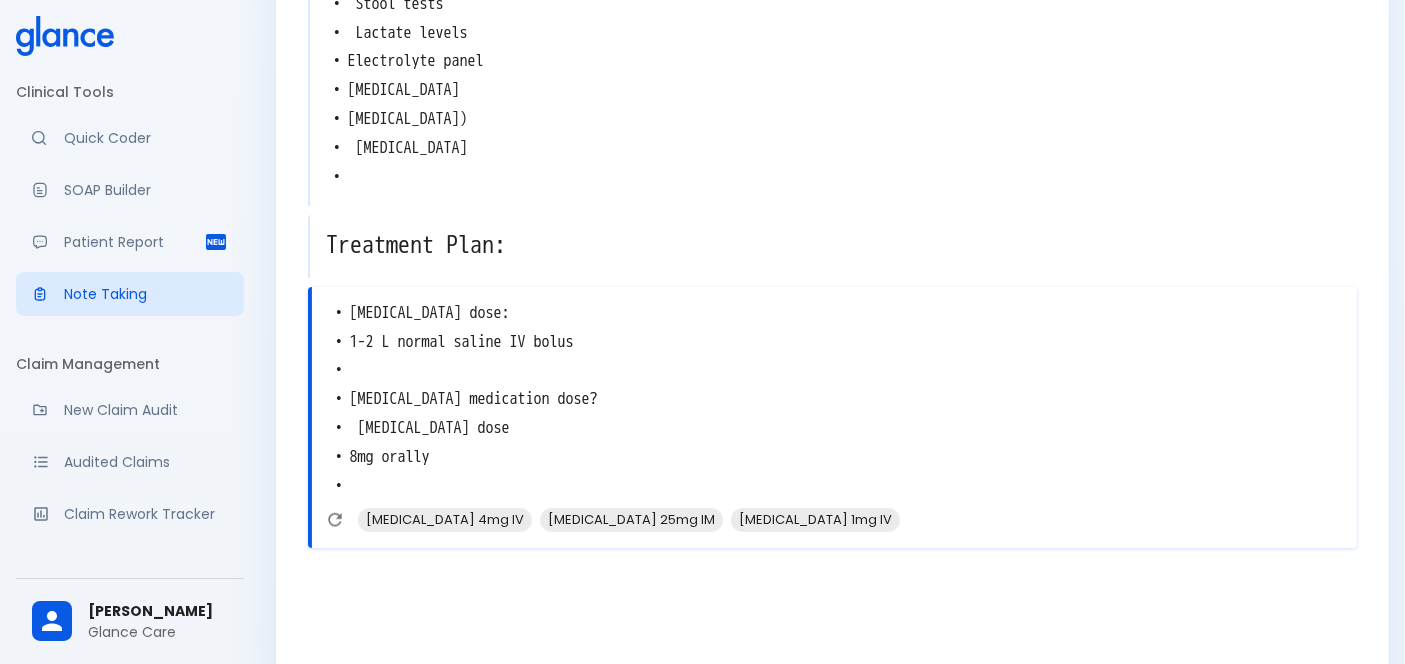 click on "• Fluid resuscitation dose:
• 1-2 L normal saline IV bolus
•
• Antiemetic medication dose?
•  Ondansetron dose
• 8mg orally
•" at bounding box center [834, 399] 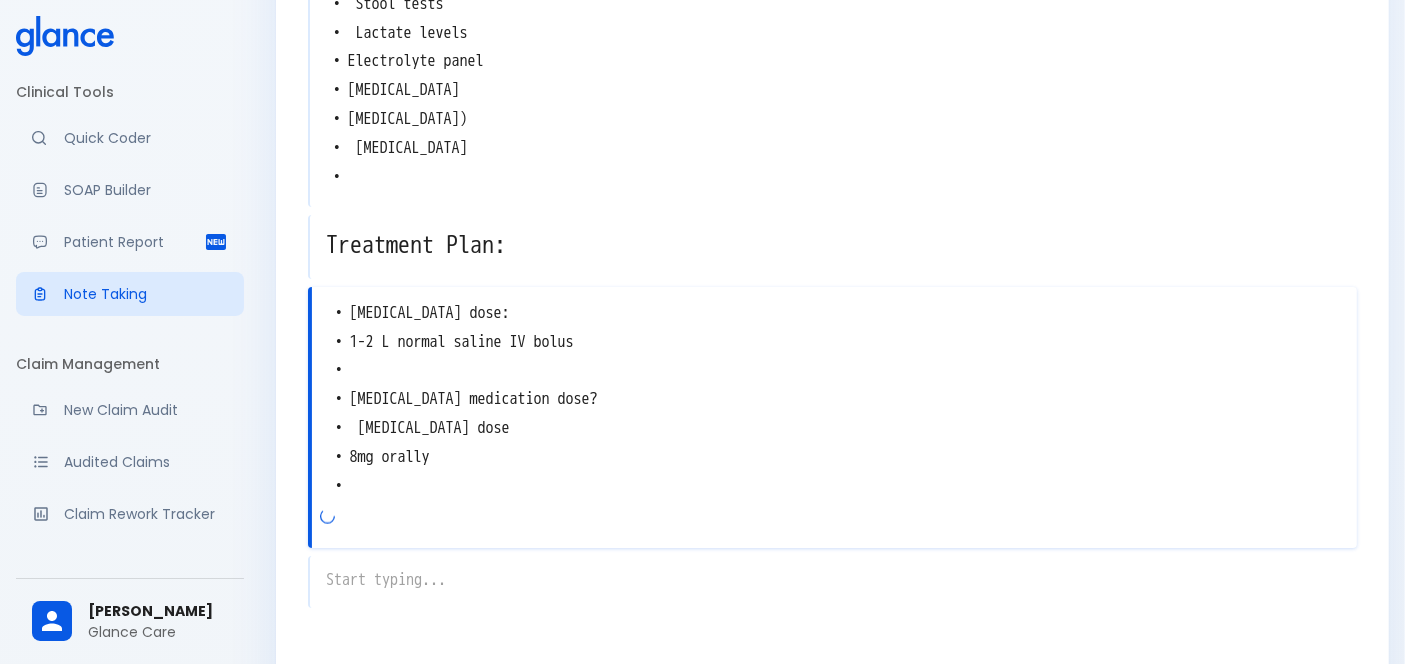 click on "• Fluid resuscitation dose:
• 1-2 L normal saline IV bolus
•
• Antiemetic medication dose?
•  Ondansetron dose
• 8mg orally
•" at bounding box center (834, 399) 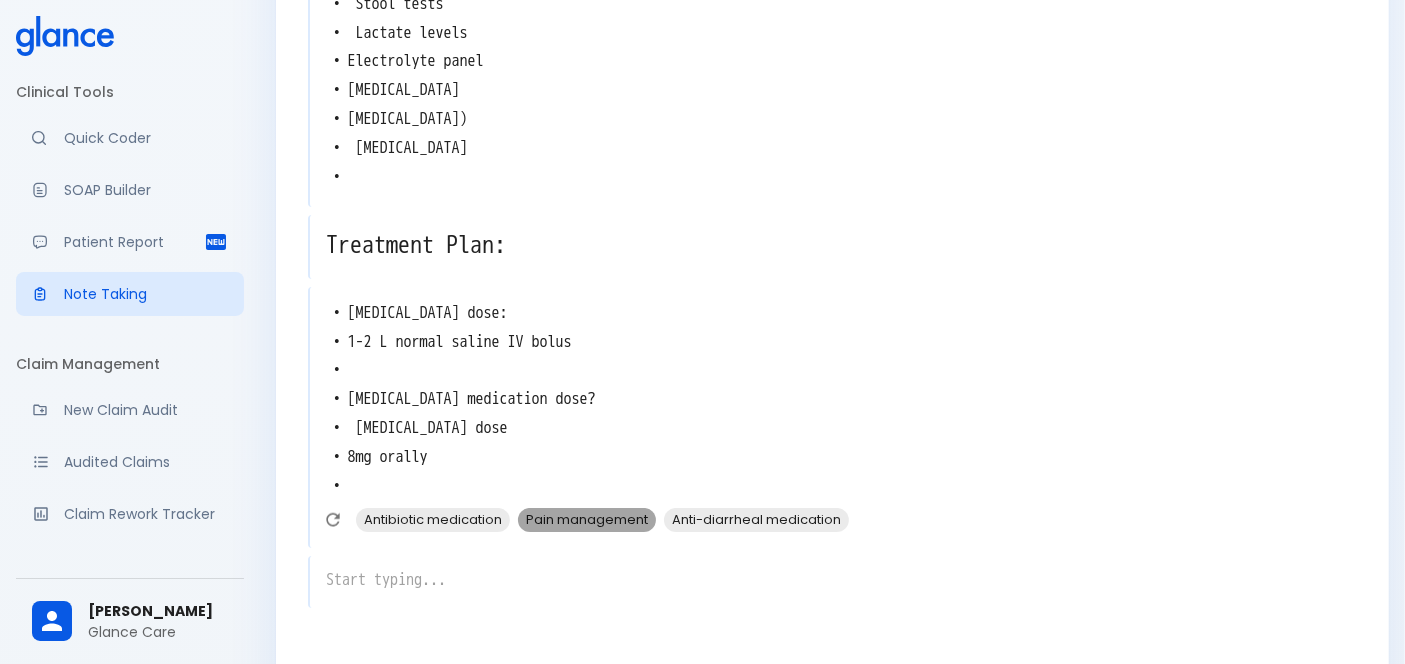click on "Pain management" at bounding box center (587, 519) 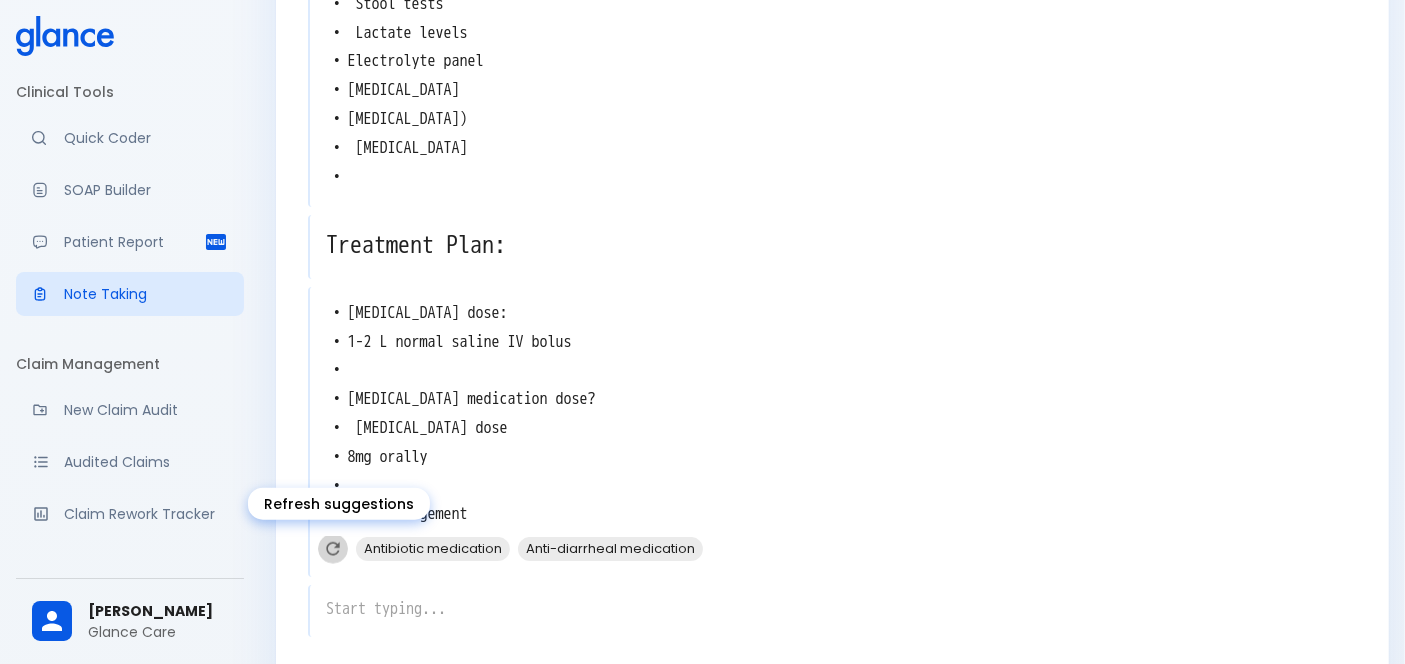 click at bounding box center (333, 549) 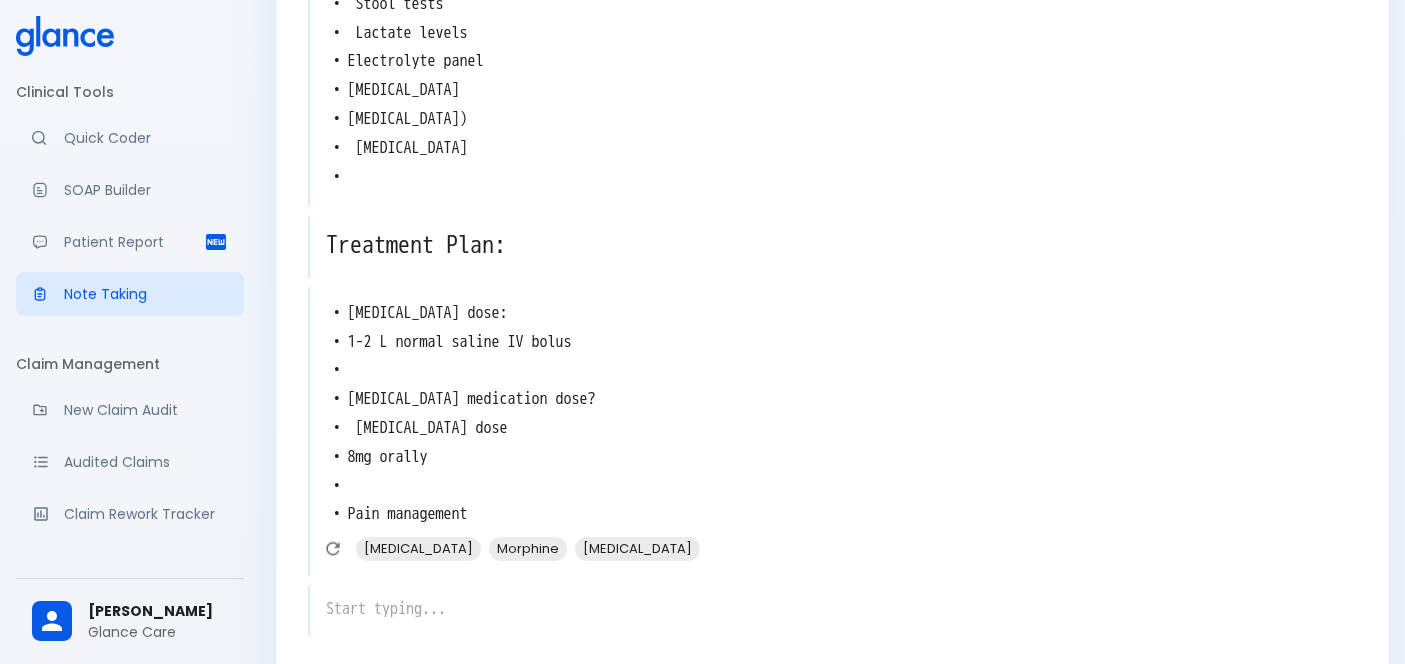 scroll, scrollTop: 2055, scrollLeft: 0, axis: vertical 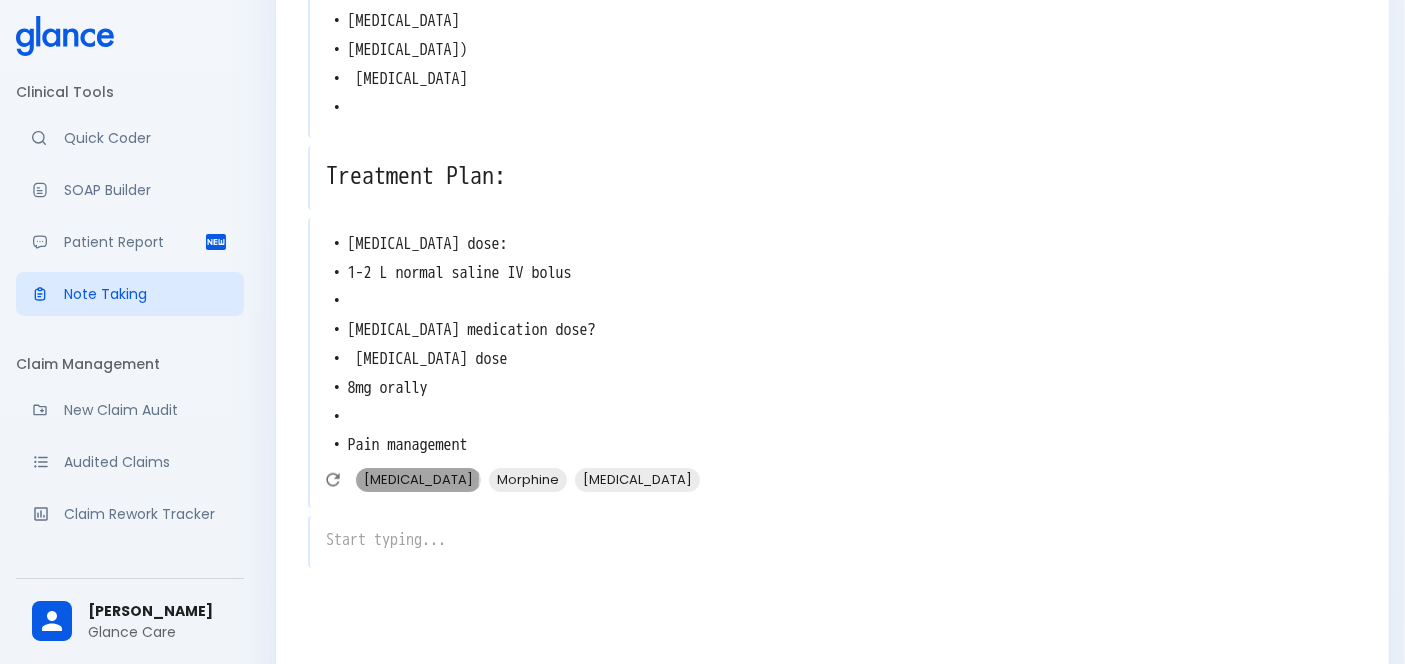 click on "Acetaminophen" at bounding box center [418, 479] 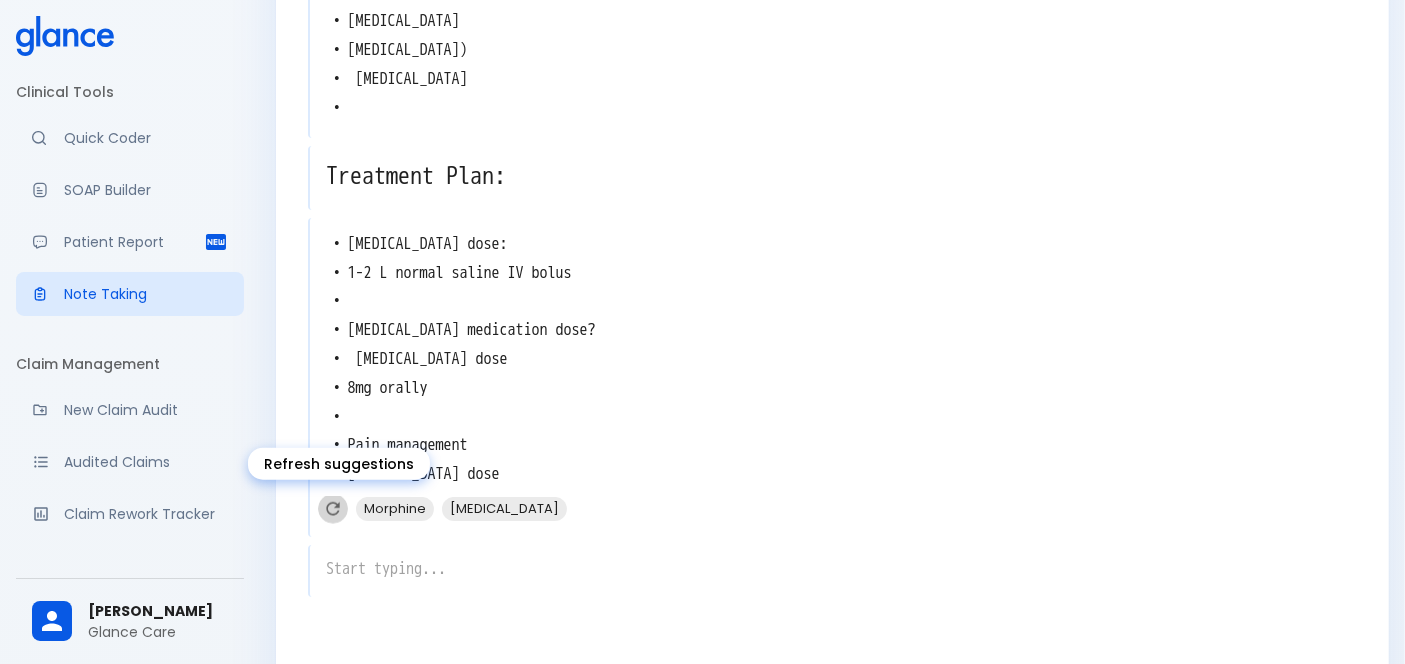 click 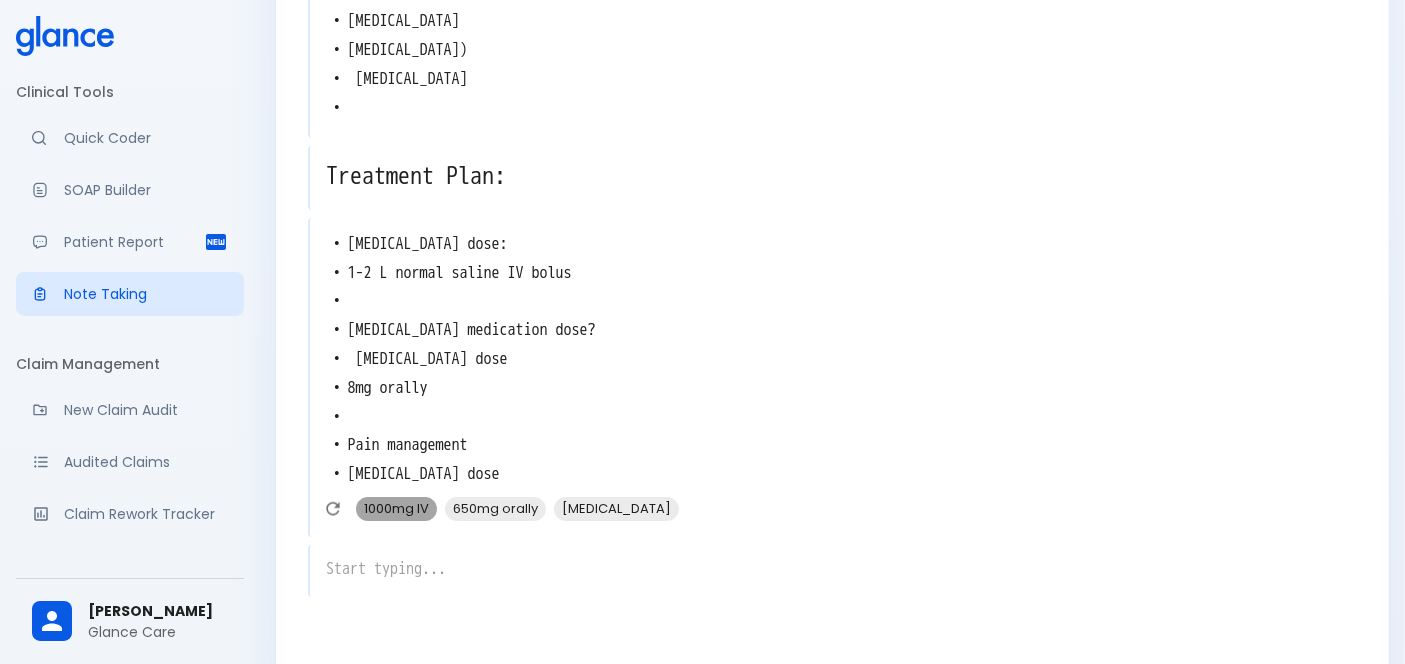 click on "1000mg IV" at bounding box center (396, 508) 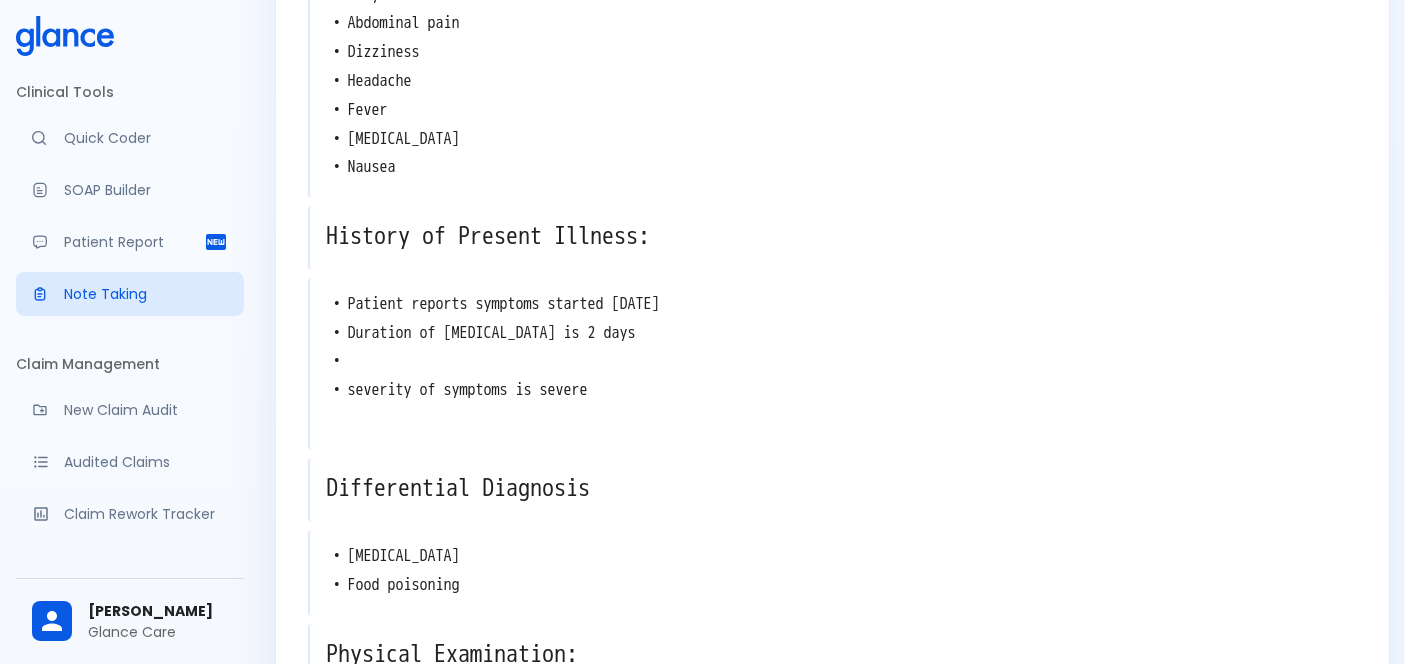 scroll, scrollTop: 0, scrollLeft: 0, axis: both 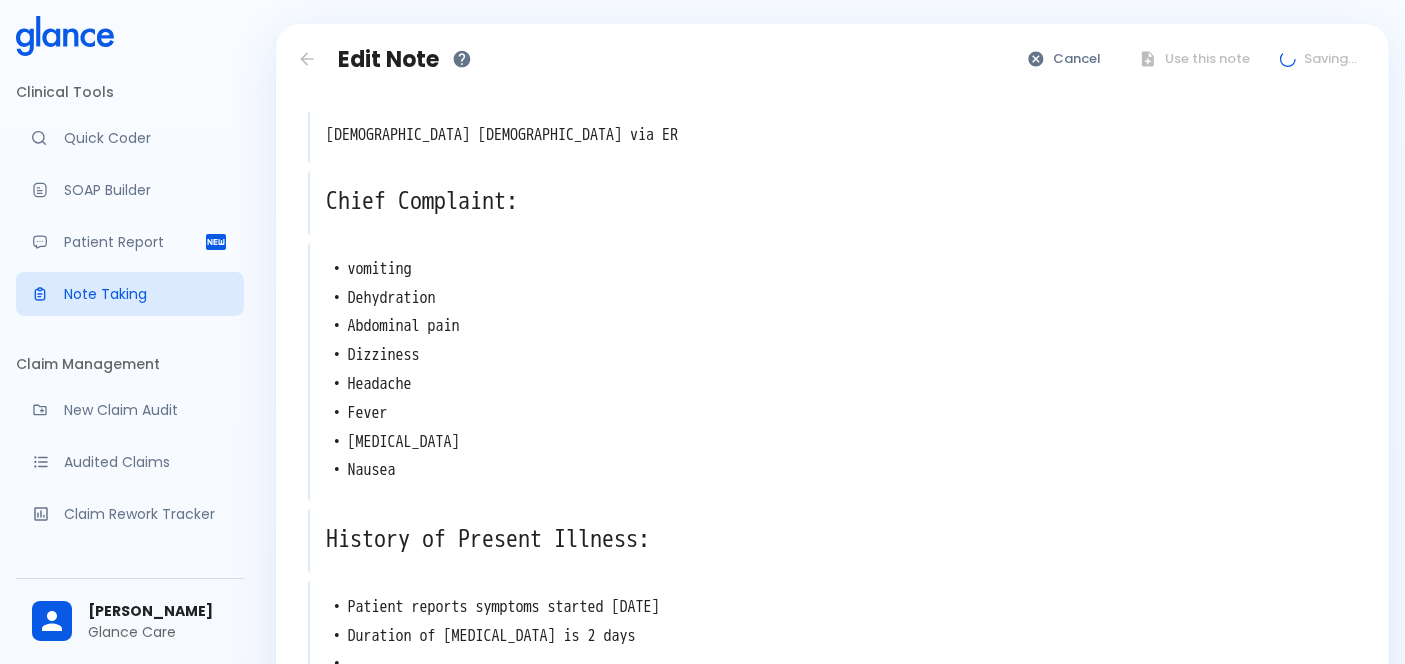 click on "Cancel Use this note Saving..." at bounding box center (1193, 59) 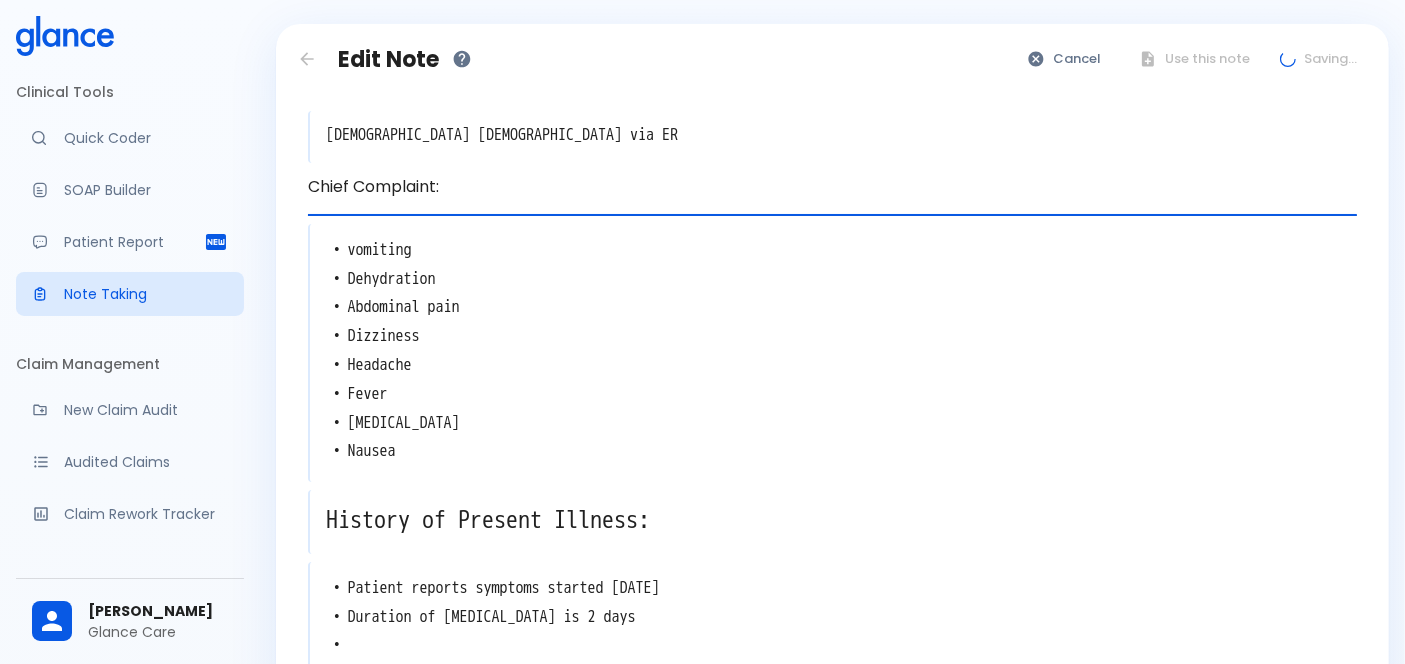 click on "Chief Complaint:" at bounding box center [832, 193] 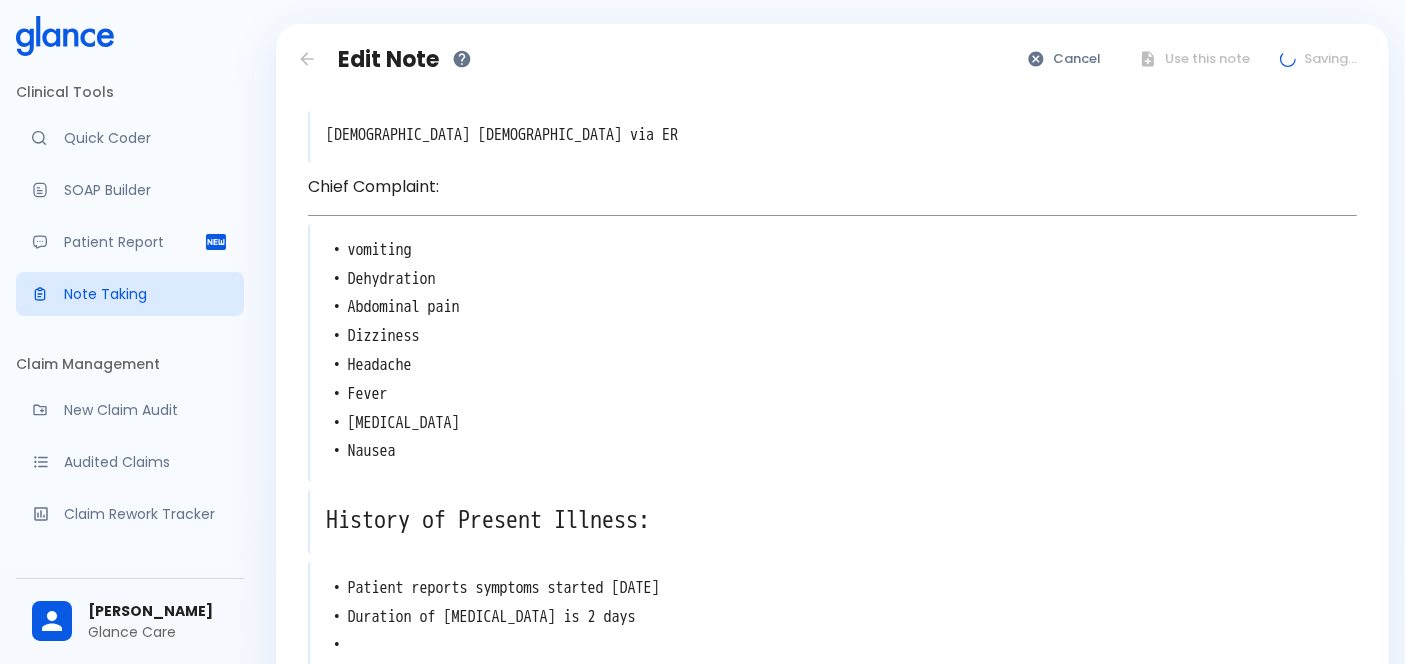click on "Cancel Use this note Saving..." at bounding box center (1193, 59) 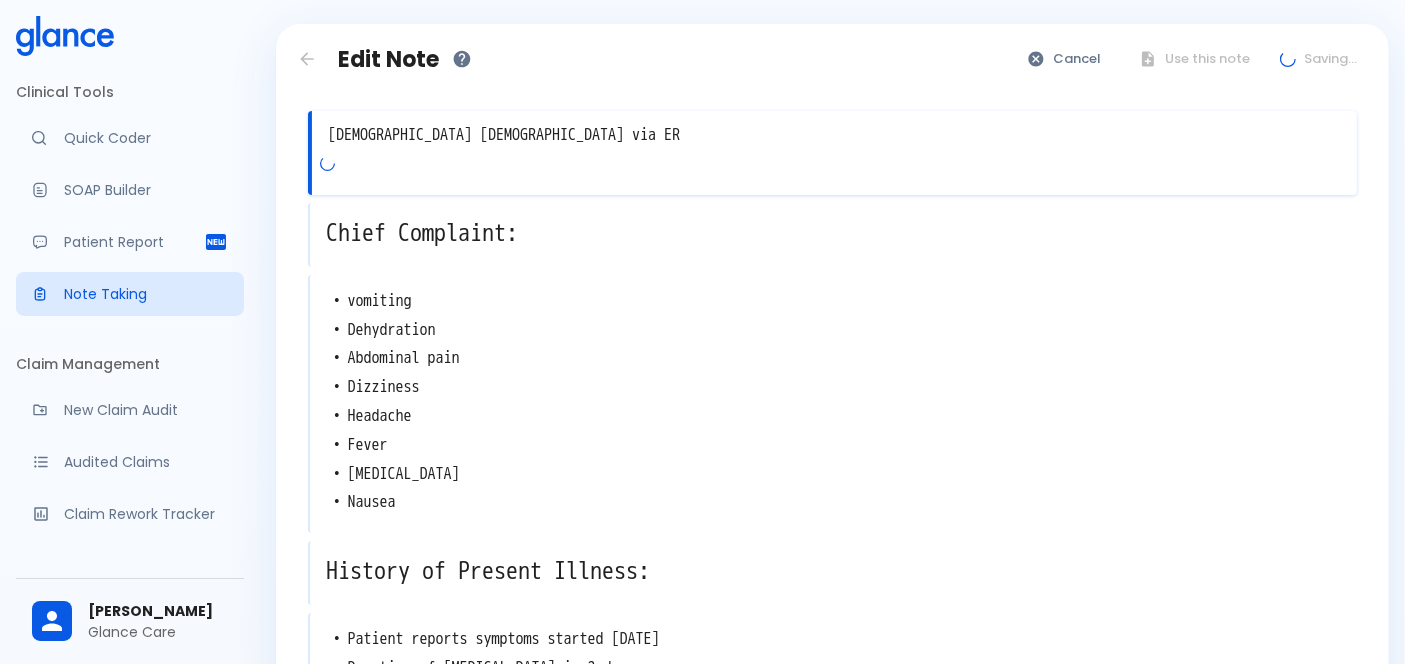 click on "[DEMOGRAPHIC_DATA] [DEMOGRAPHIC_DATA] via ER" at bounding box center [834, 135] 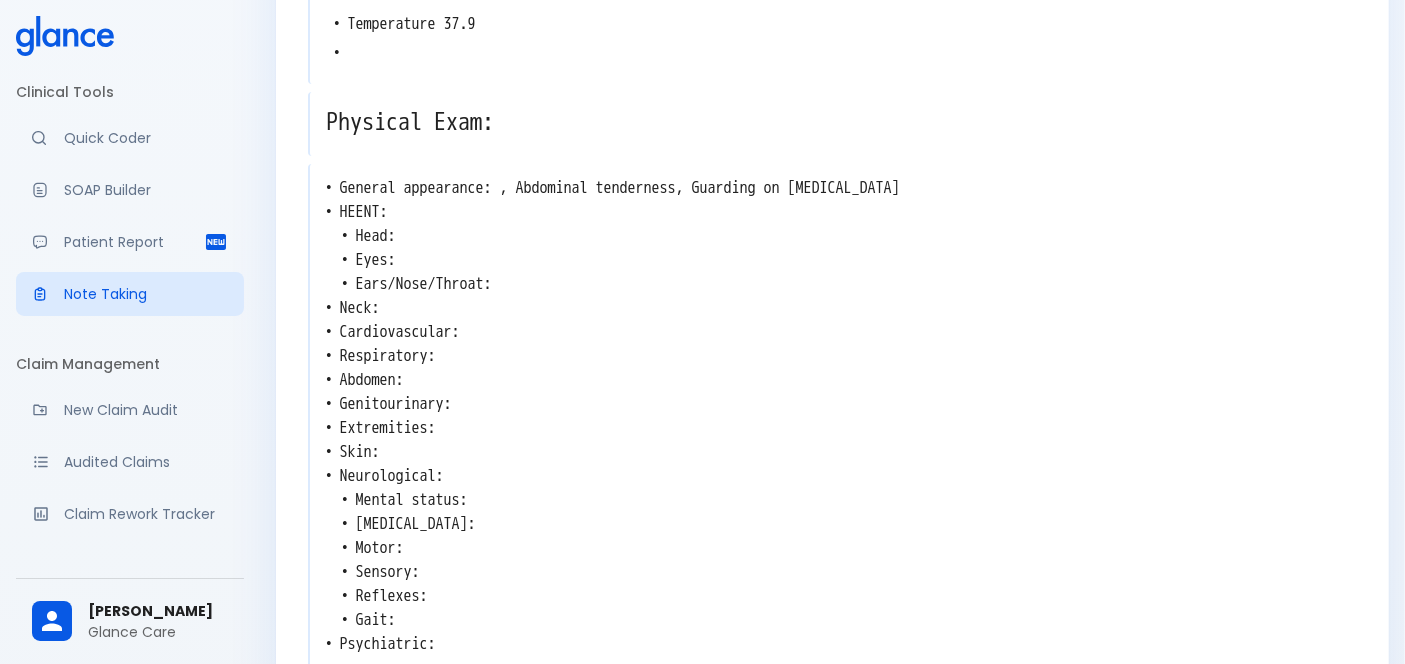 scroll, scrollTop: 1329, scrollLeft: 0, axis: vertical 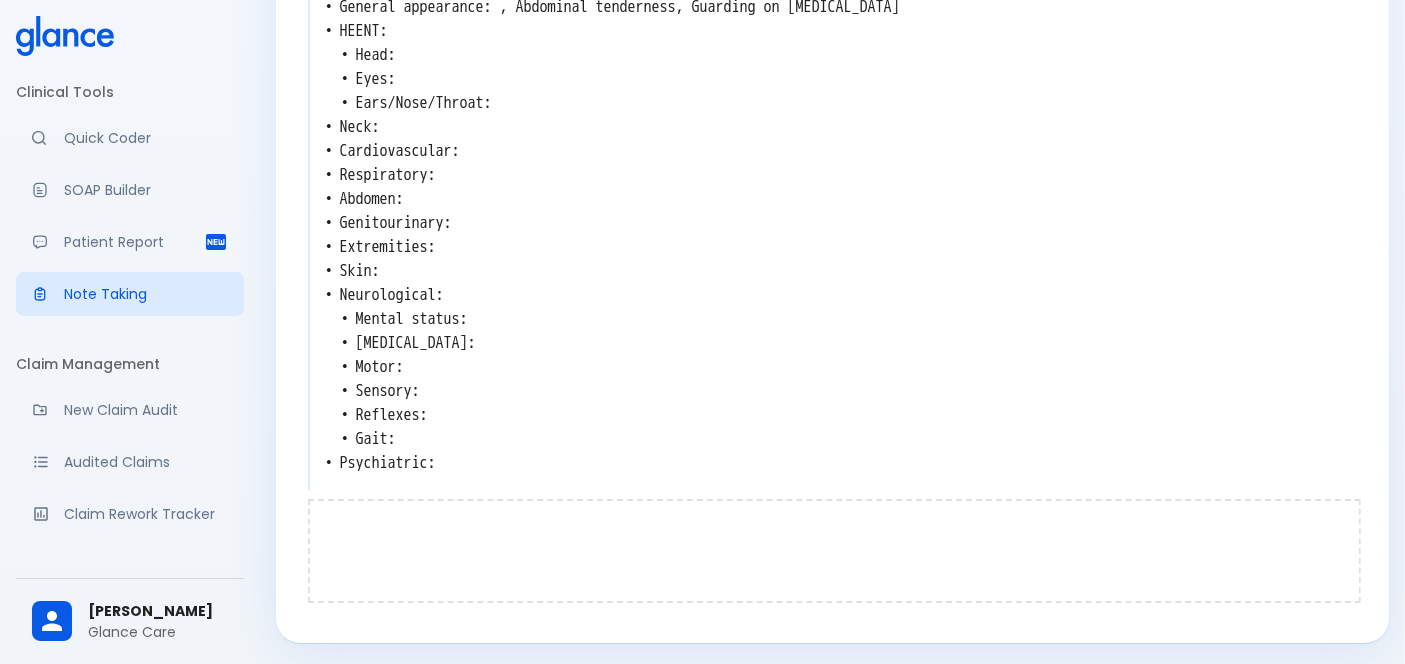 click at bounding box center [834, 551] 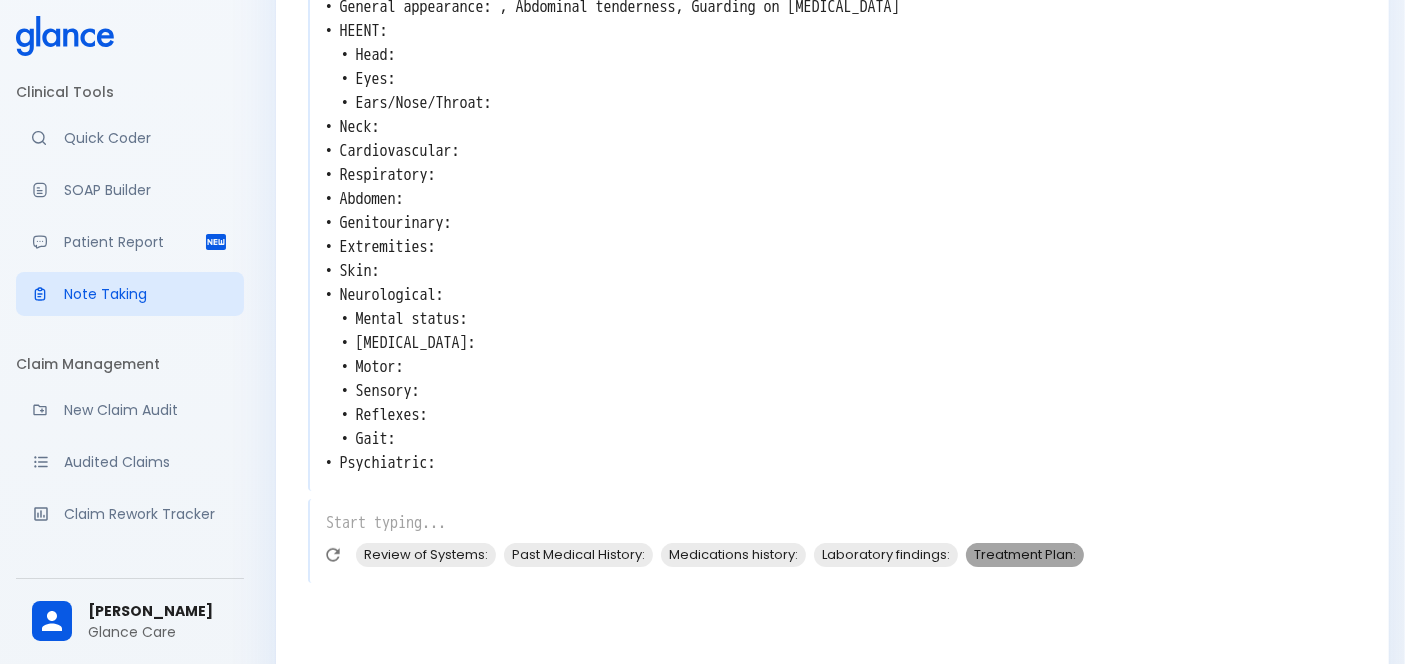 click on "Treatment Plan:" at bounding box center [1025, 554] 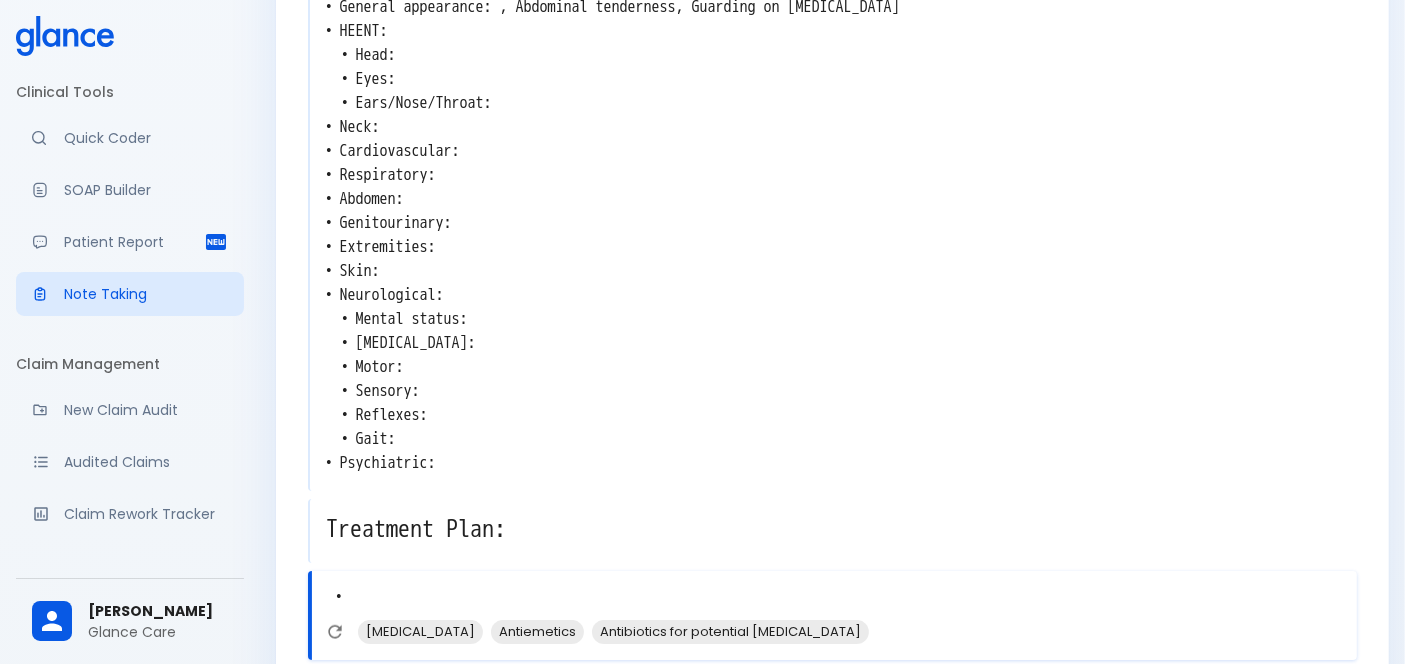 scroll, scrollTop: 1466, scrollLeft: 0, axis: vertical 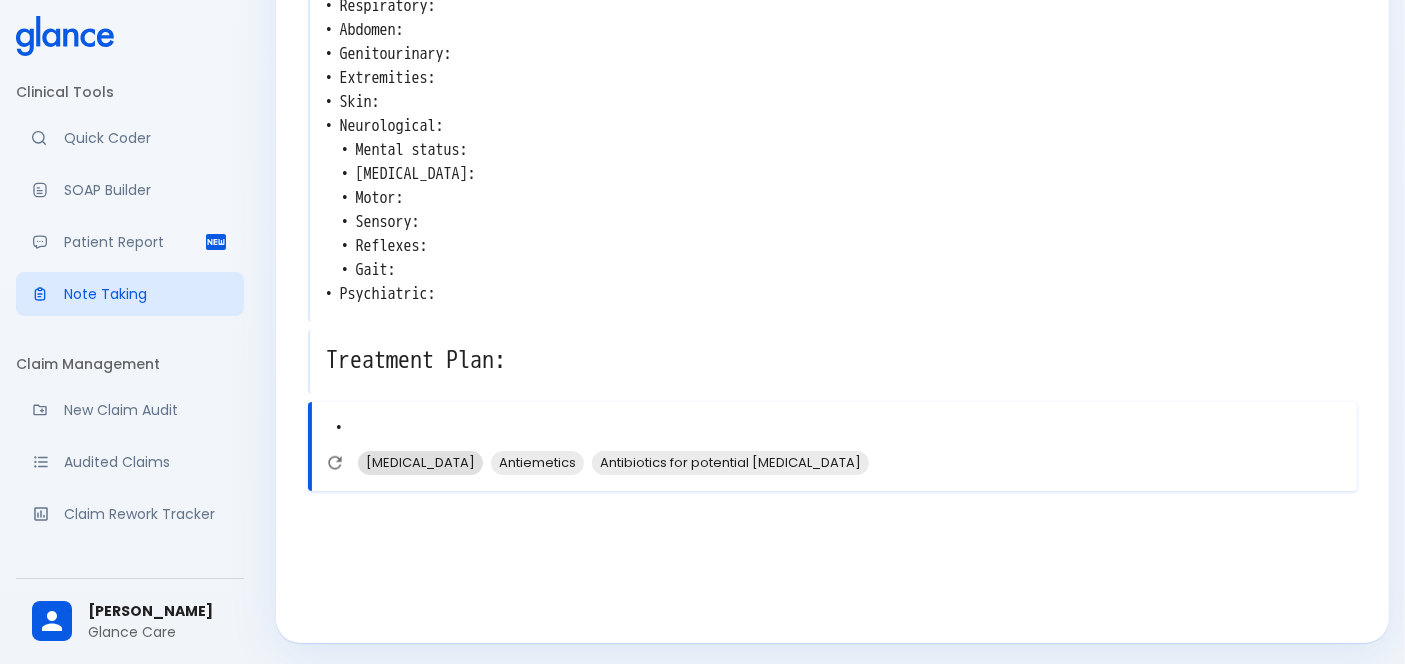 click on "[MEDICAL_DATA]" at bounding box center (420, 462) 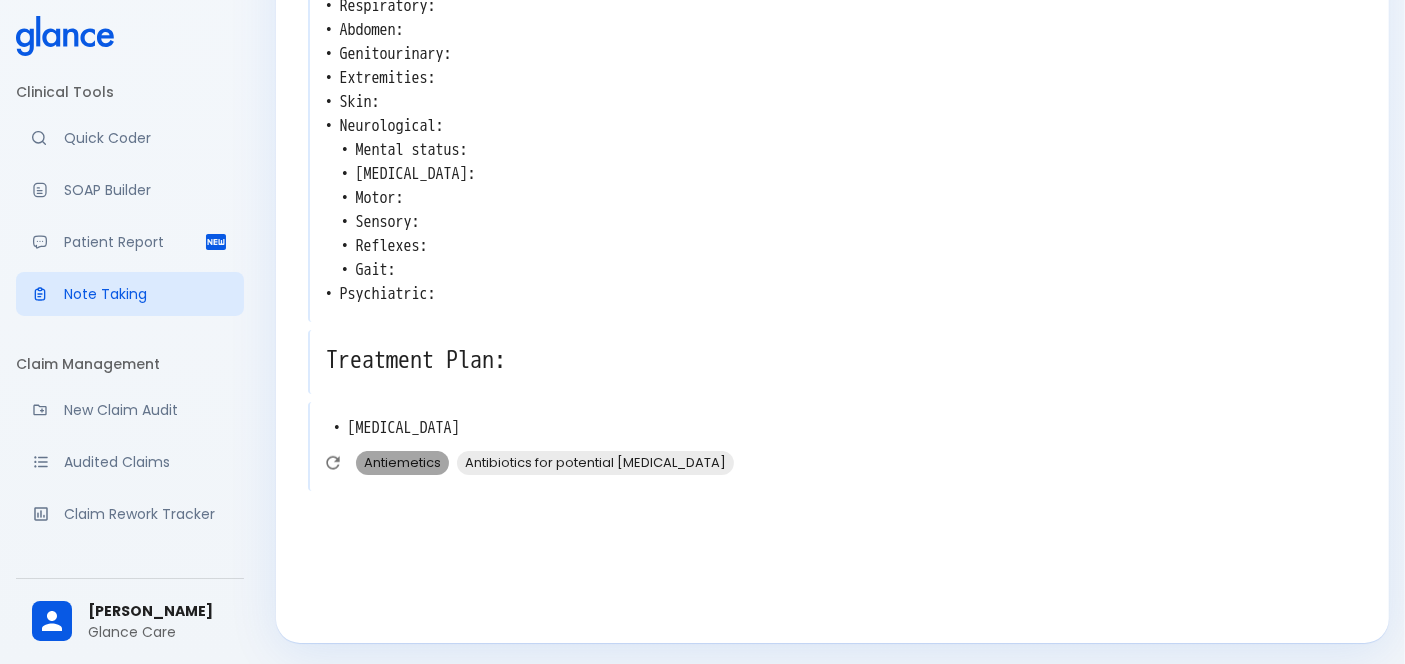 click on "Antiemetics" at bounding box center (402, 462) 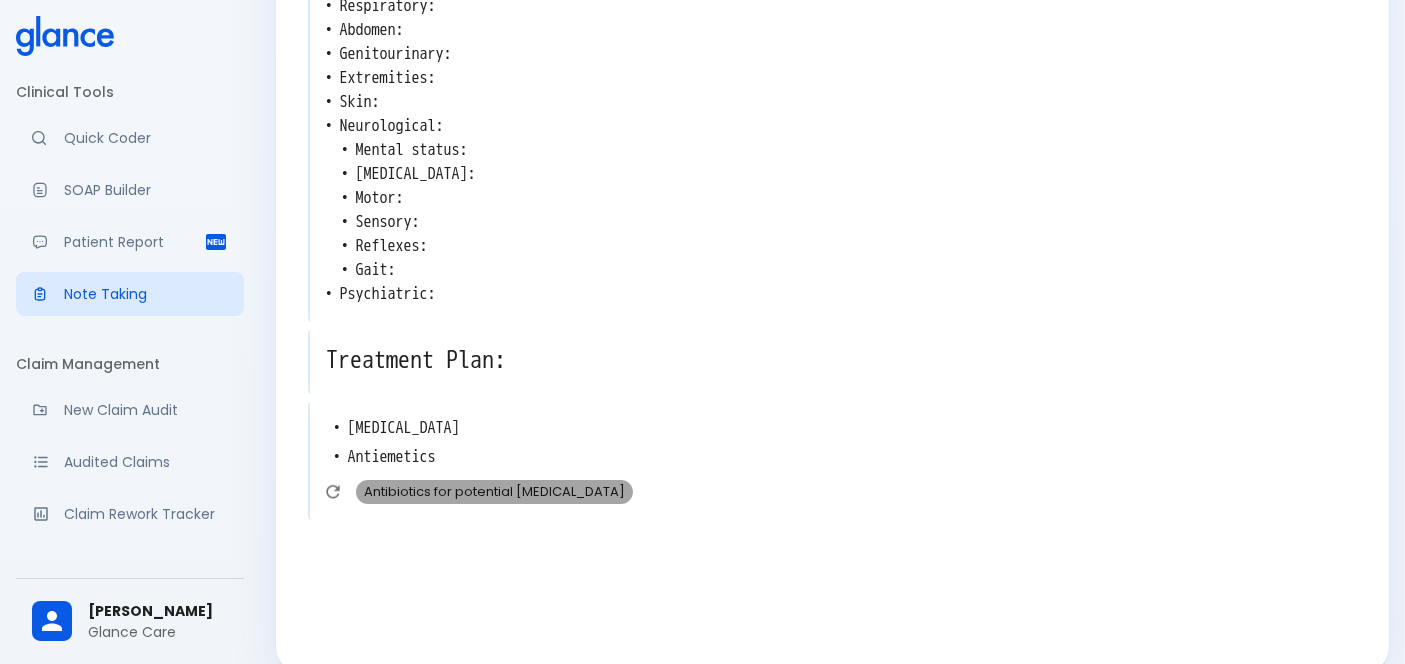 click on "Antibiotics for potential [MEDICAL_DATA]" at bounding box center (494, 491) 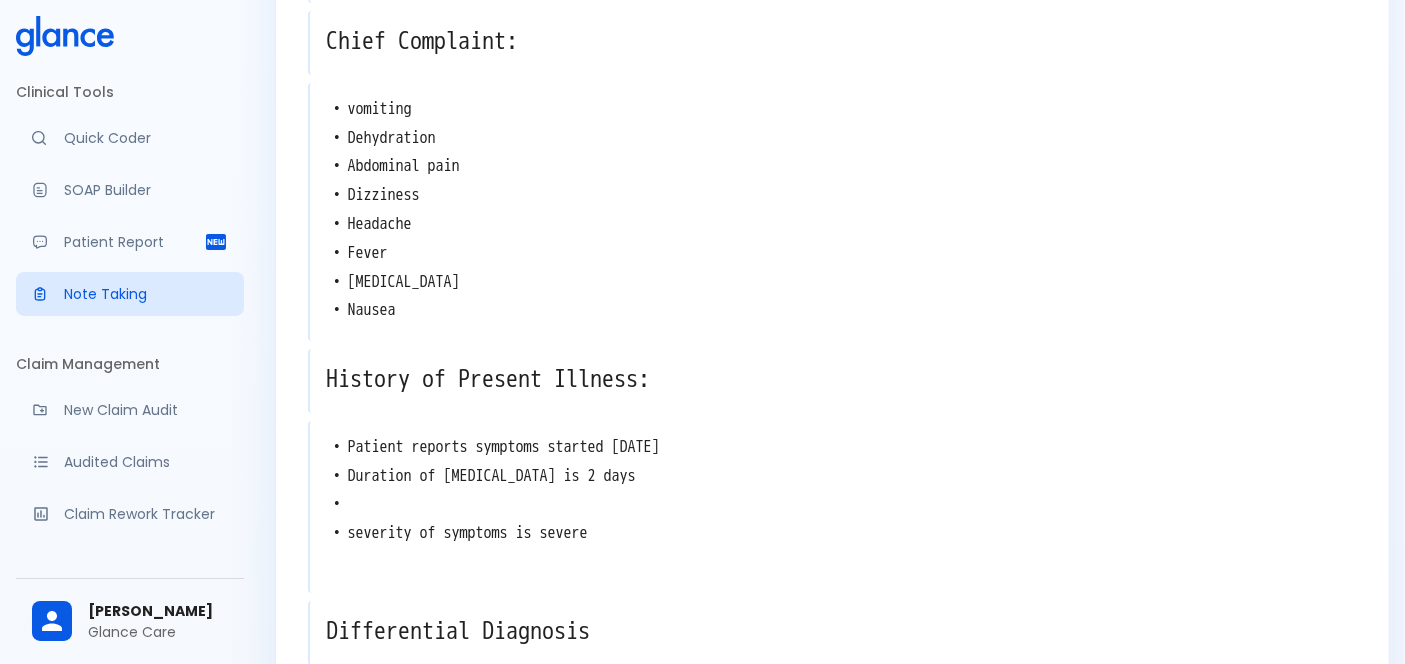 scroll, scrollTop: 0, scrollLeft: 0, axis: both 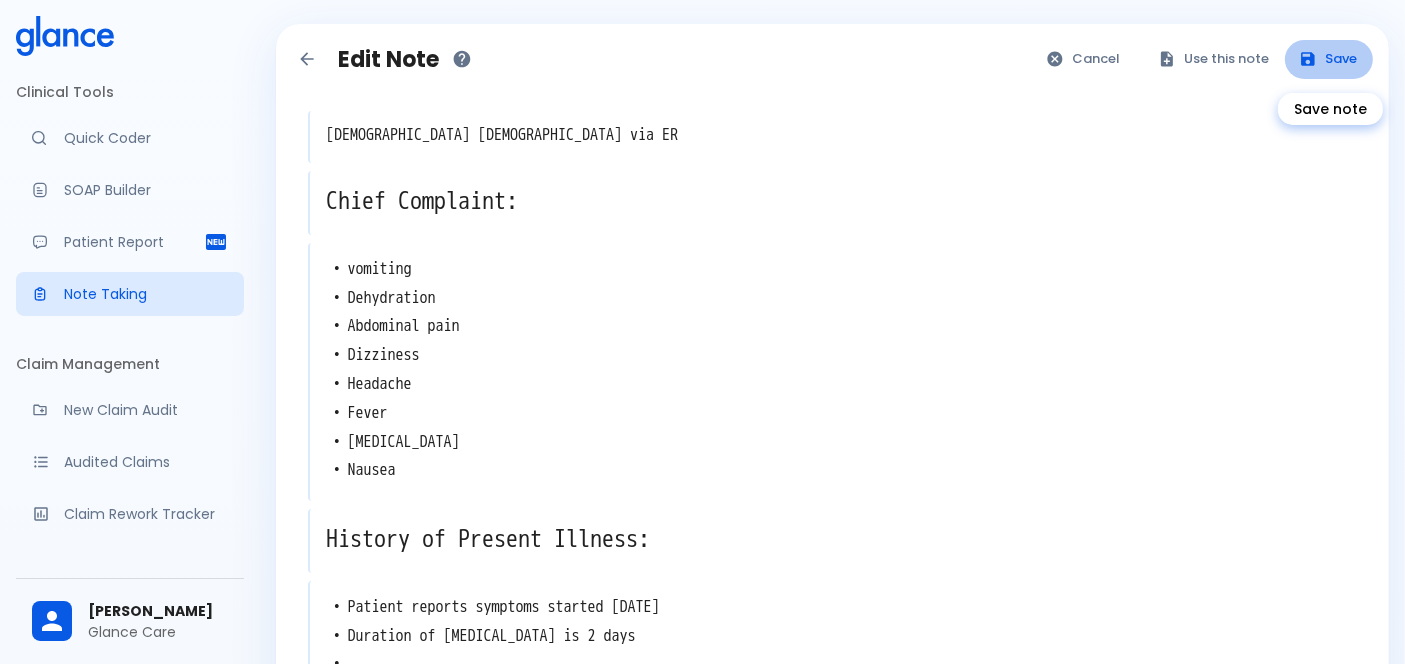 click on "Save" at bounding box center [1329, 59] 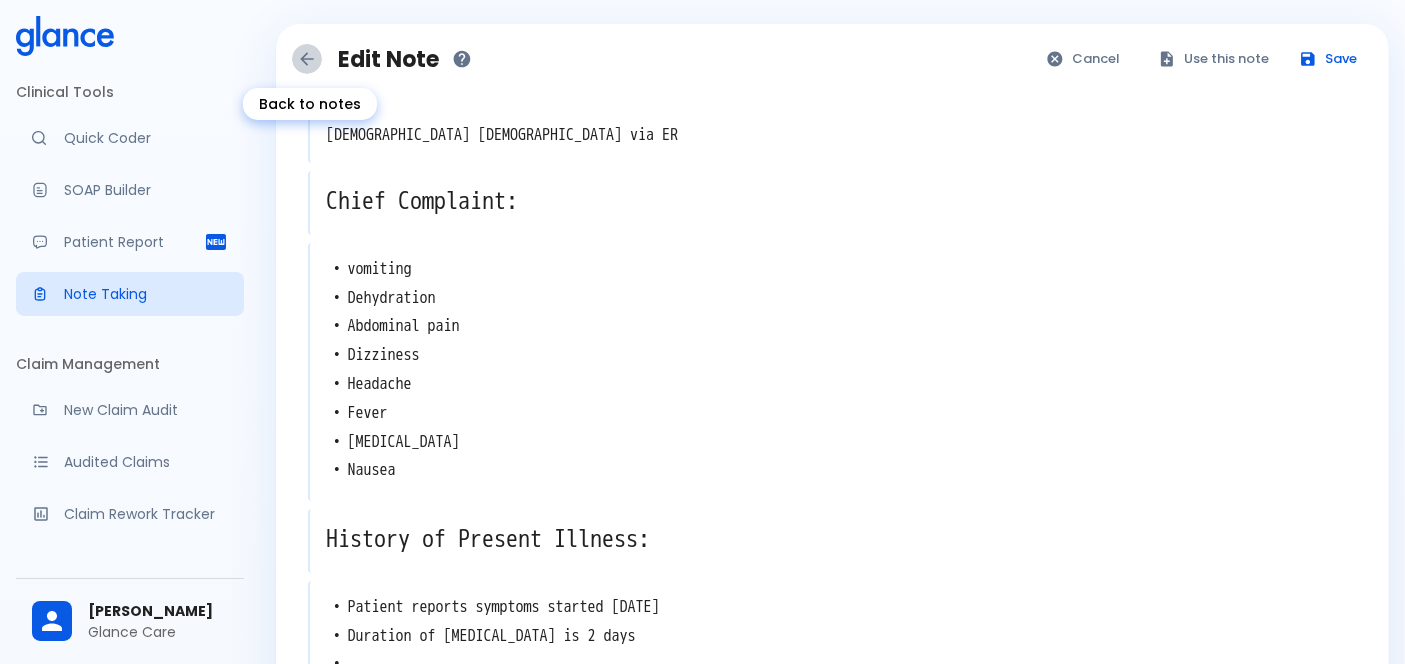 click 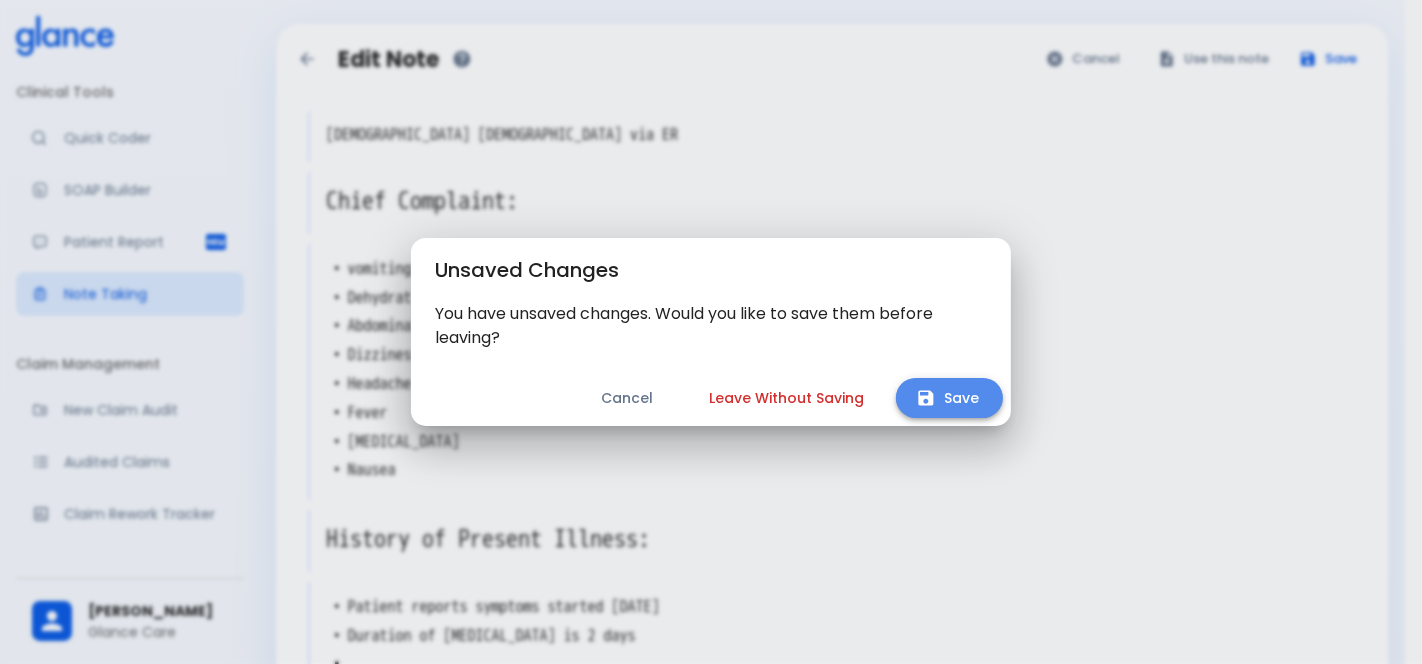 click on "Save" at bounding box center [949, 398] 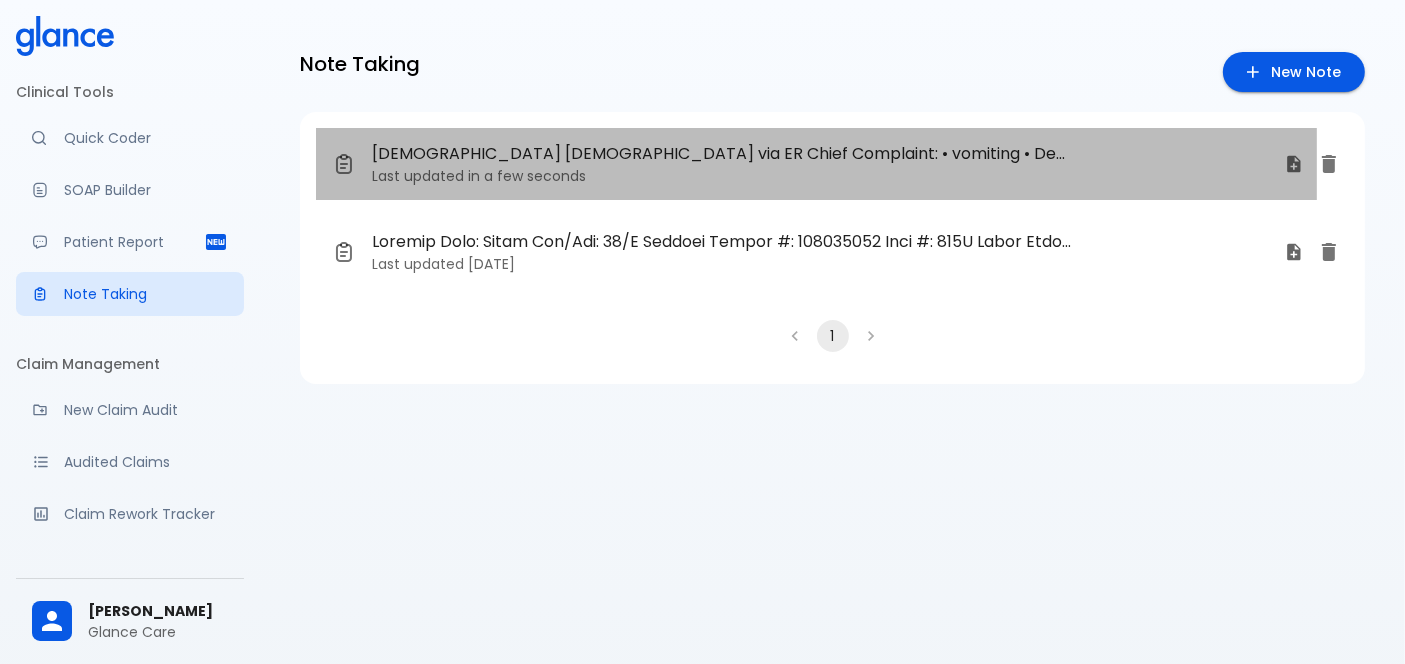 click on "[DEMOGRAPHIC_DATA] [DEMOGRAPHIC_DATA] via ER
Chief Complaint:
• vomiting
• Dehydration
• Abdominal pain
• Dizziness
• Headache
• Fever
• [MEDICAL_DATA]
• Nausea
History of Present Illness:
• Patient reports symptoms started [DATE]
• Duration of [MEDICAL_DATA] is 2 days
•
• severity of symptoms is severe
Differential Diagnosis
• [MEDICAL_DATA]
• Food poisoning
Physical Examination:
• Vital signs
• Respiratory rate 18
• Blood pressure 120/98
• Heart rate 80
• Temperature 37.9
•
Physical Exam:
• General appearance: , Abdominal tenderness, Guarding on [MEDICAL_DATA]
• HEENT:
• Head:
• Eyes:
• Ears/Nose/Throat:
• Neck:
• Cardiovascular:
• Respiratory:
• Abdomen:
• Genitourinary:
• Extremities:
• Skin:
• Neurological:
• Mental status:
• [MEDICAL_DATA]:
• Motor:
• Sensory:
• Reflexes:
• Gait:
• Psychiatric:
Treatment Plan:
• [MEDICAL_DATA]
• Antibiotics for potential [MEDICAL_DATA]
• Antiemetics" at bounding box center (723, 154) 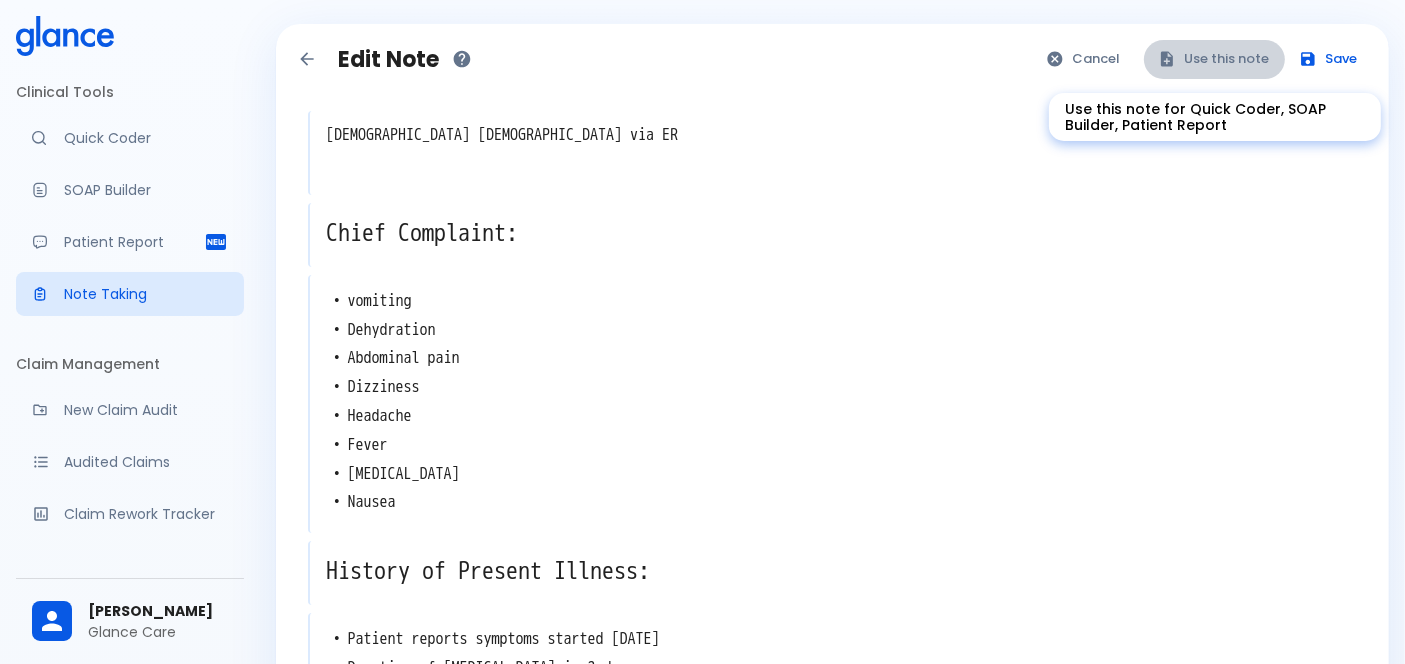 click on "Use this note" at bounding box center (1214, 59) 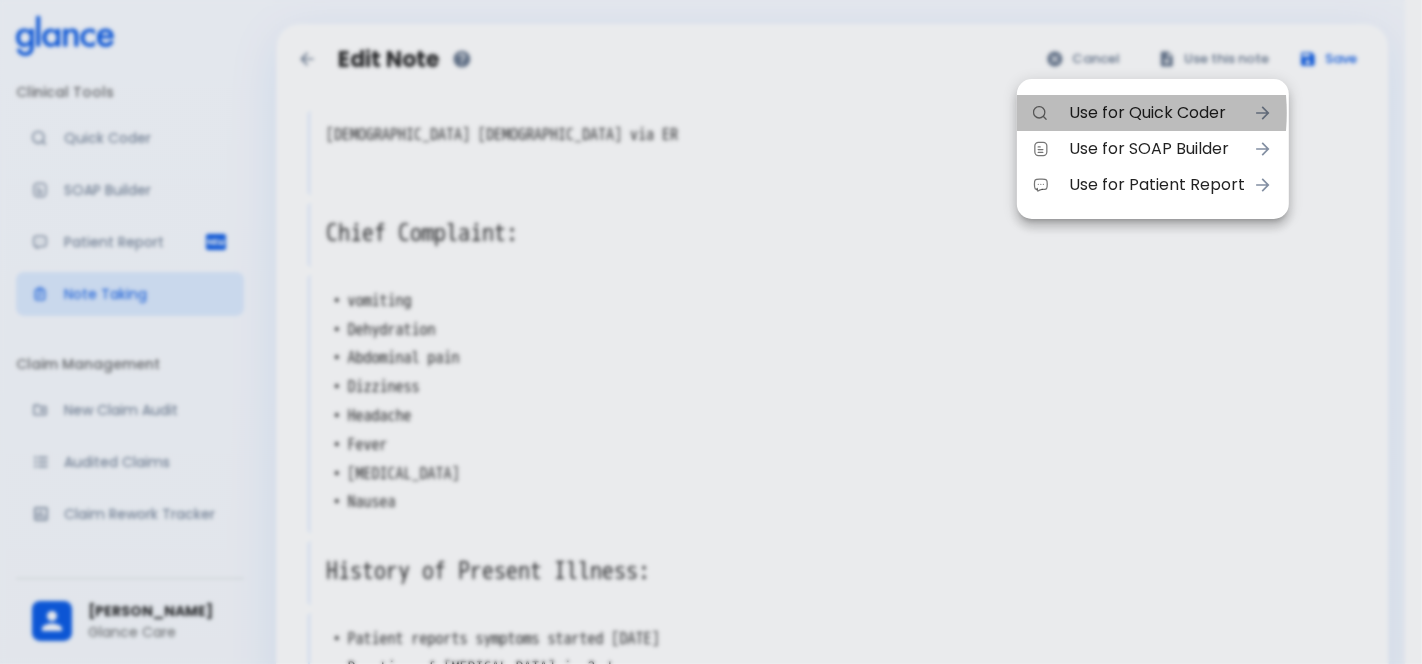 click on "Use for Quick Coder" at bounding box center [1157, 113] 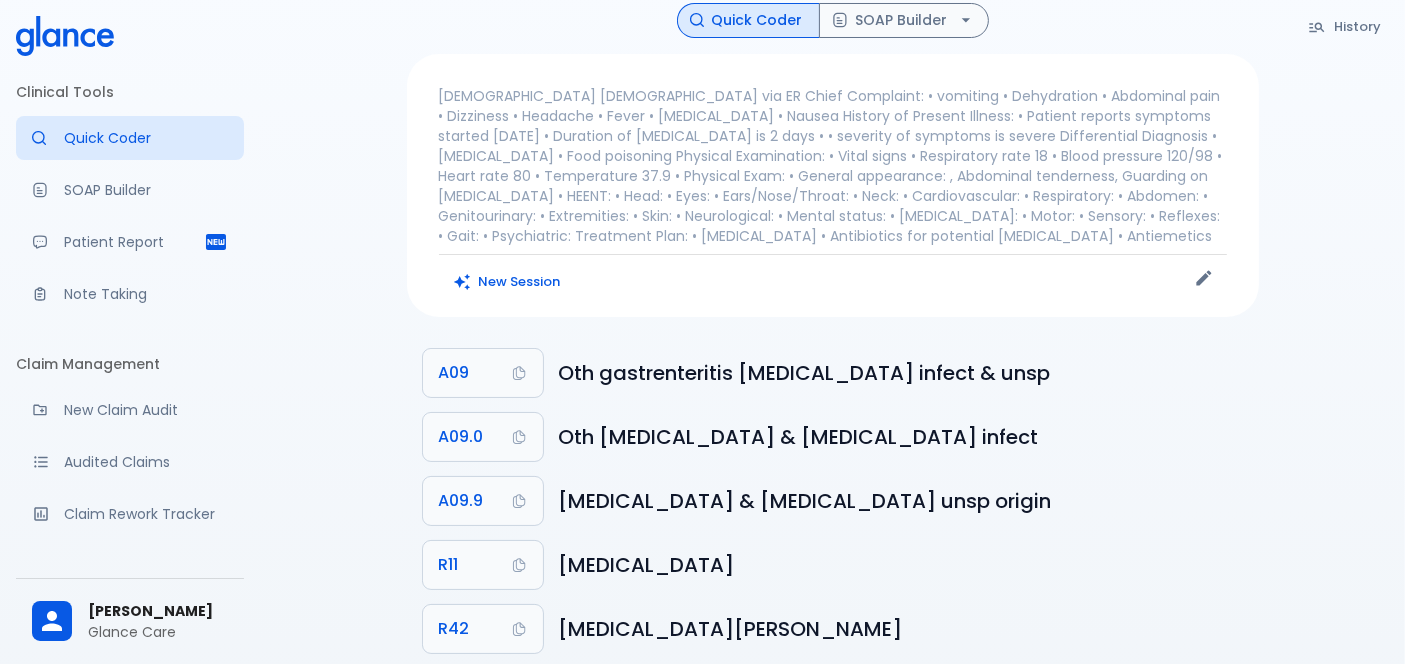 scroll, scrollTop: 0, scrollLeft: 0, axis: both 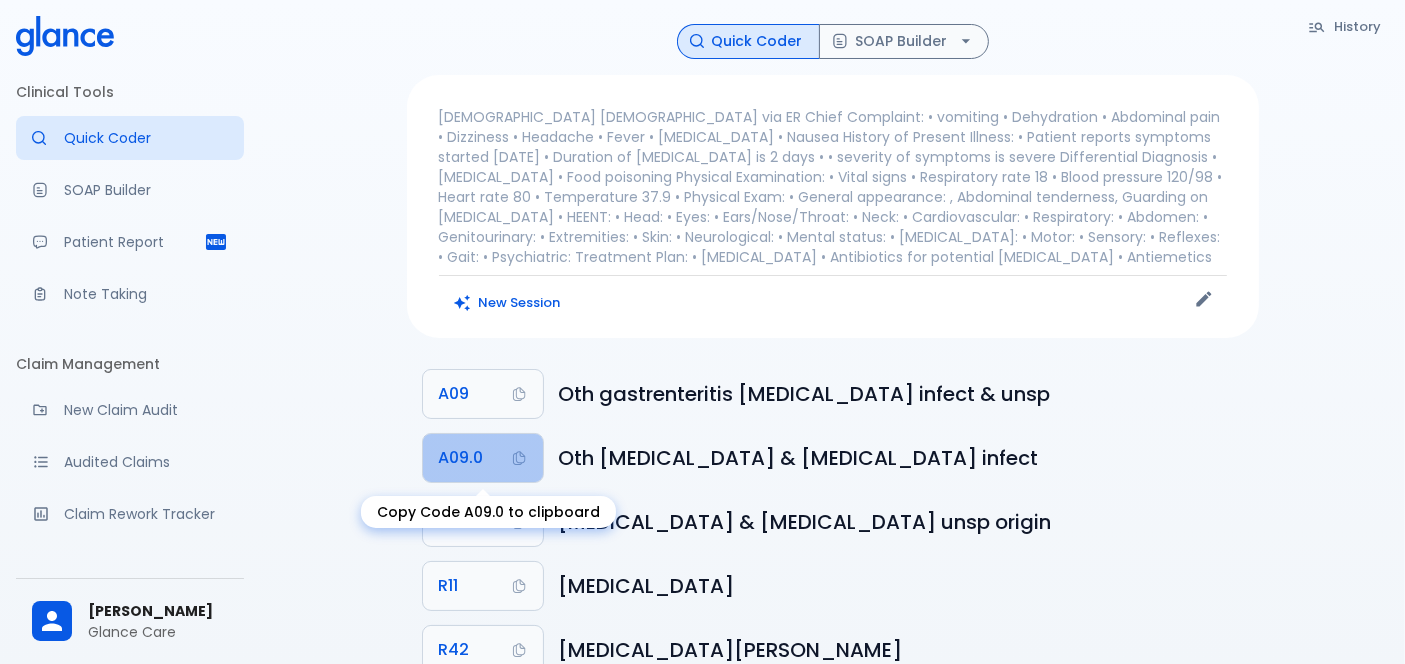 click on "A09.0" at bounding box center (461, 458) 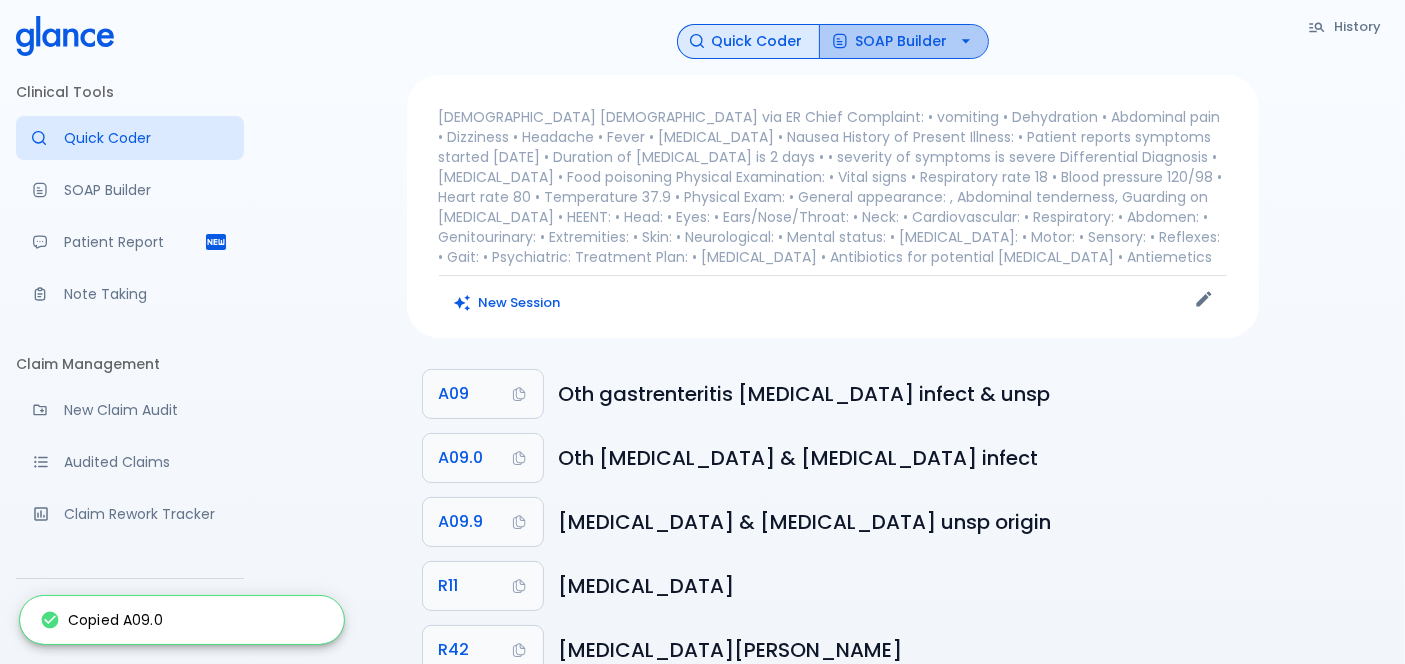 click 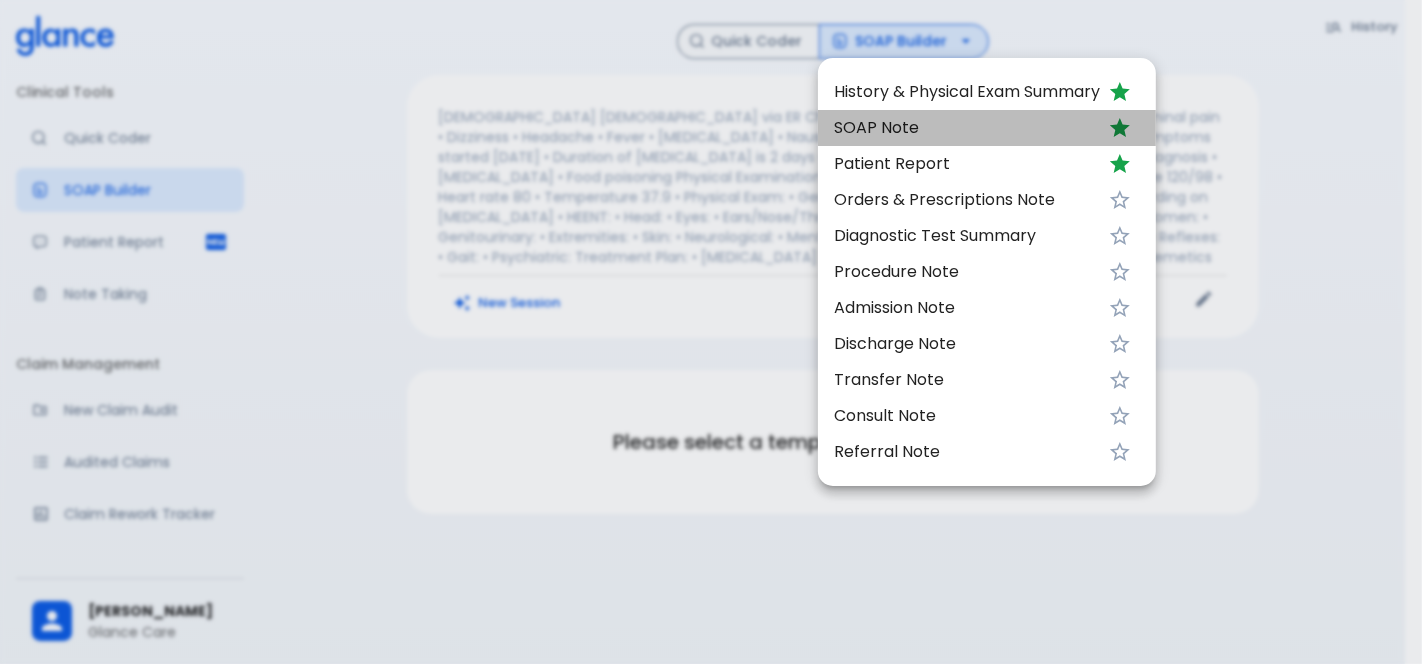 click on "SOAP Note" at bounding box center (967, 128) 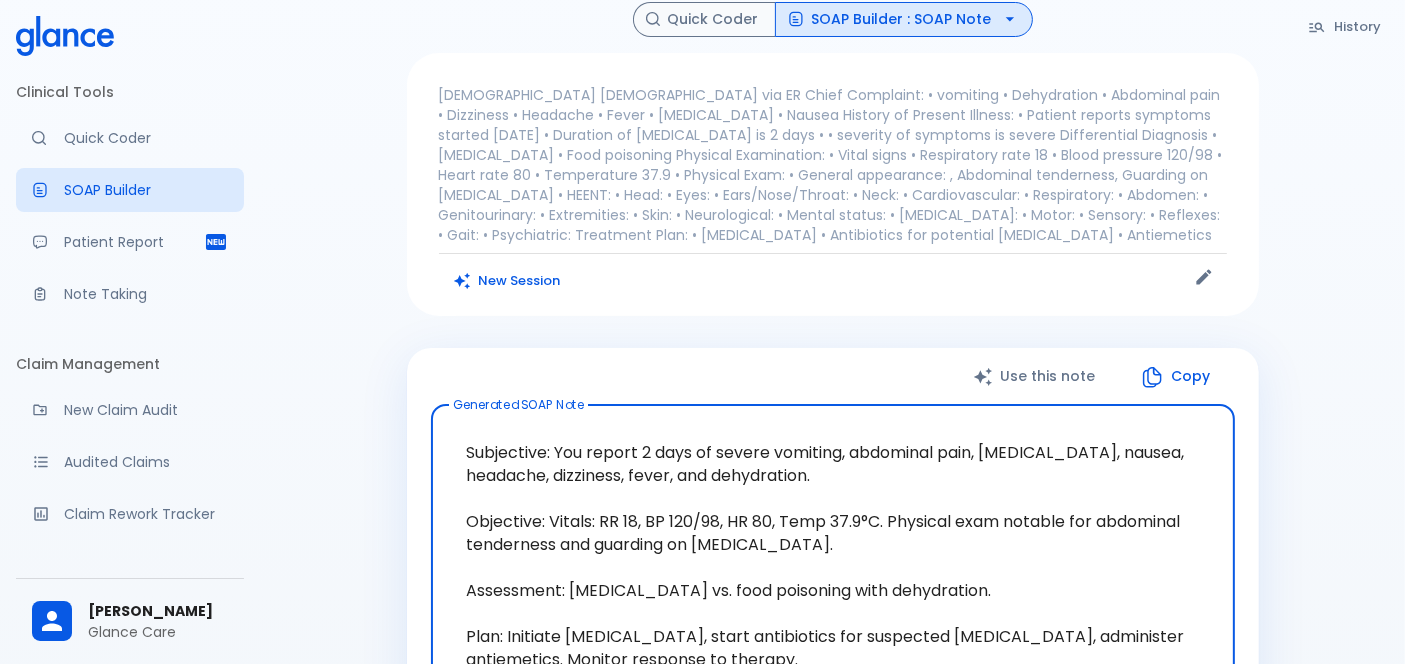 scroll, scrollTop: 331, scrollLeft: 0, axis: vertical 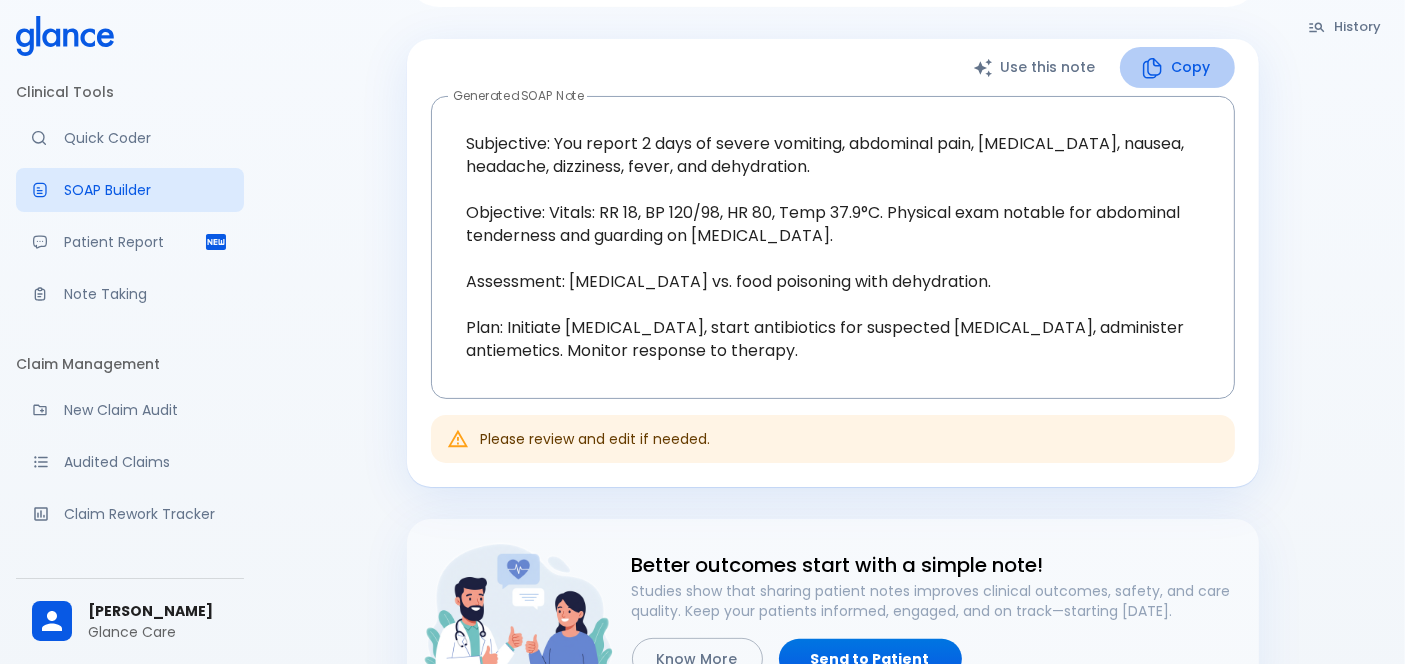 click on "Copy" at bounding box center [1177, 67] 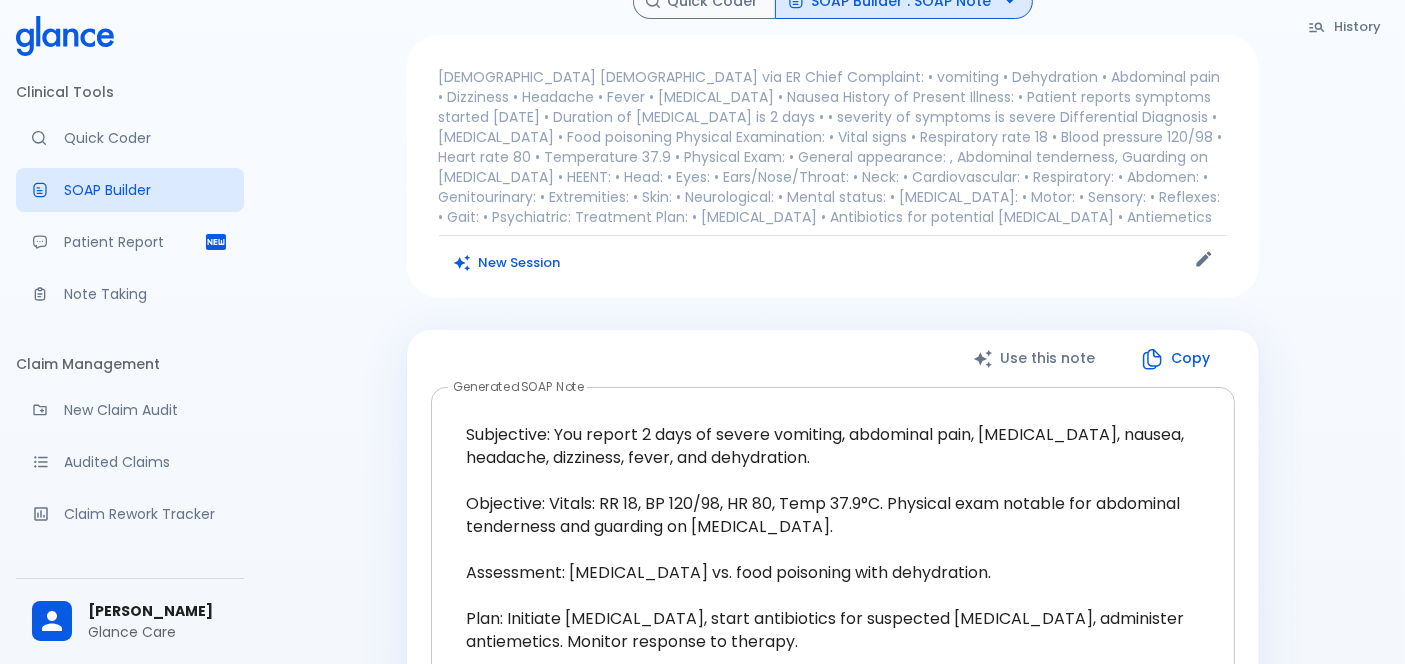 scroll, scrollTop: 0, scrollLeft: 0, axis: both 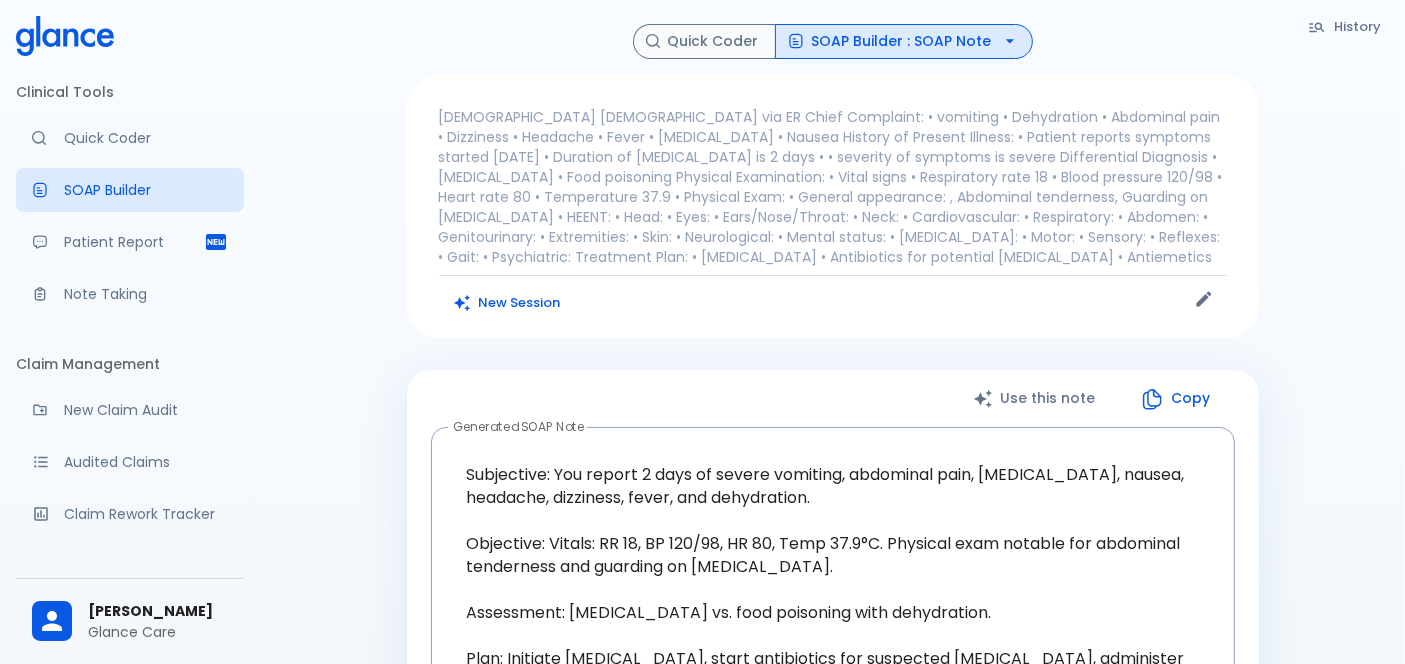 click 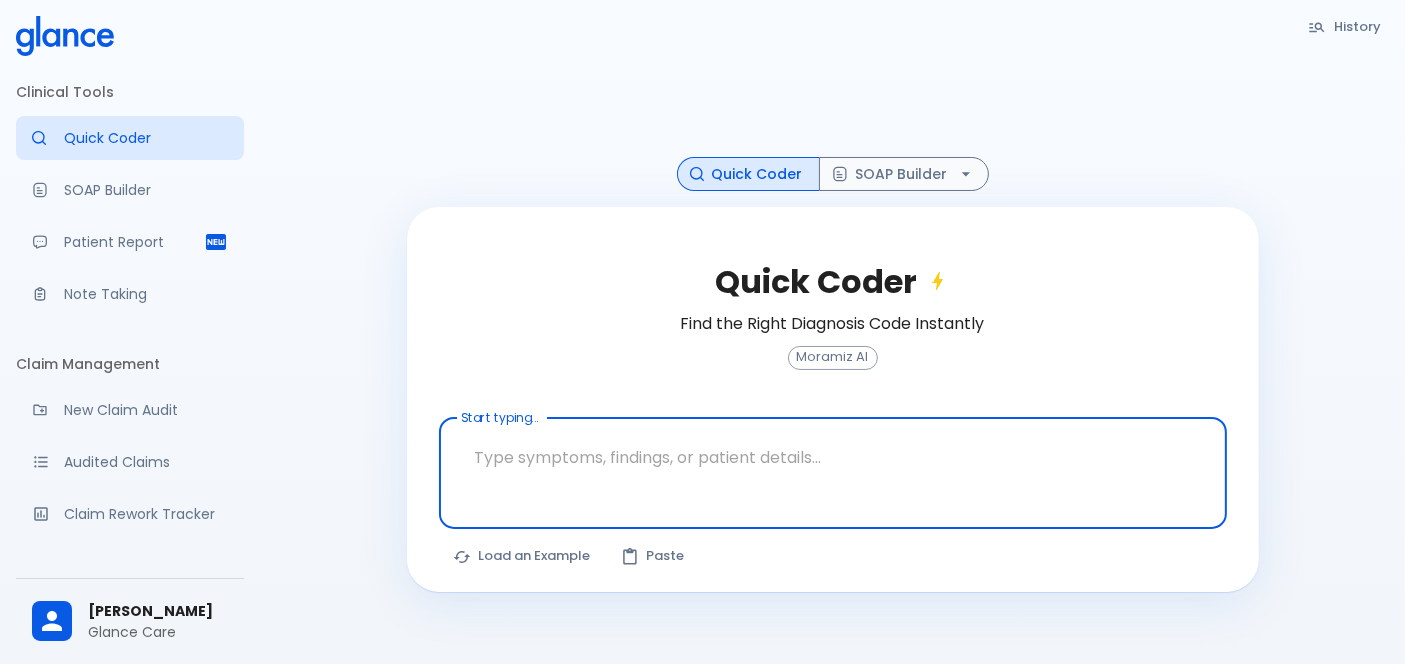 click at bounding box center (833, 457) 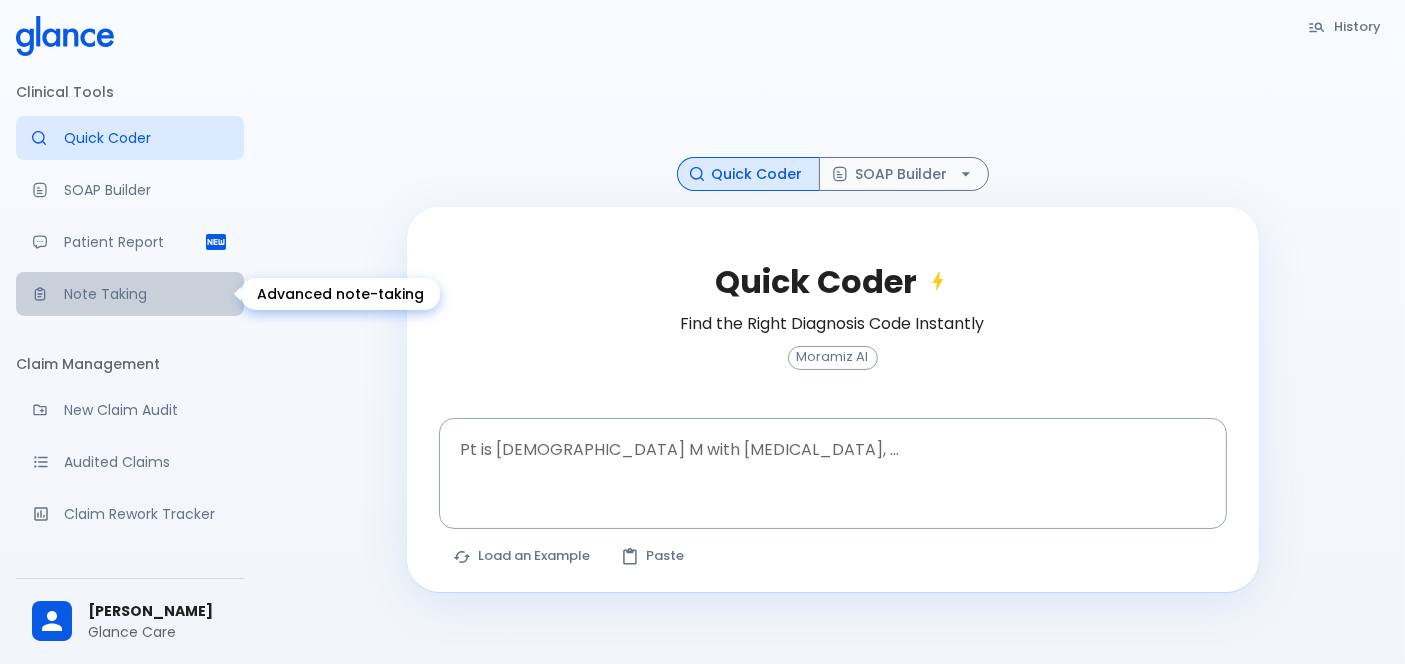 click on "Note Taking" at bounding box center (146, 294) 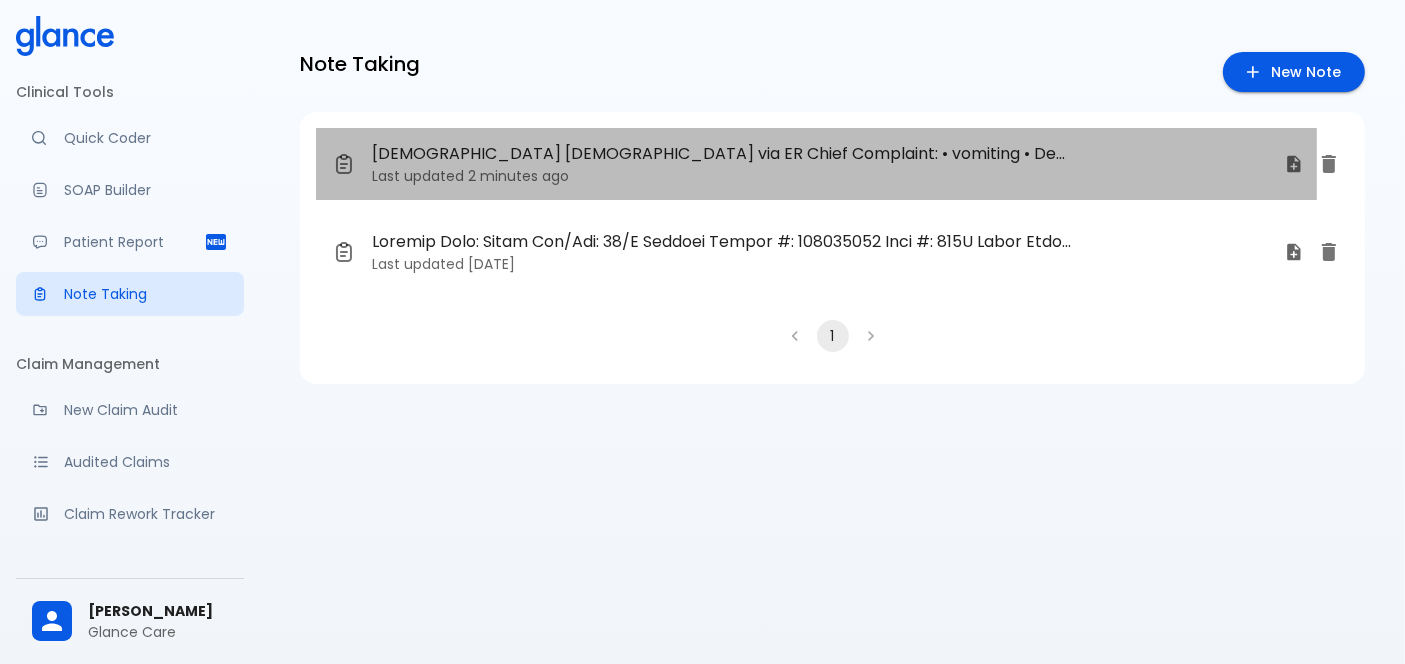 click on "[DEMOGRAPHIC_DATA] [DEMOGRAPHIC_DATA] via ER
Chief Complaint:
• vomiting
• Dehydration
• Abdominal pain
• Dizziness
• Headache
• Fever
• [MEDICAL_DATA]
• Nausea
History of Present Illness:
• Patient reports symptoms started [DATE]
• Duration of [MEDICAL_DATA] is 2 days
•
• severity of symptoms is severe
Differential Diagnosis
• [MEDICAL_DATA]
• Food poisoning
Physical Examination:
• Vital signs
• Respiratory rate 18
• Blood pressure 120/98
• Heart rate 80
• Temperature 37.9
•
Physical Exam:
• General appearance: , Abdominal tenderness, Guarding on [MEDICAL_DATA]
• HEENT:
• Head:
• Eyes:
• Ears/Nose/Throat:
• Neck:
• Cardiovascular:
• Respiratory:
• Abdomen:
• Genitourinary:
• Extremities:
• Skin:
• Neurological:
• Mental status:
• [MEDICAL_DATA]:
• Motor:
• Sensory:
• Reflexes:
• Gait:
• Psychiatric:
Treatment Plan:
• [MEDICAL_DATA]
• Antibiotics for potential [MEDICAL_DATA]
• Antiemetics Last updated" at bounding box center [816, 164] 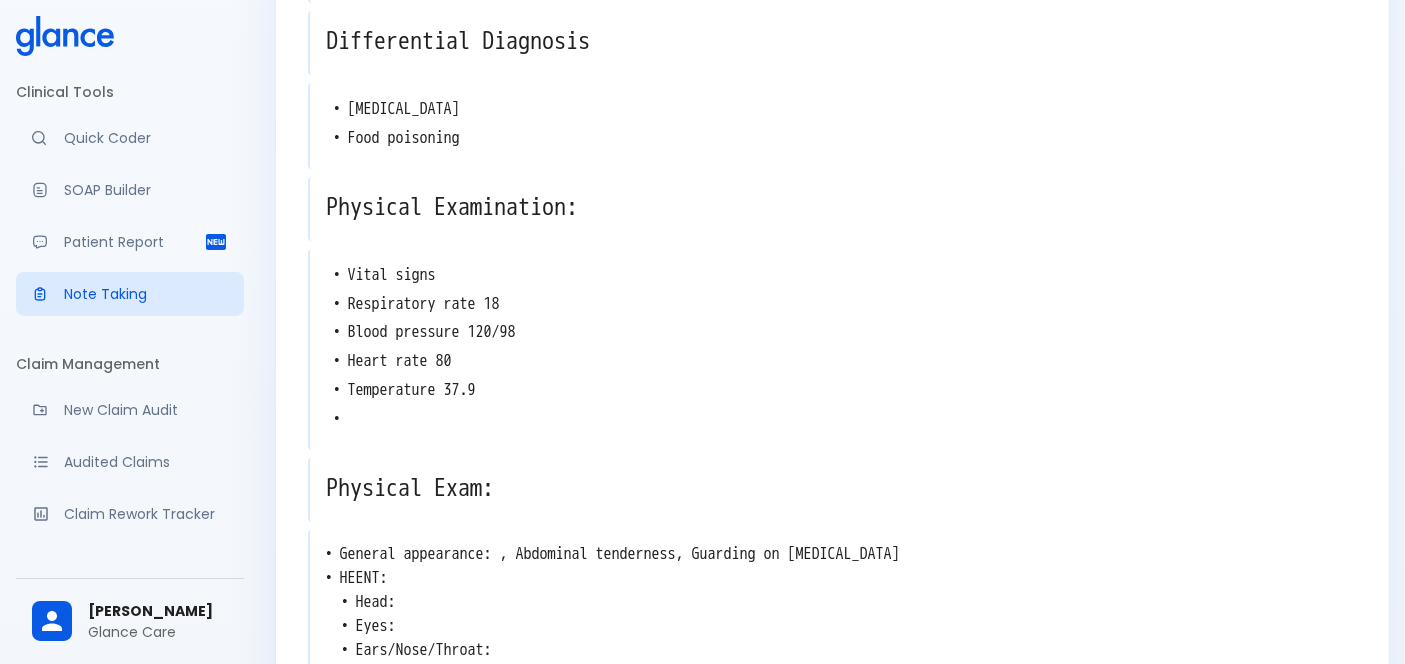 scroll, scrollTop: 0, scrollLeft: 0, axis: both 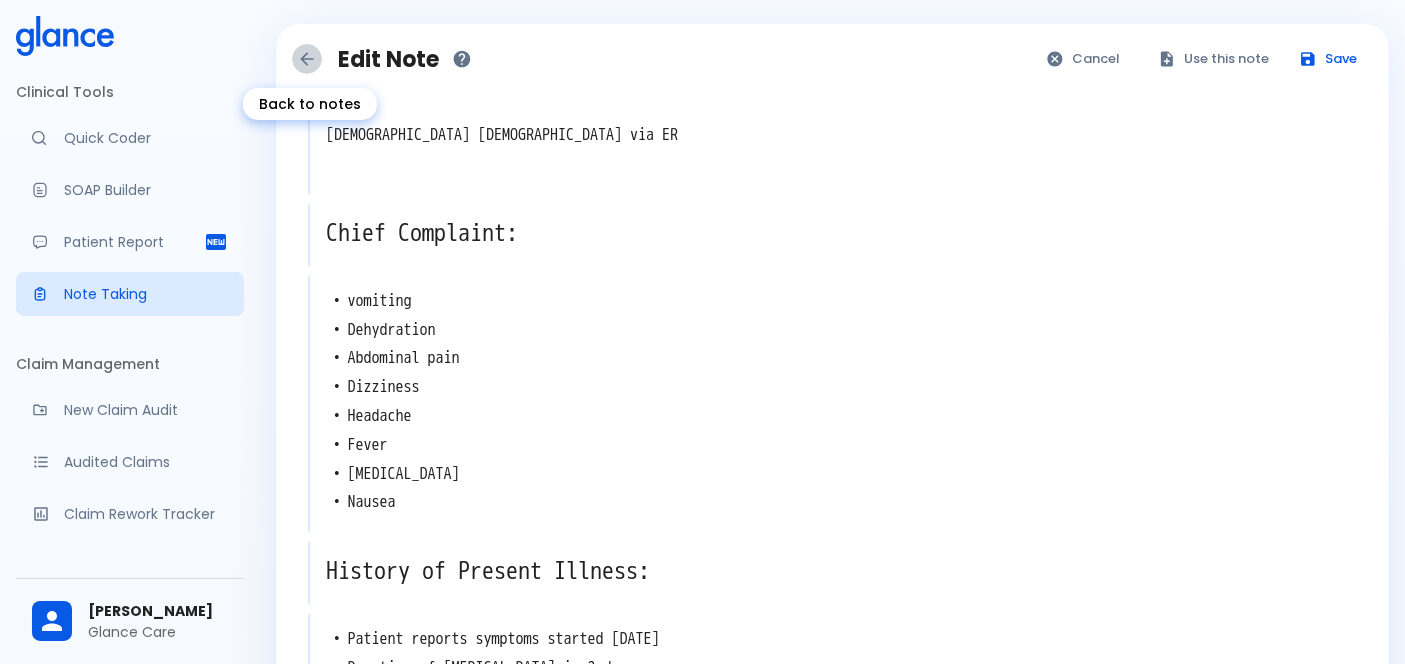 click 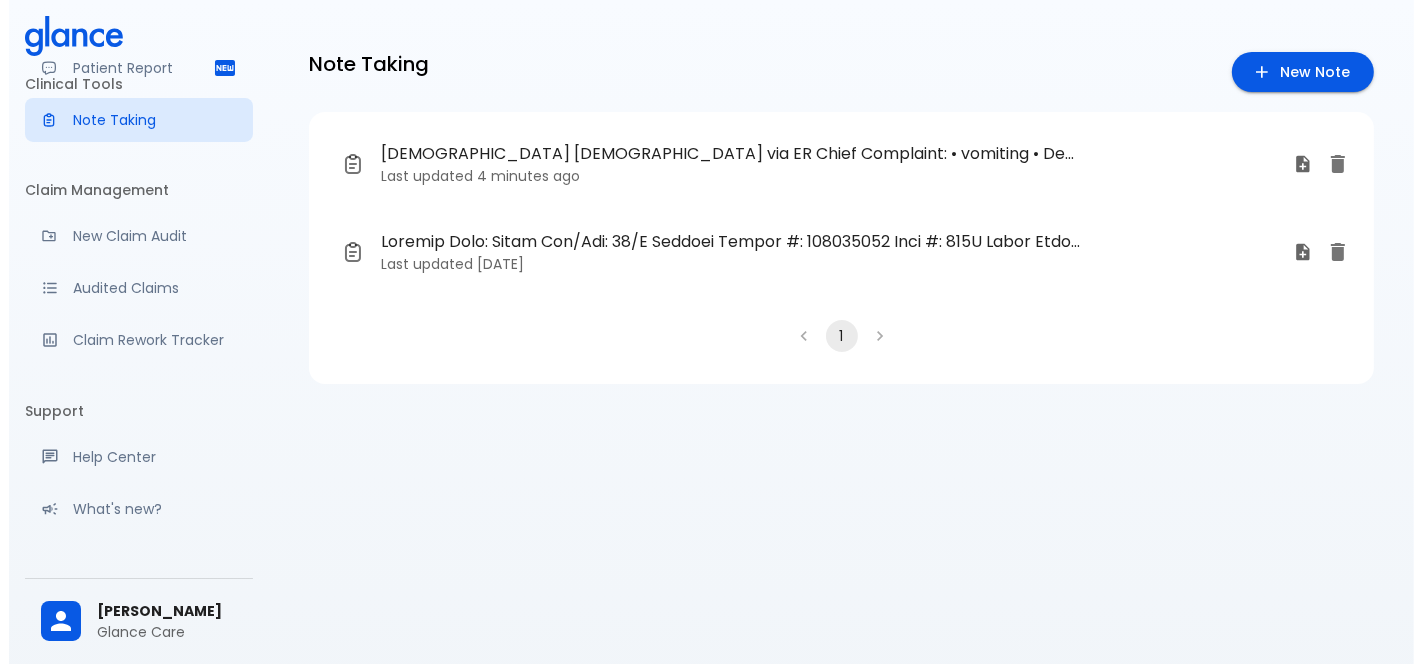 scroll, scrollTop: 172, scrollLeft: 0, axis: vertical 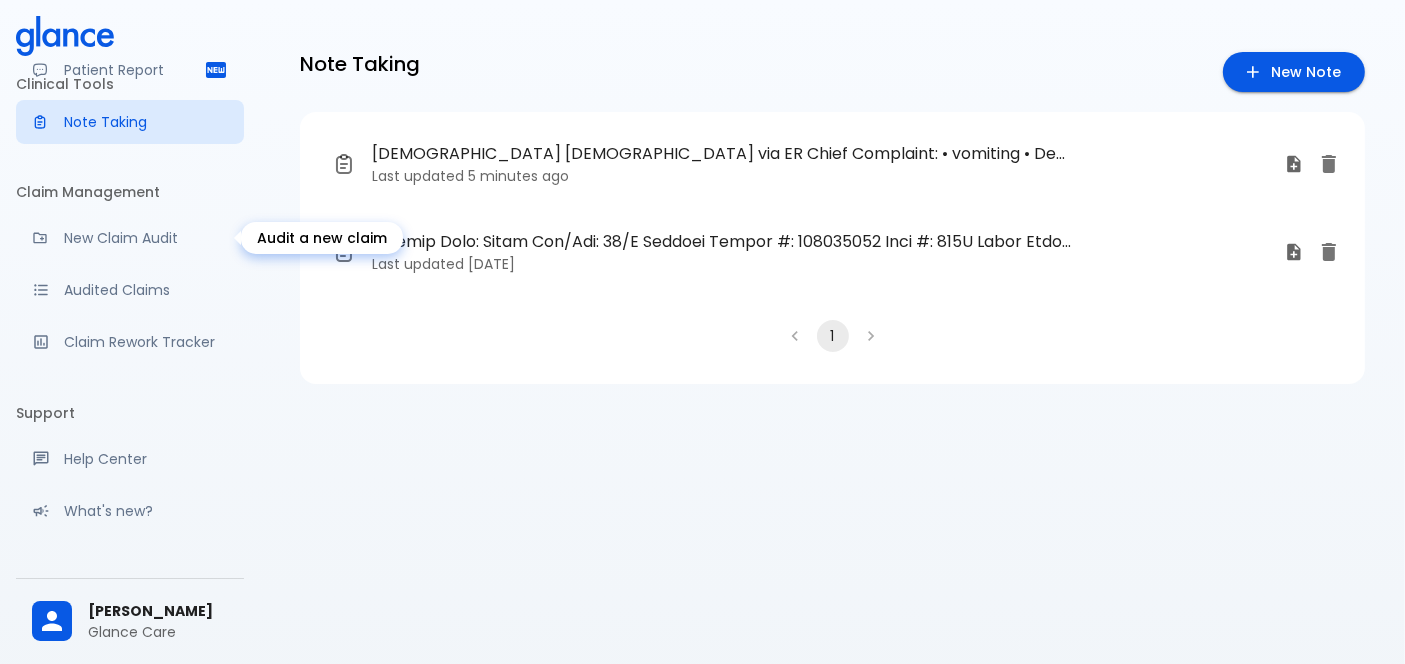click on "New Claim Audit" at bounding box center [146, 238] 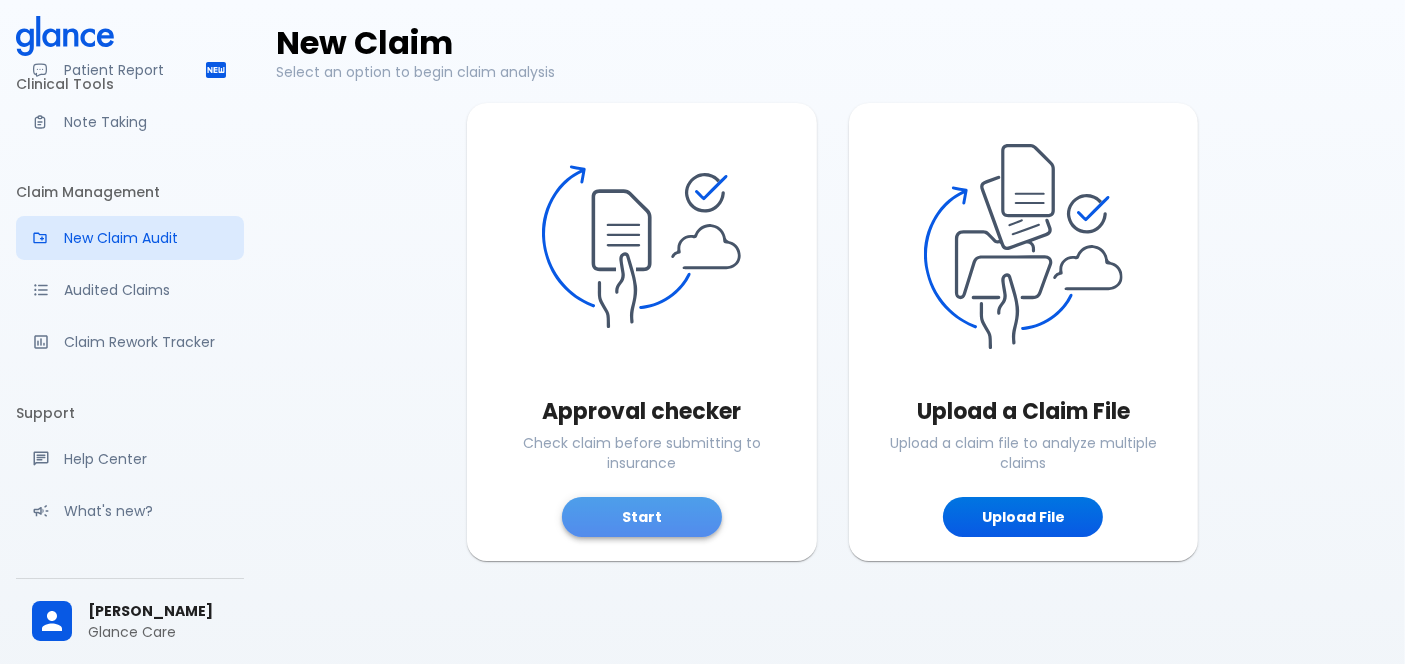 click on "Start" at bounding box center [642, 517] 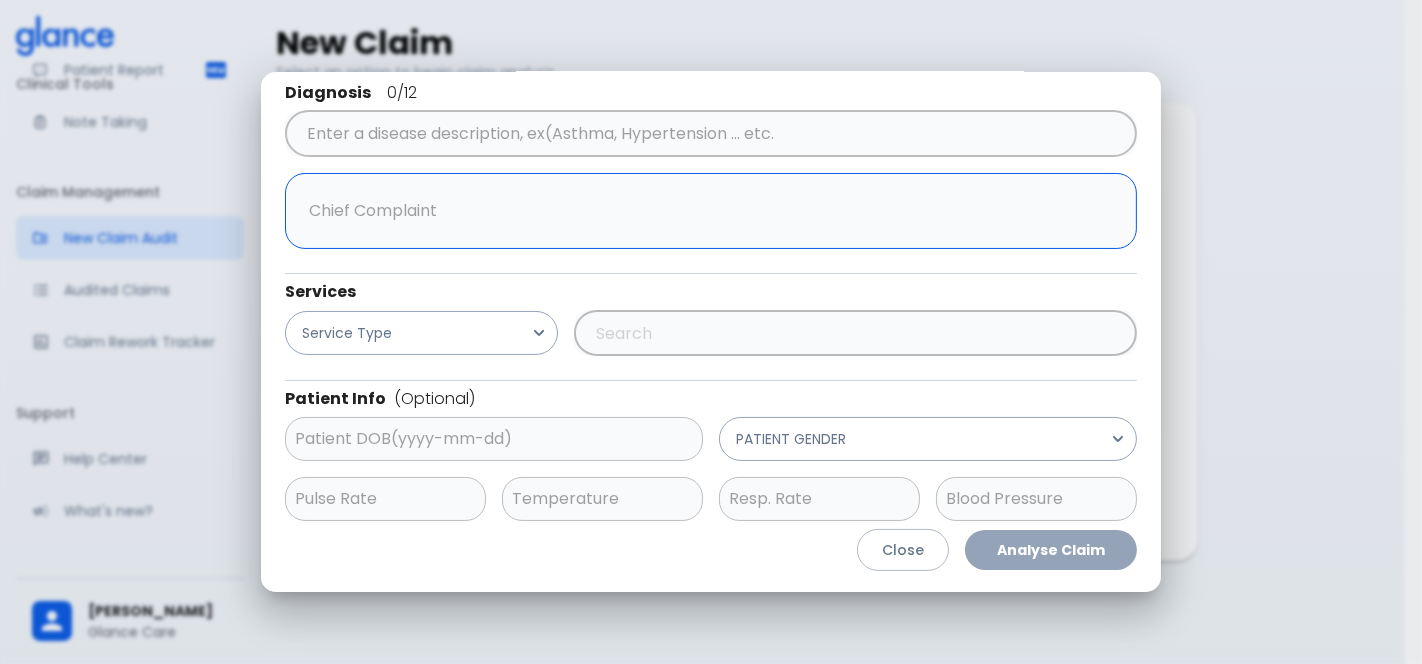 scroll, scrollTop: 0, scrollLeft: 0, axis: both 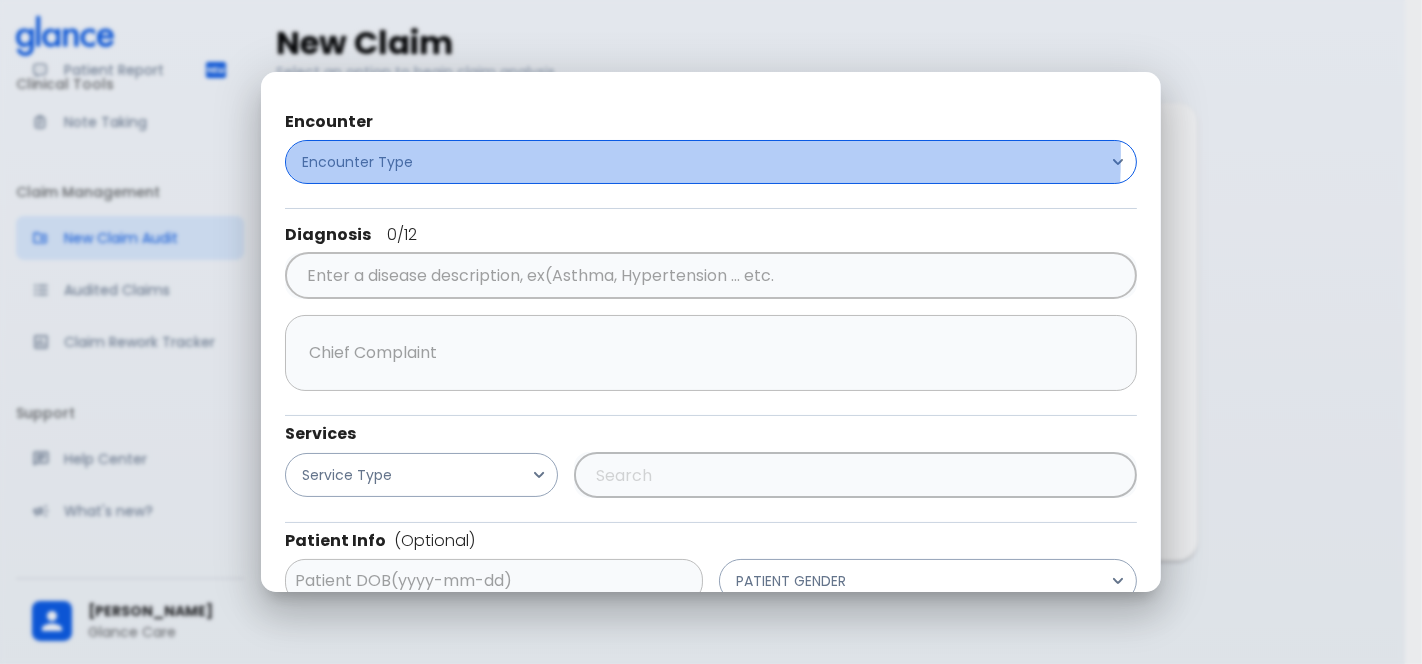 click on "Encounter Type" at bounding box center [711, 162] 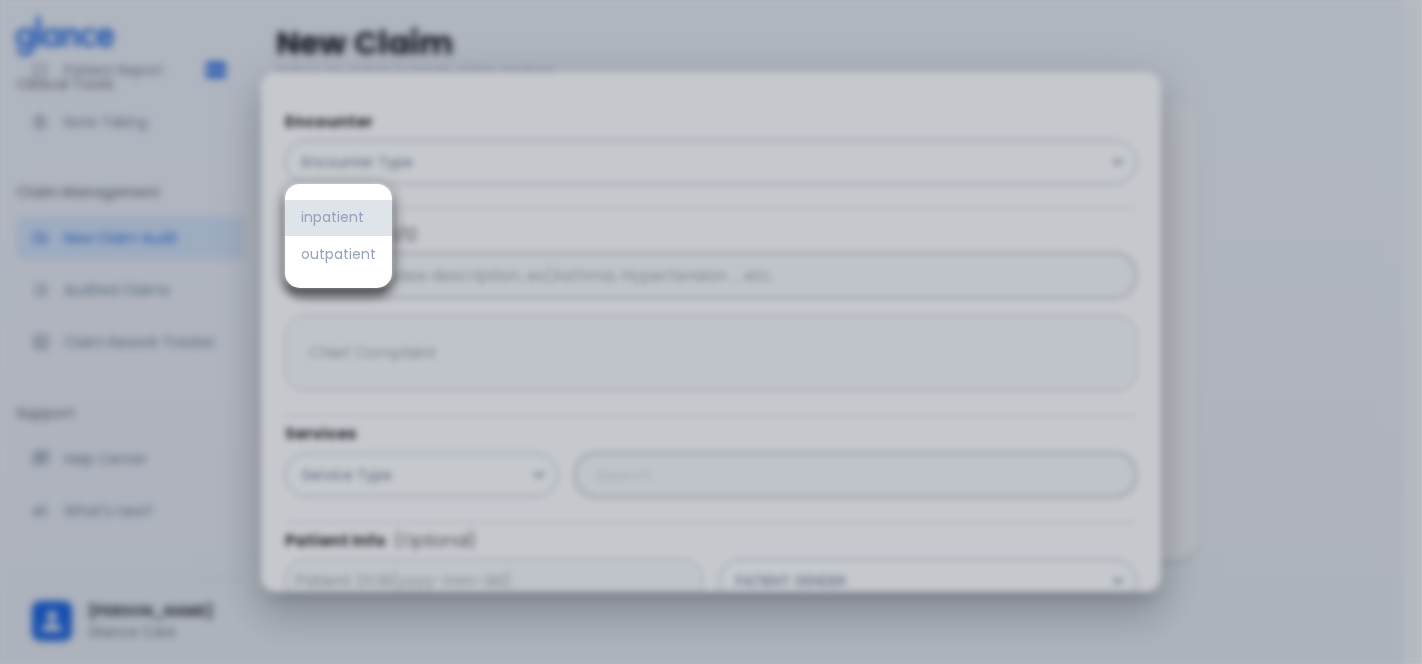 click on "inpatient" at bounding box center (338, 218) 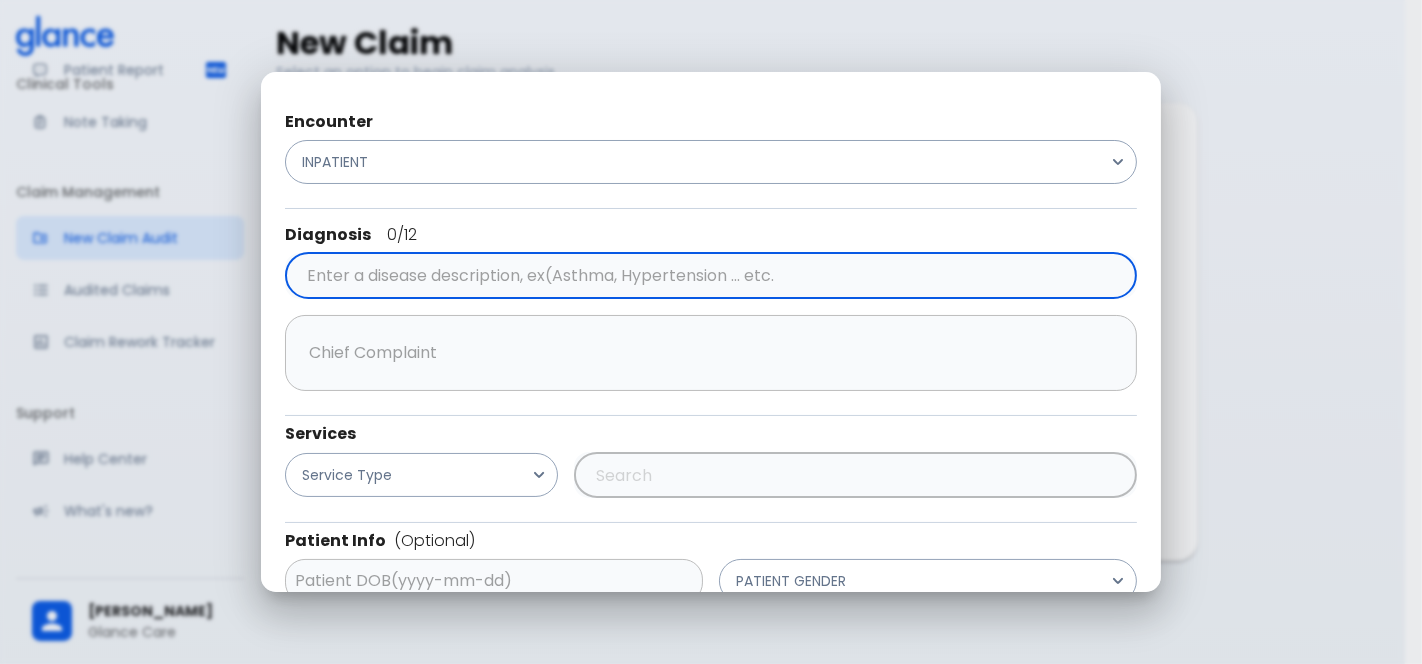 click at bounding box center [707, 276] 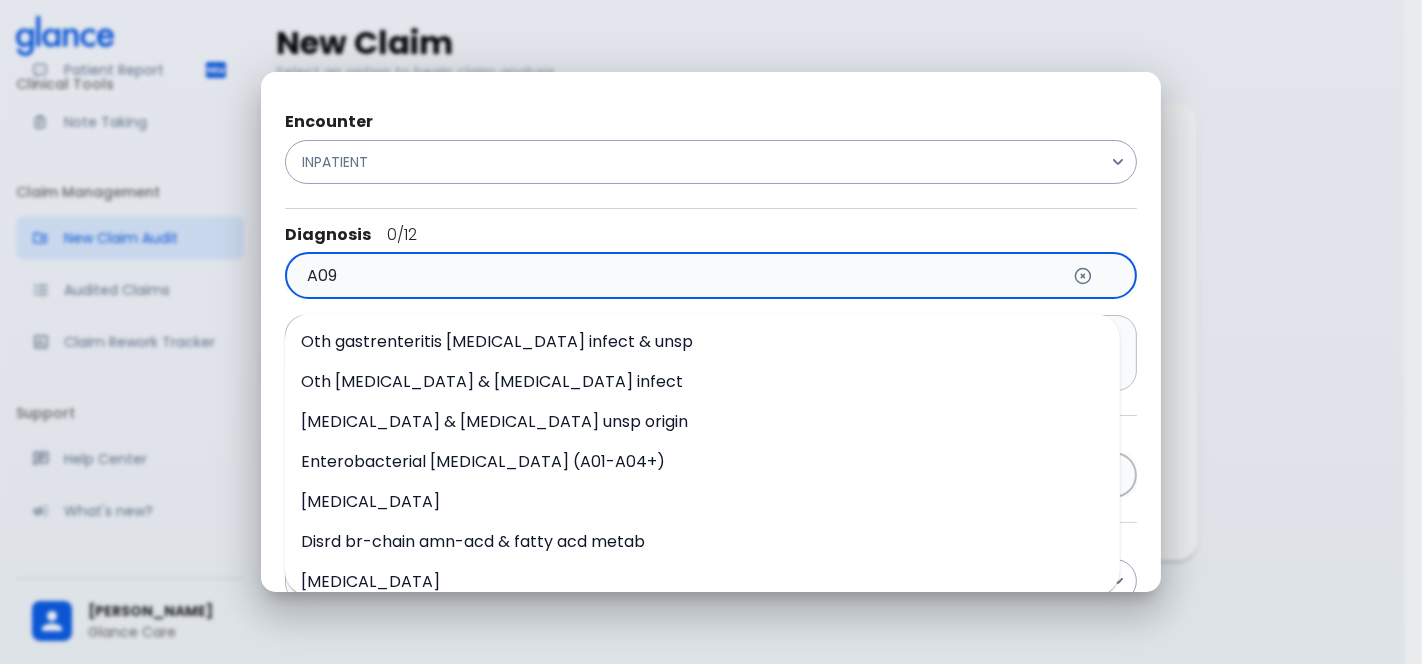 click on "Oth gastrenteritis [MEDICAL_DATA] infect & unsp" at bounding box center (497, 341) 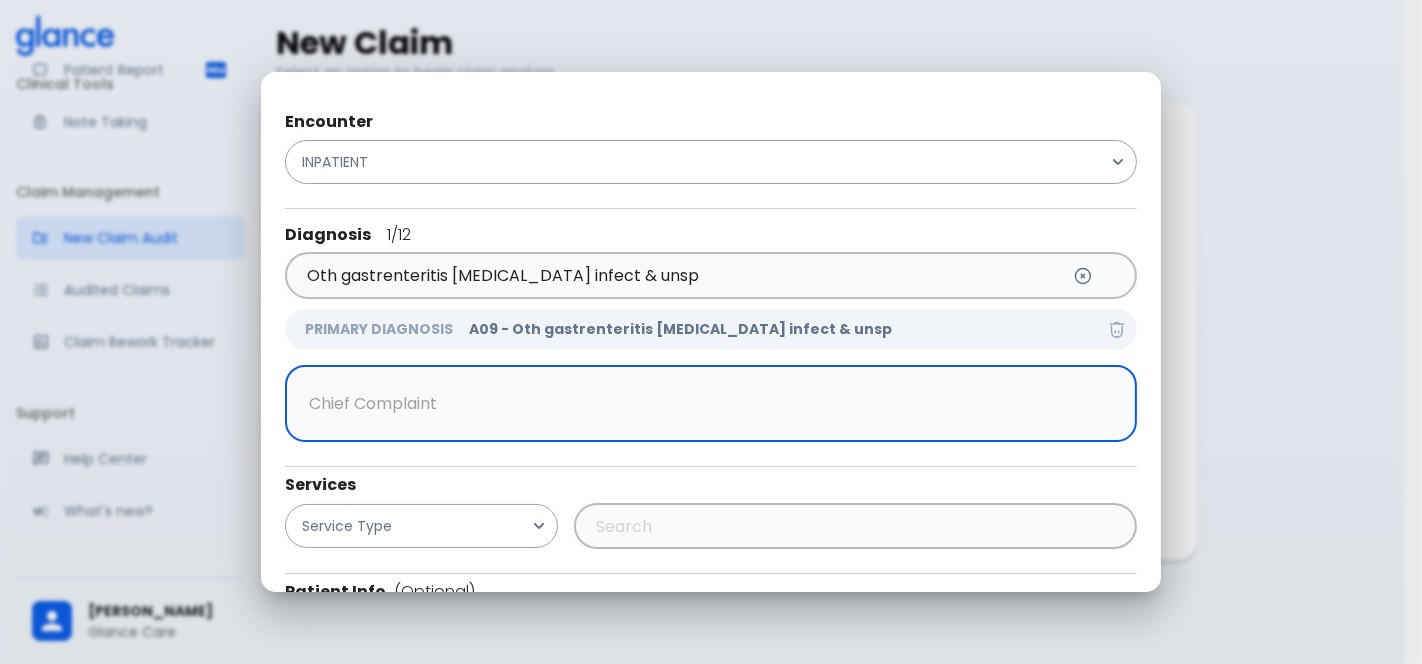 click at bounding box center (706, 404) 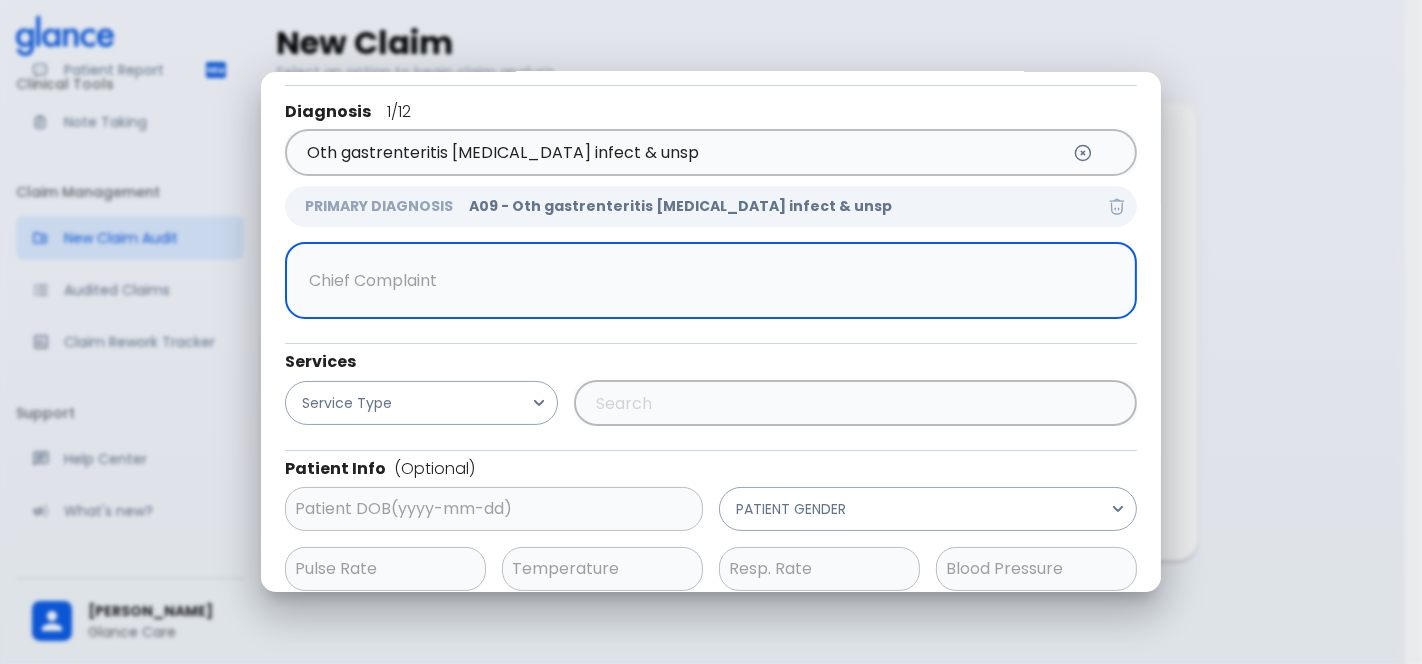 scroll, scrollTop: 124, scrollLeft: 0, axis: vertical 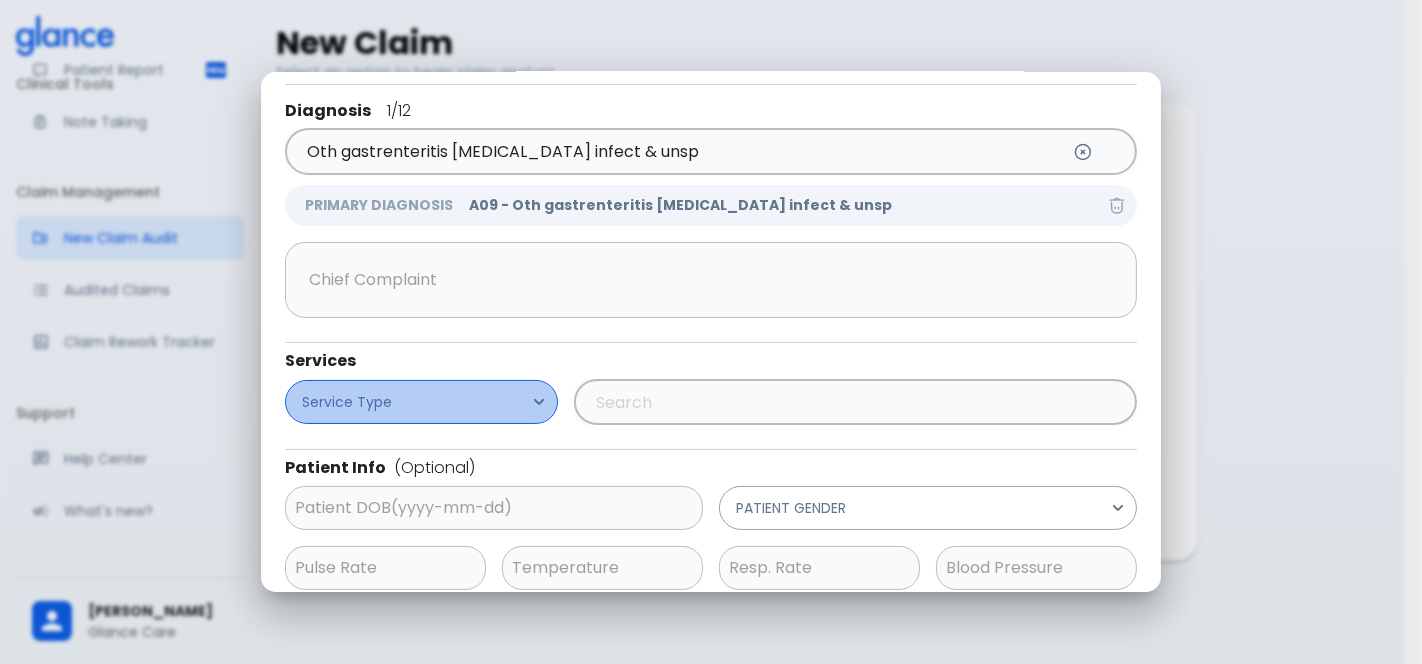 click on "Service Type" at bounding box center (421, 402) 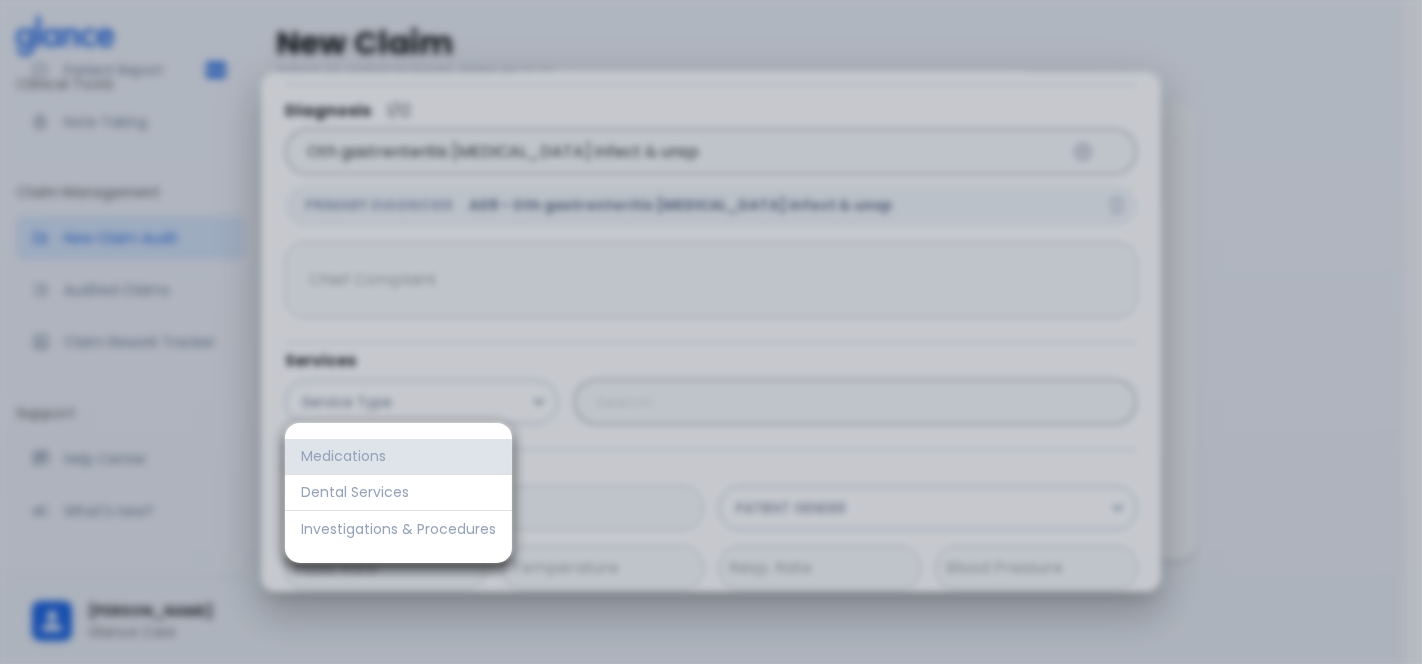 click on "Medications" at bounding box center (398, 456) 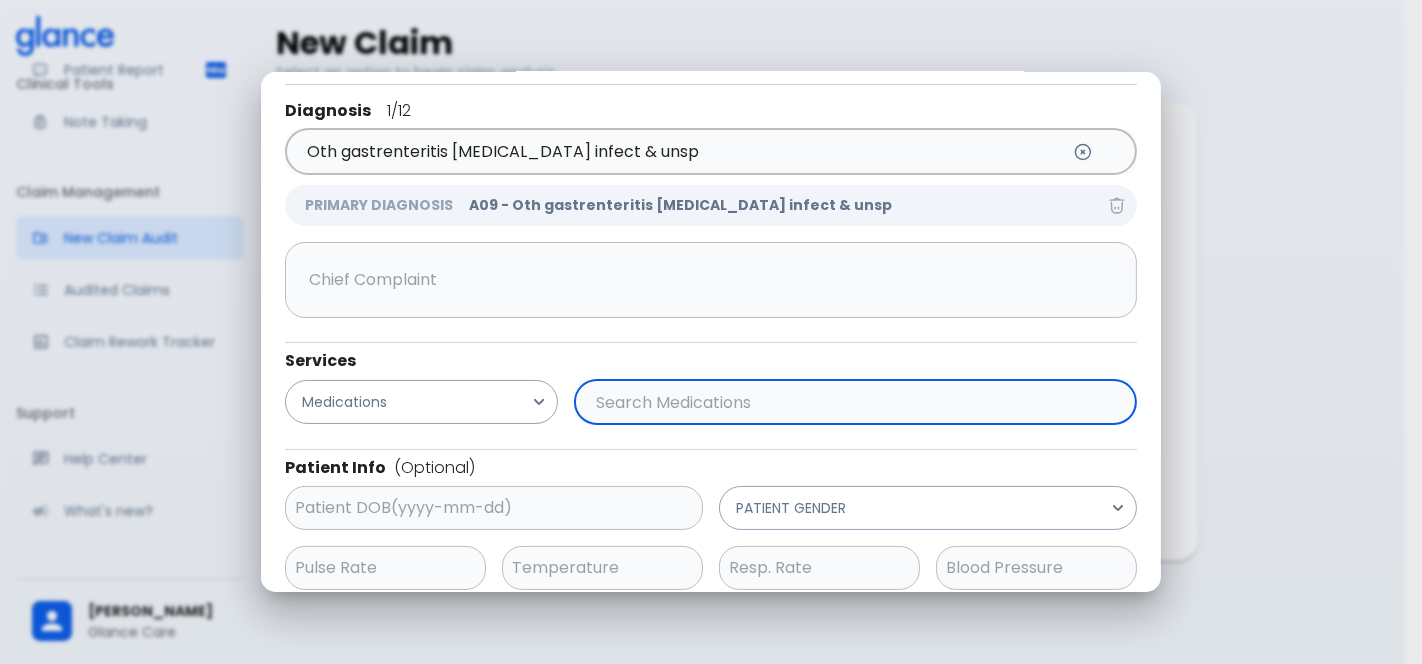 click at bounding box center (851, 402) 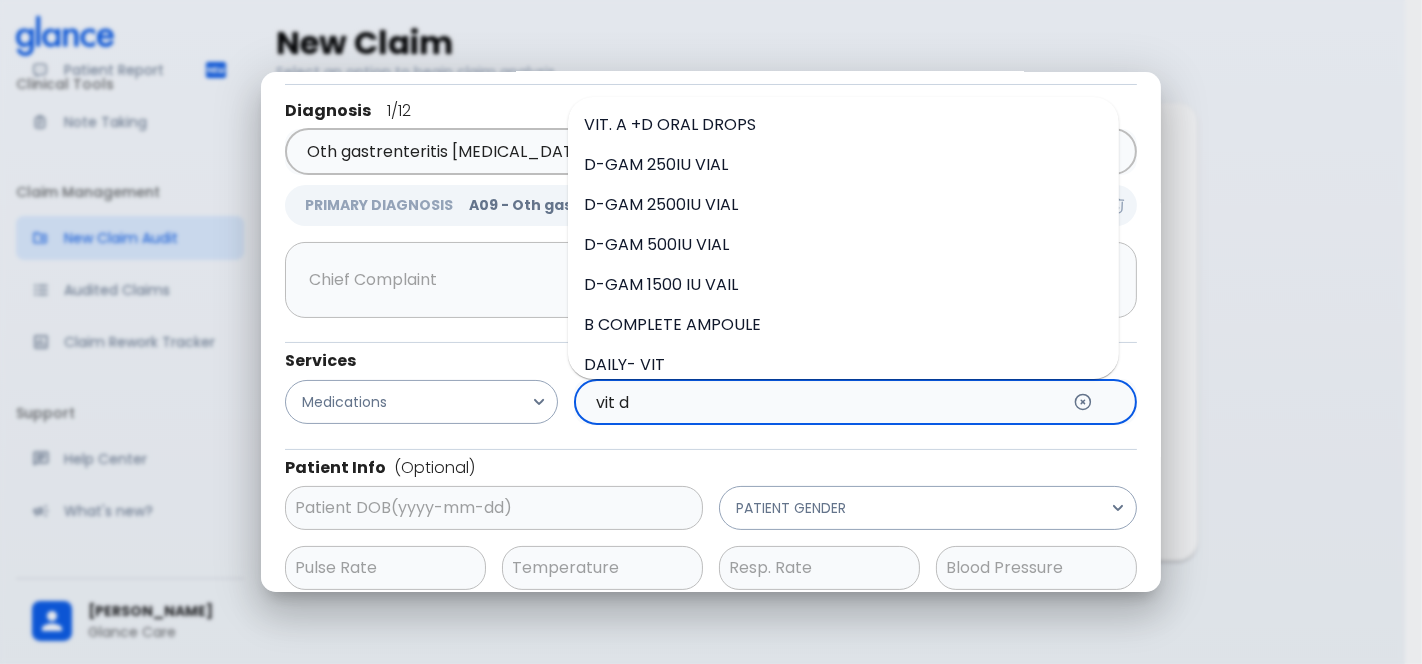 click on "VIT. A +D ORAL DROPS" at bounding box center [670, 124] 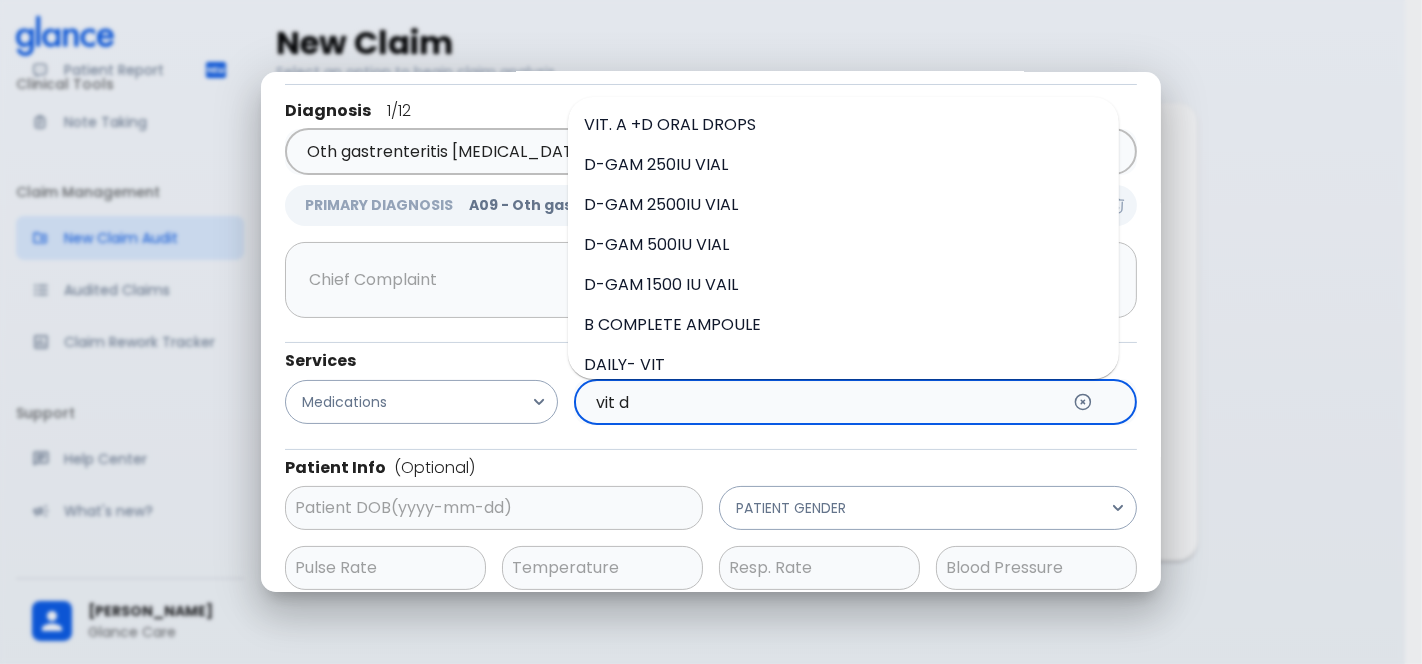 type on "VIT. A +D ORAL DROPS" 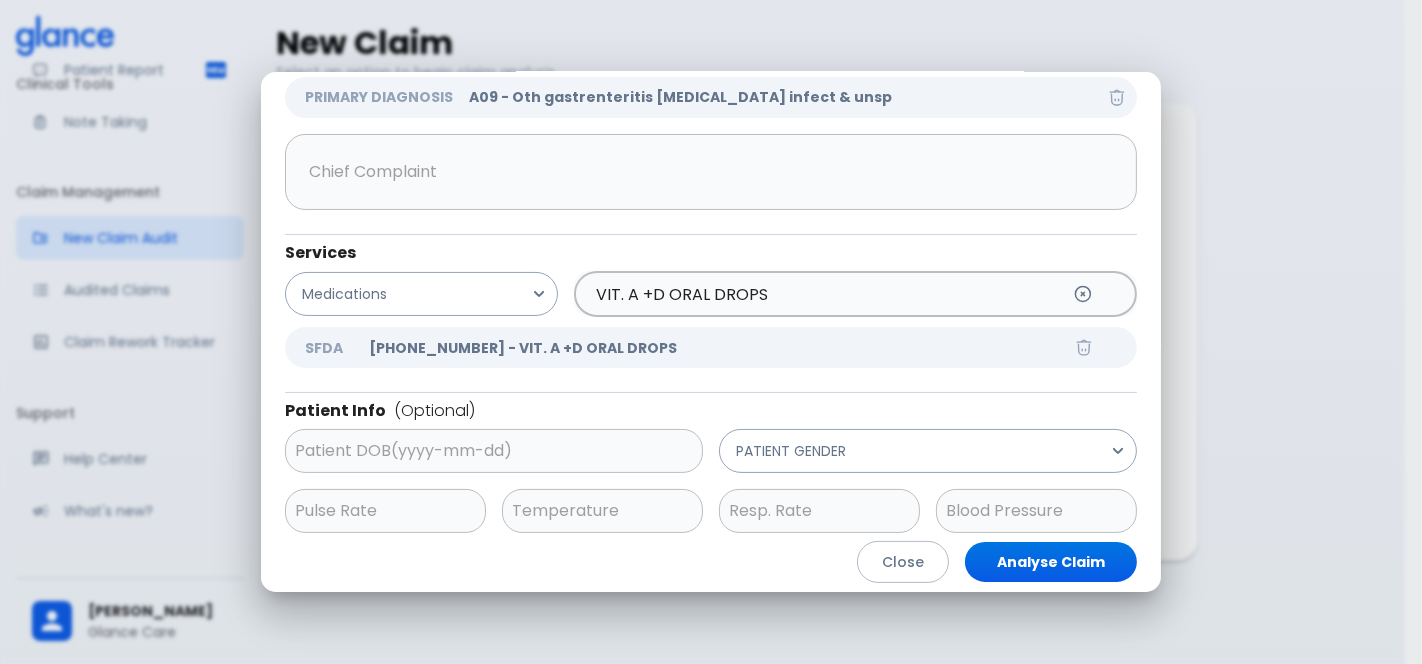 scroll, scrollTop: 233, scrollLeft: 0, axis: vertical 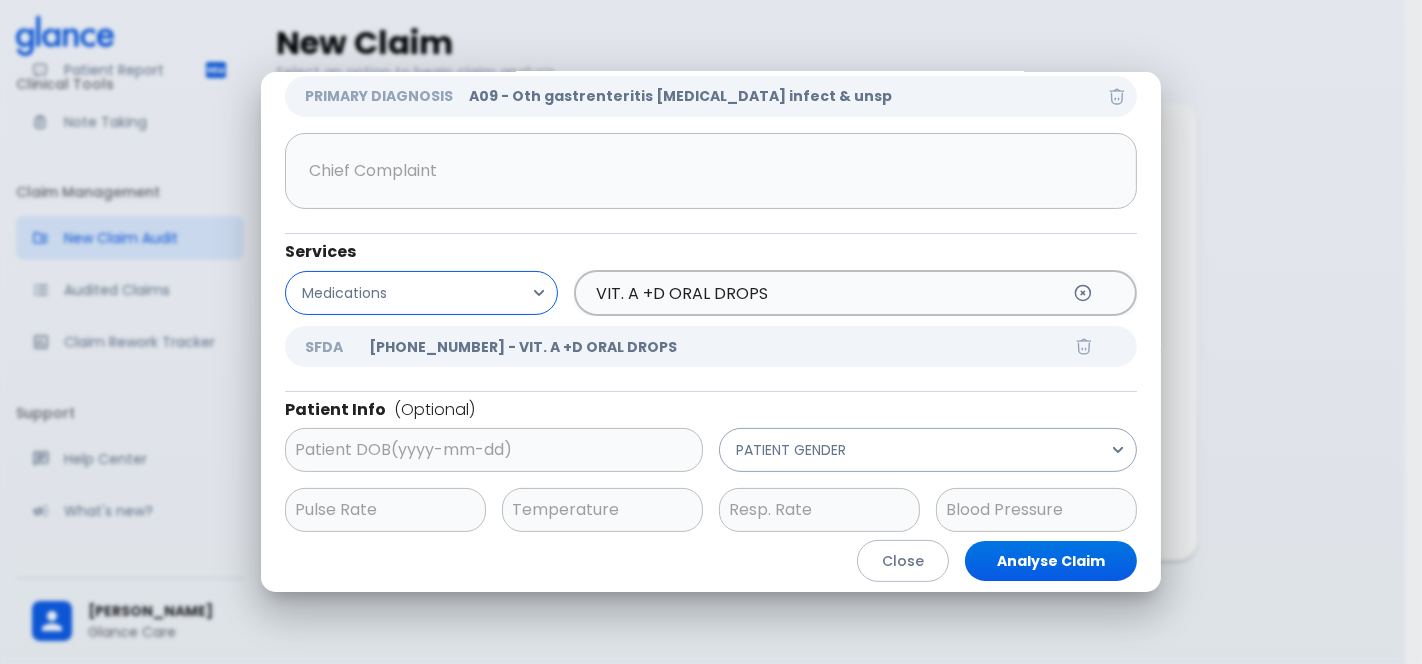 click on "Medications" at bounding box center [421, 293] 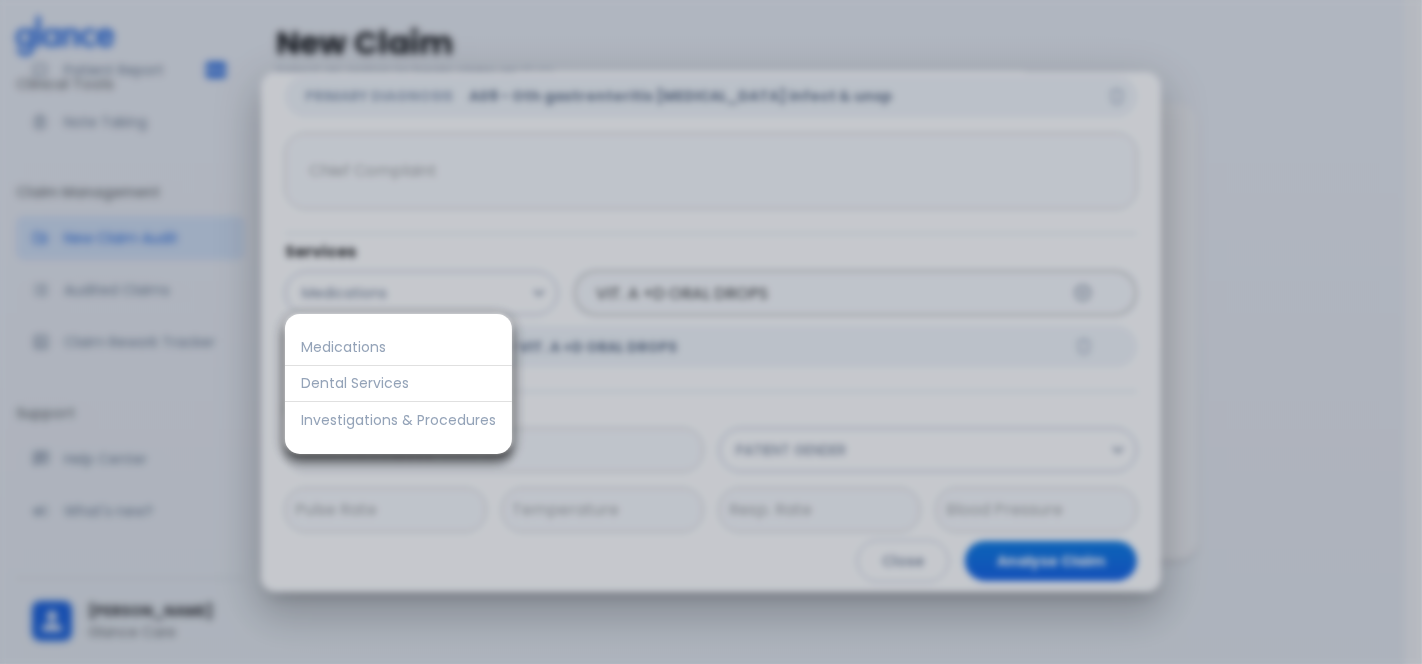 click at bounding box center (711, 332) 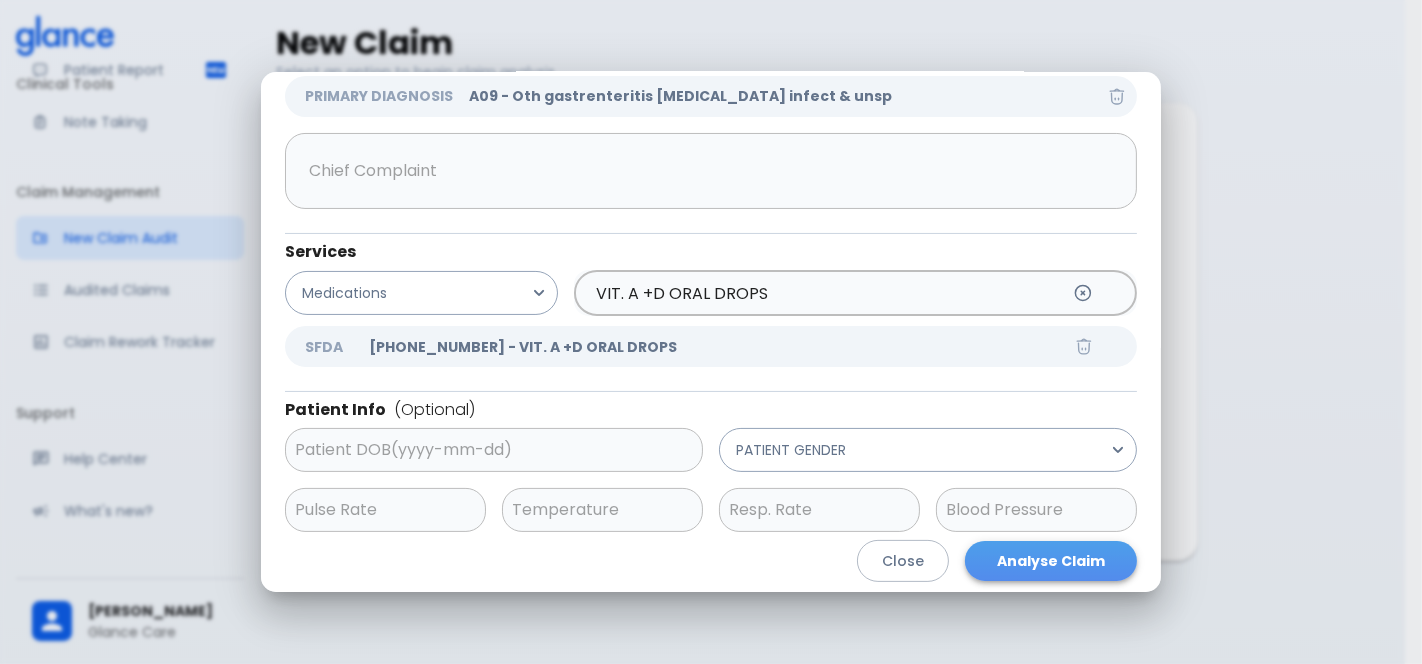 click on "Analyse Claim" at bounding box center (1051, 561) 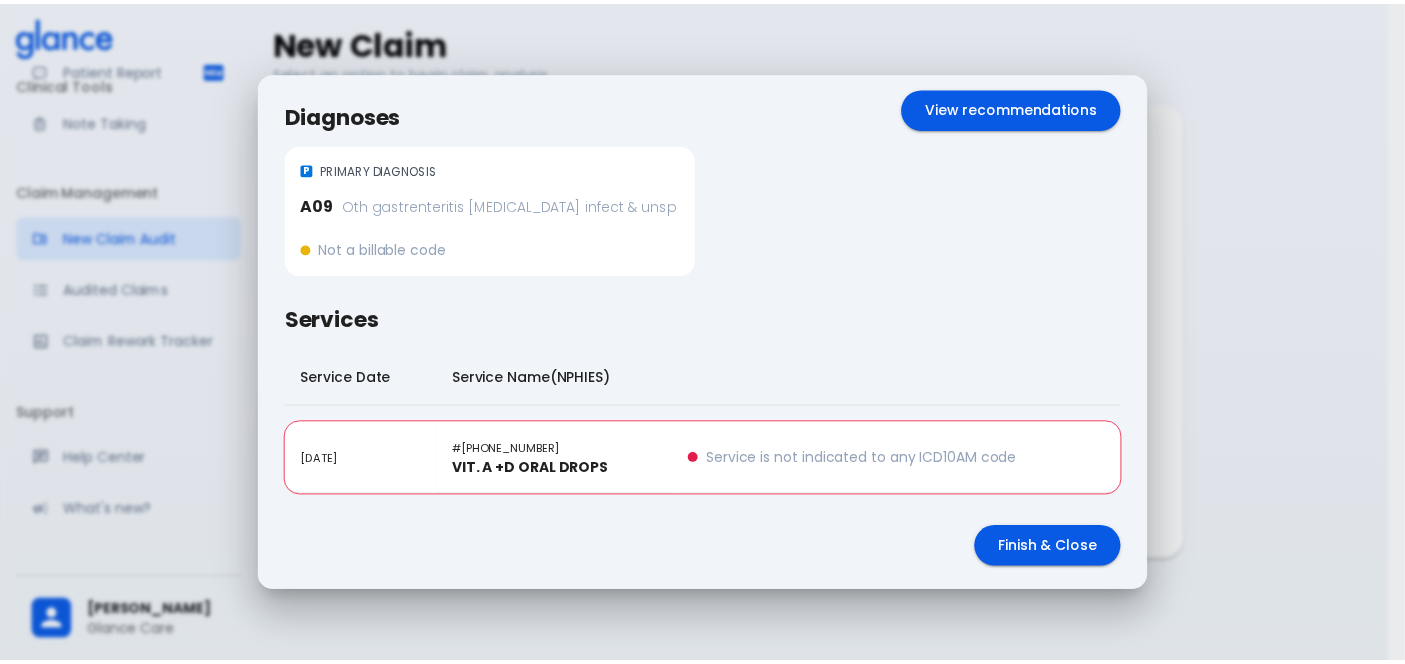 scroll, scrollTop: 0, scrollLeft: 0, axis: both 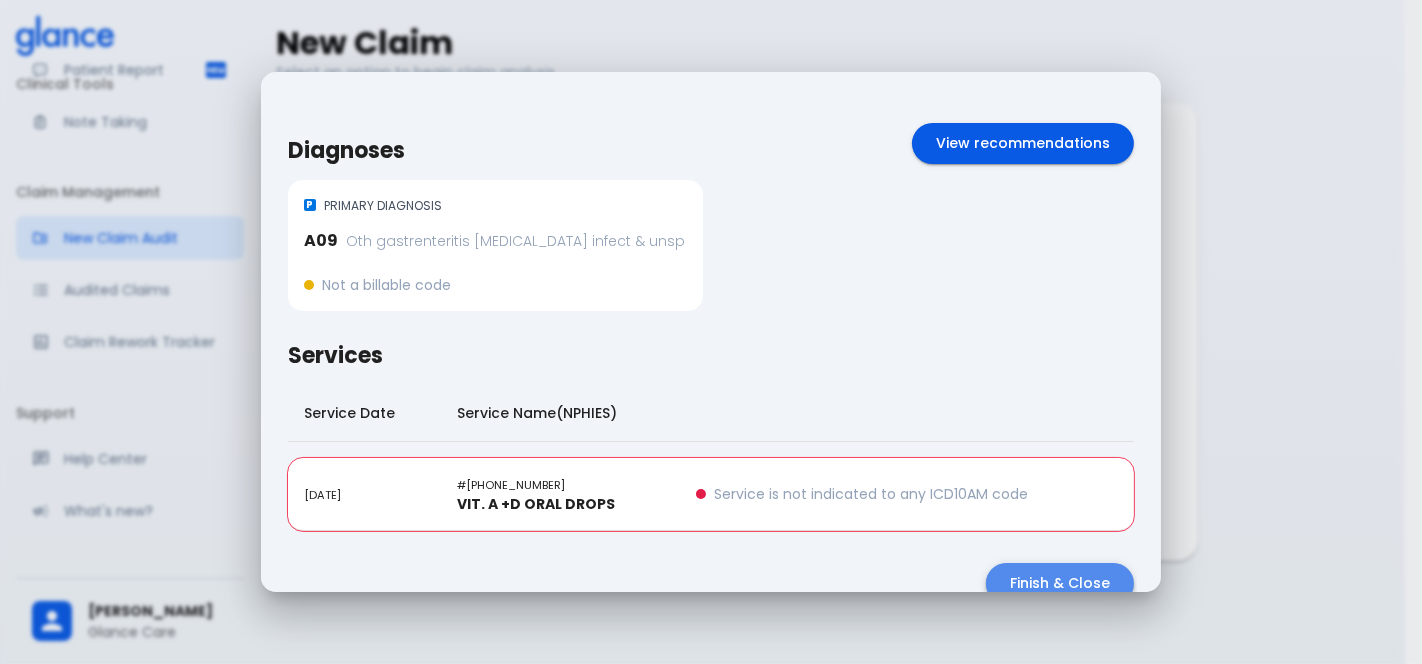 click on "Finish & Close" at bounding box center [1060, 583] 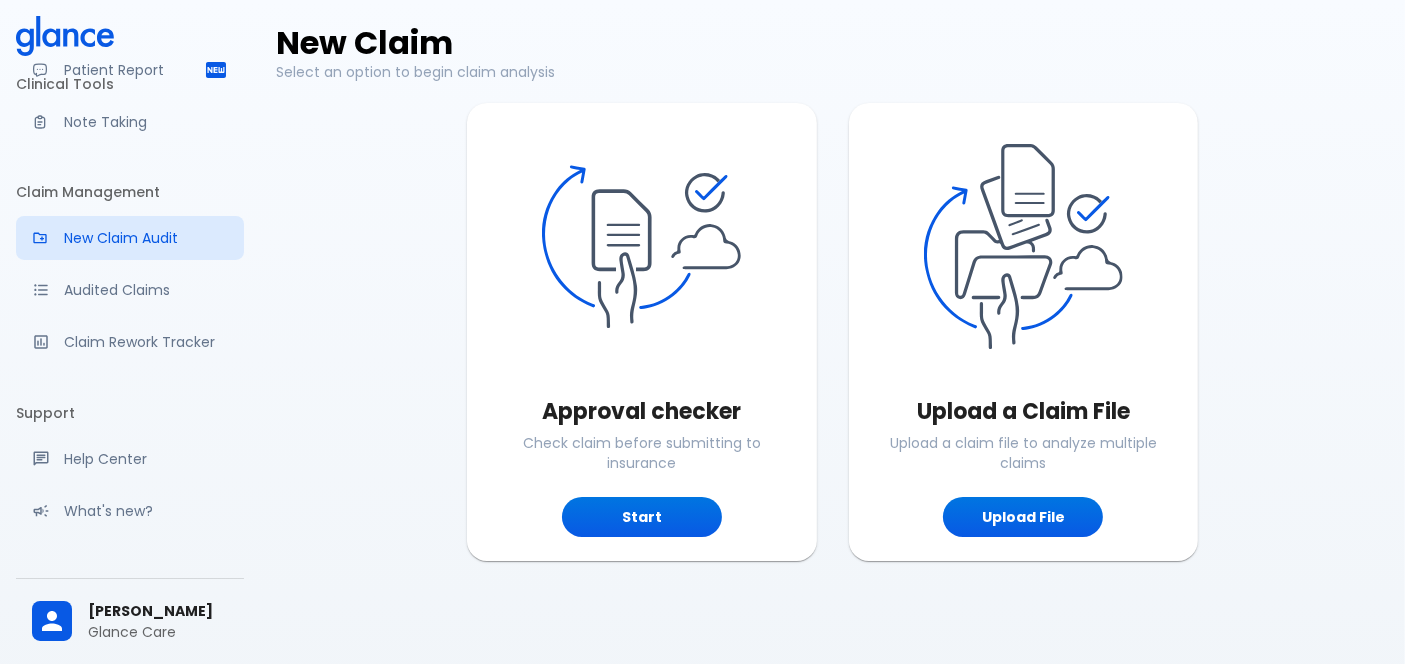 click on "Approval checker Check claim before submitting to insurance Start Upload a Claim File Upload a claim file to analyze multiple claims Upload File" at bounding box center (816, 315) 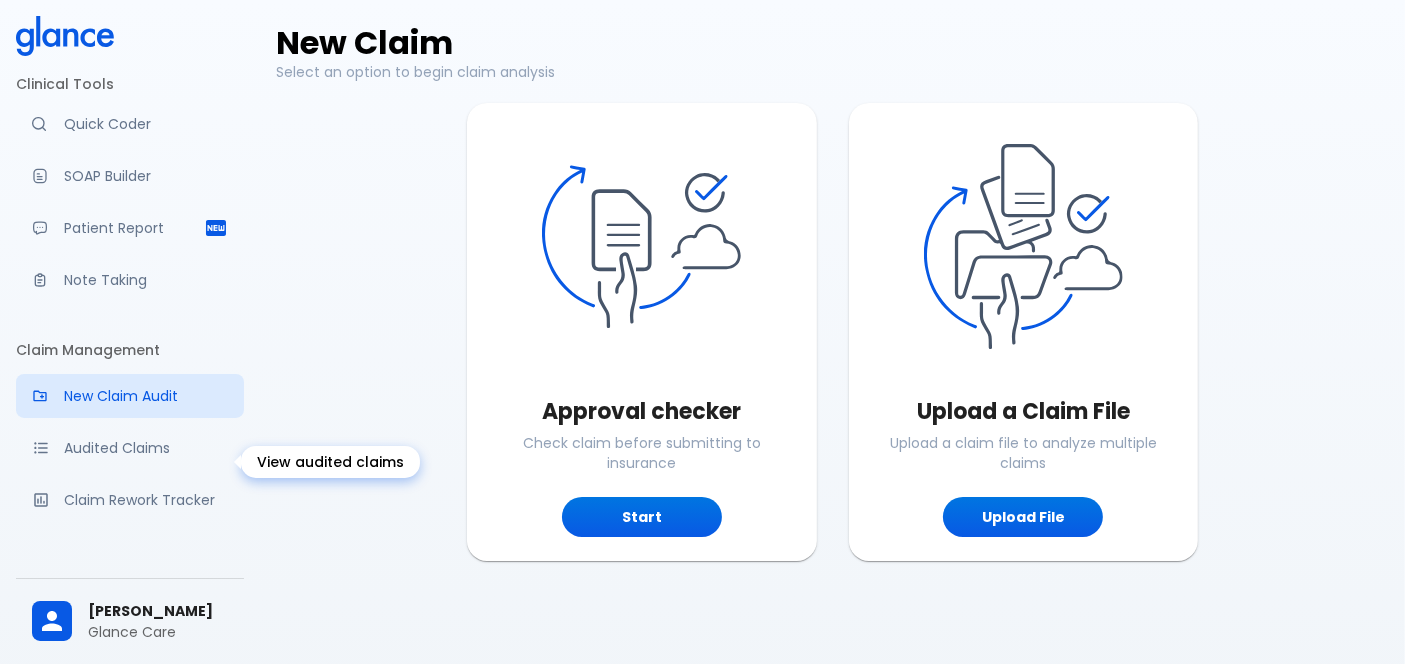 scroll, scrollTop: 0, scrollLeft: 0, axis: both 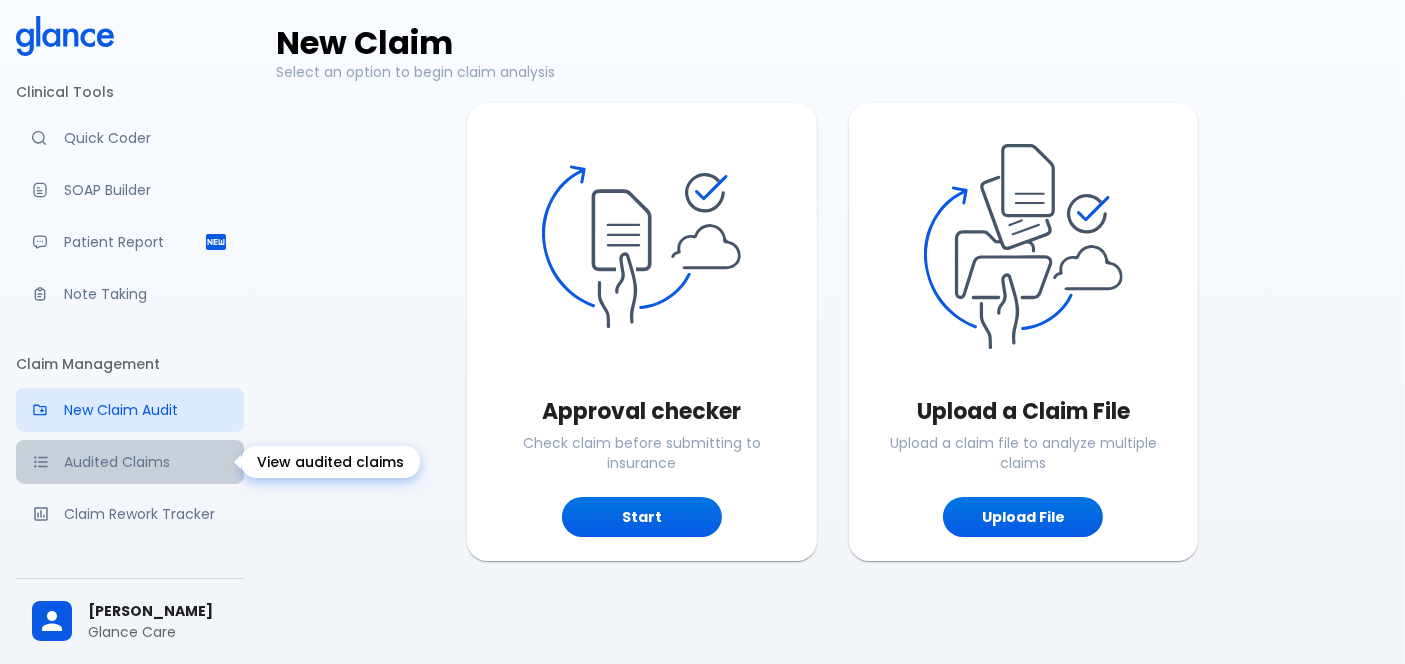 click on "Audited Claims" at bounding box center (146, 462) 